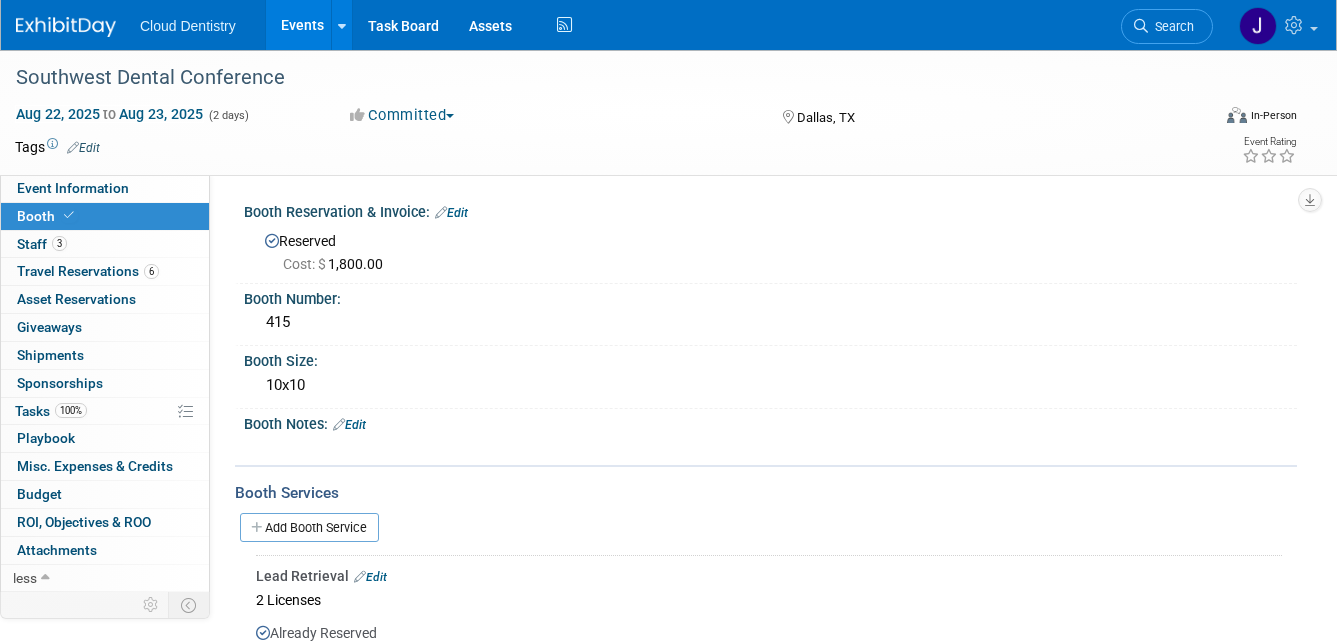 scroll, scrollTop: 554, scrollLeft: 0, axis: vertical 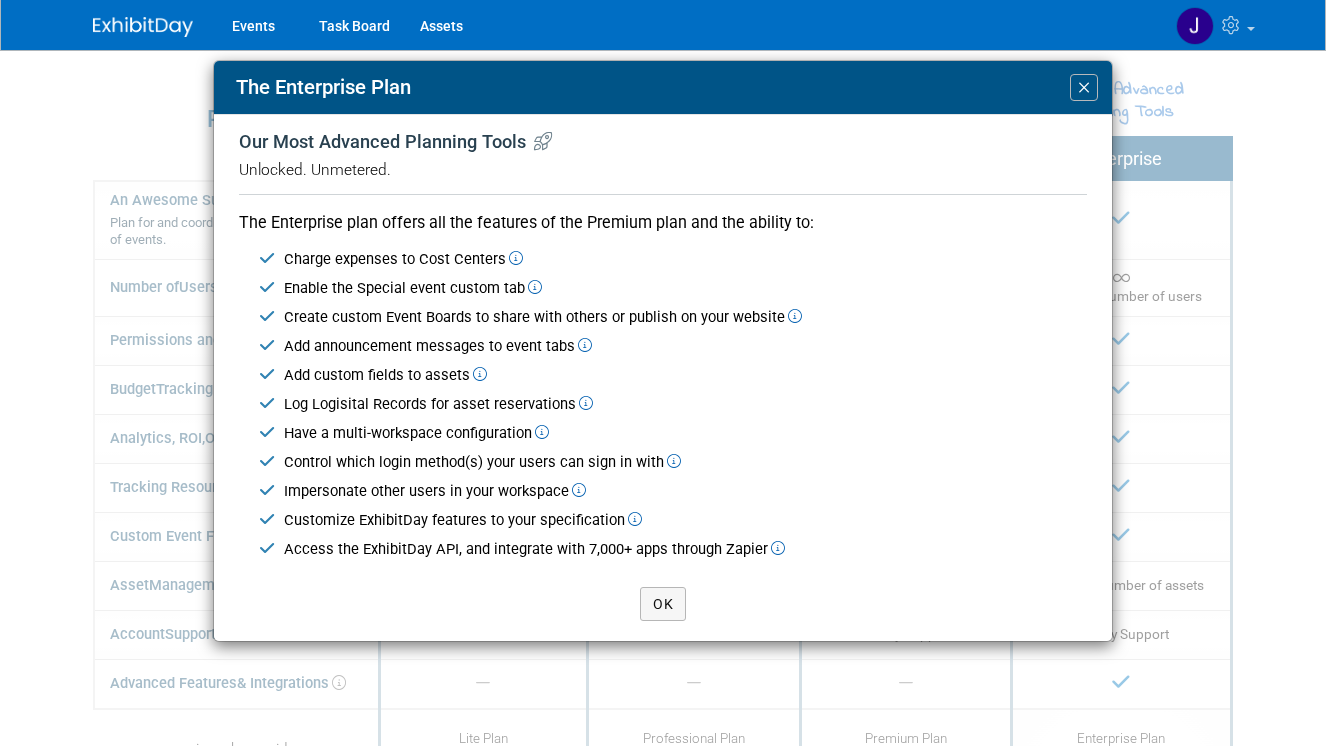 click on "×" at bounding box center [1084, 87] 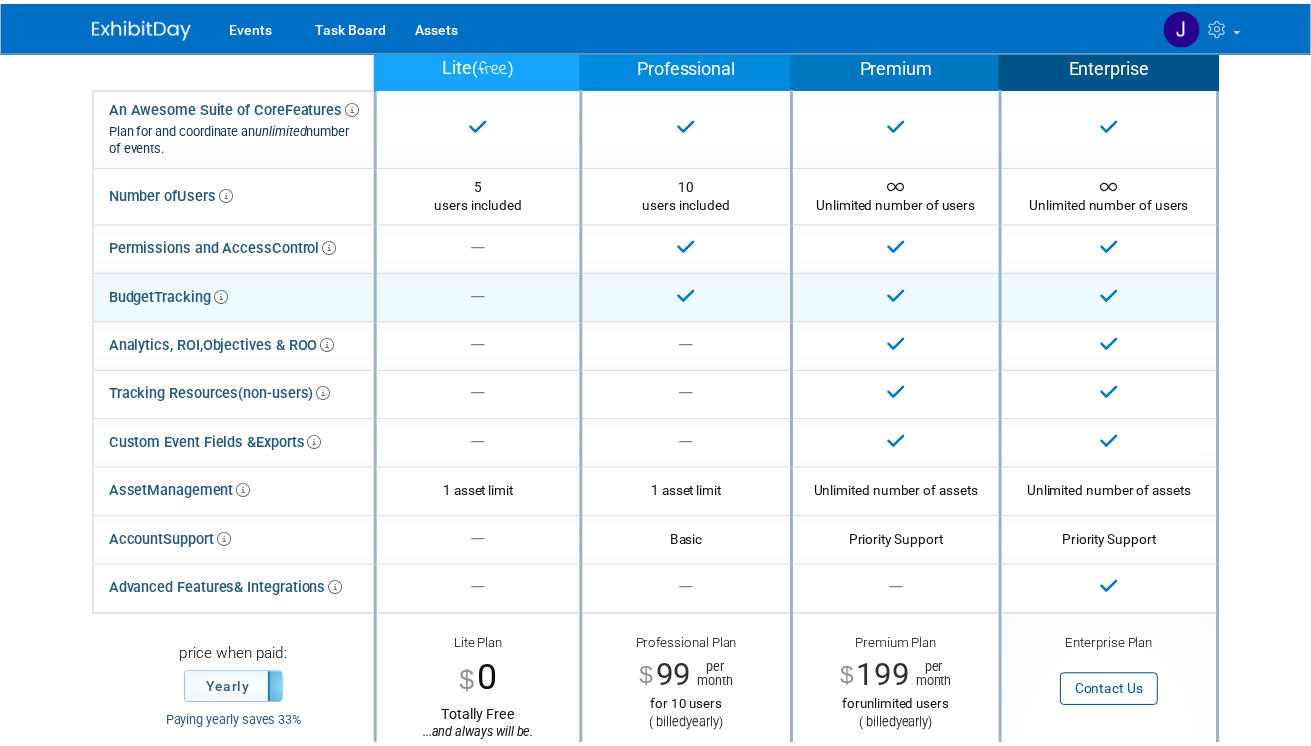 scroll, scrollTop: 0, scrollLeft: 0, axis: both 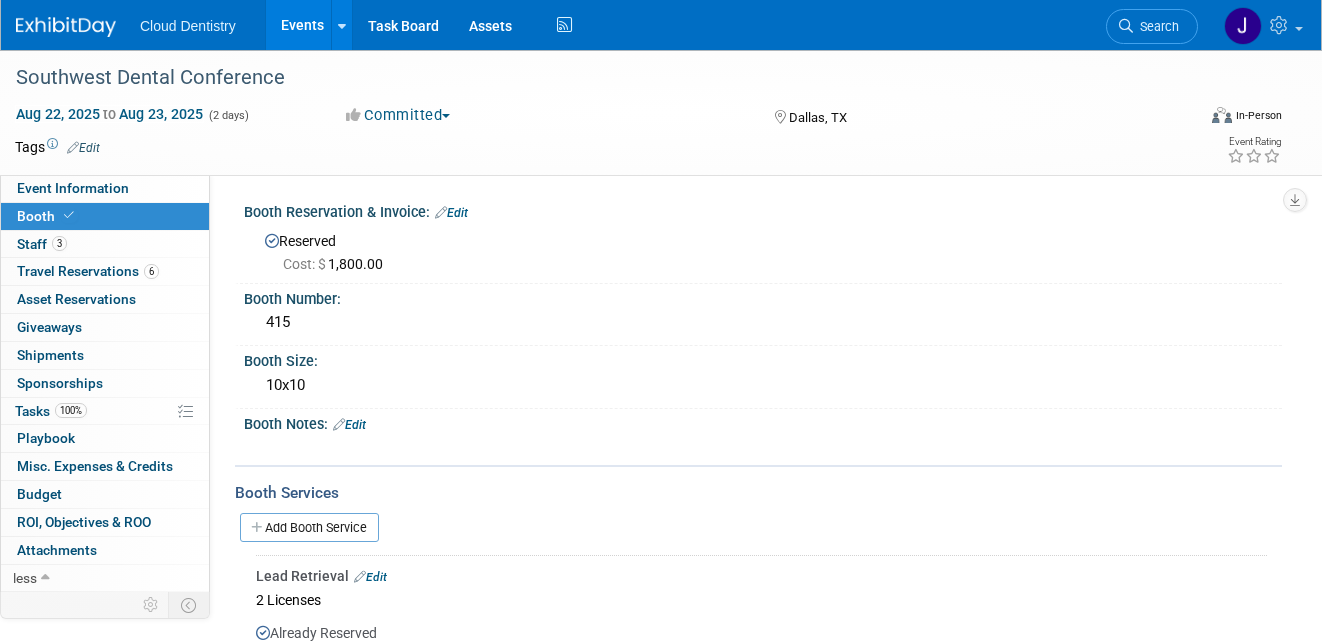 click on "Events" at bounding box center (302, 25) 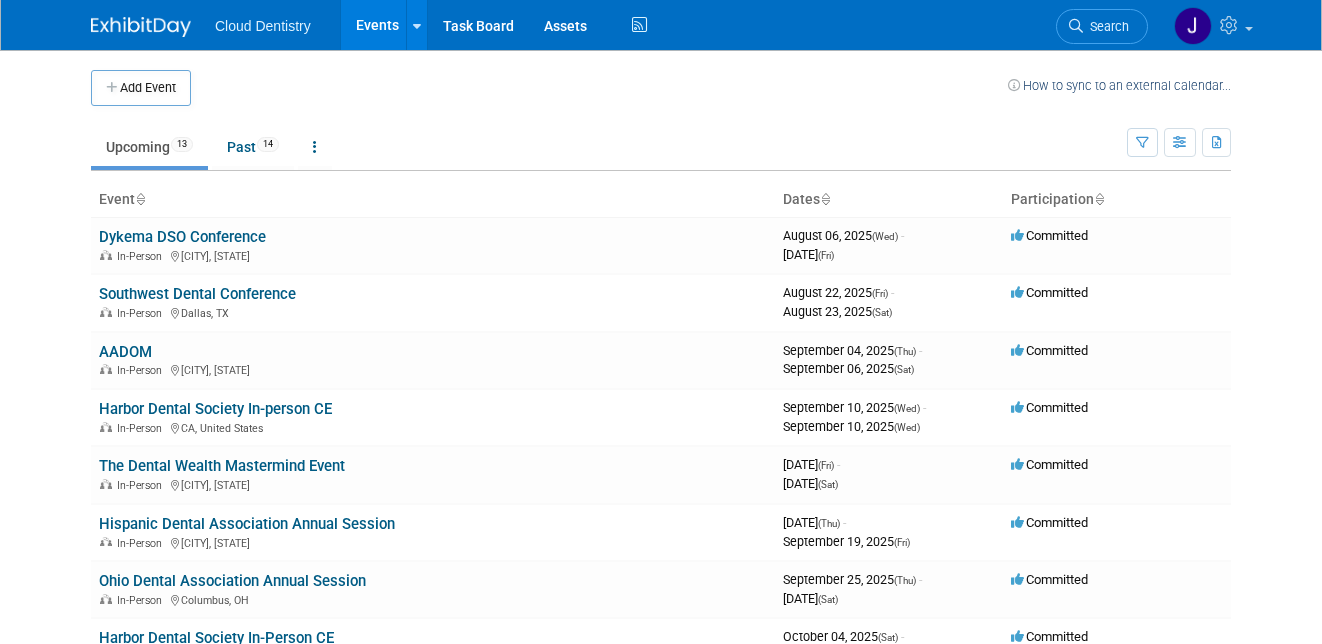 scroll, scrollTop: 0, scrollLeft: 0, axis: both 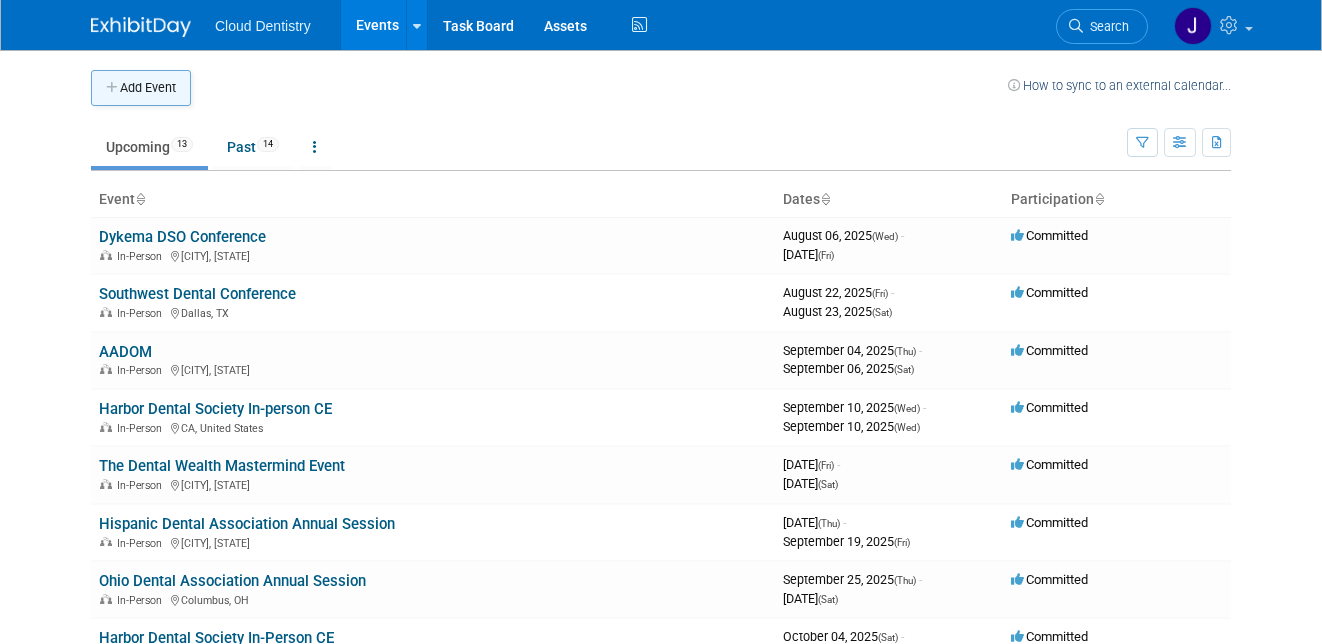 click on "Add Event" at bounding box center (141, 88) 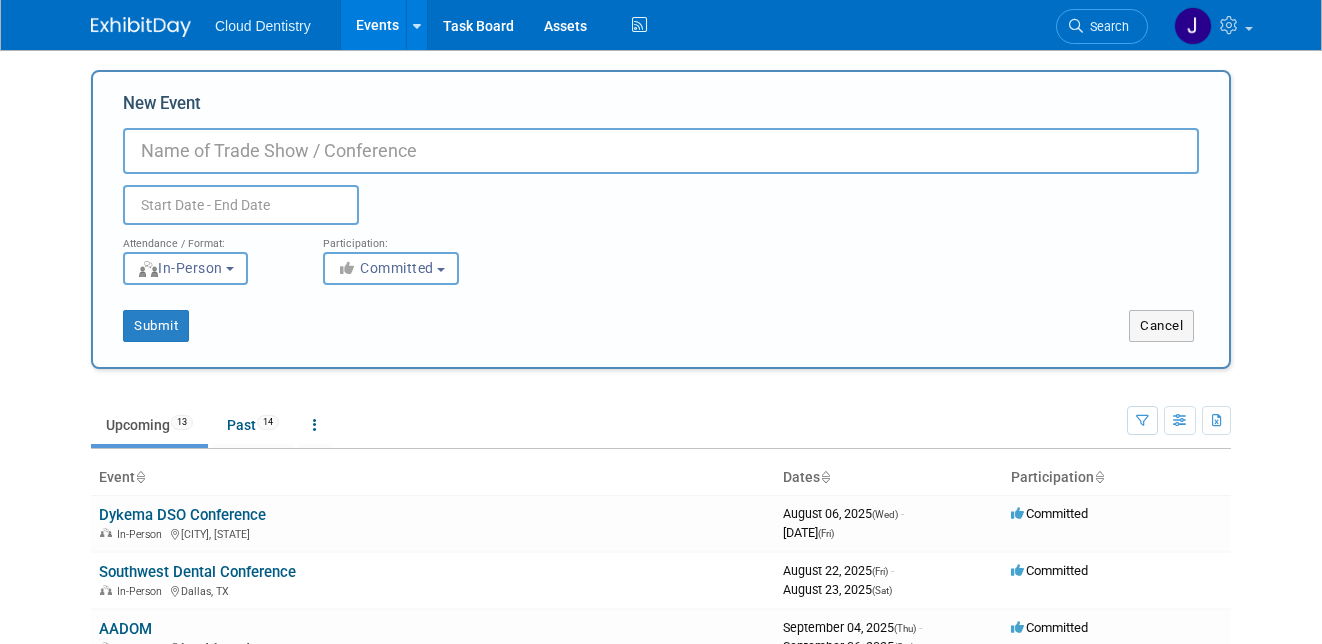 click on "New Event" at bounding box center (661, 151) 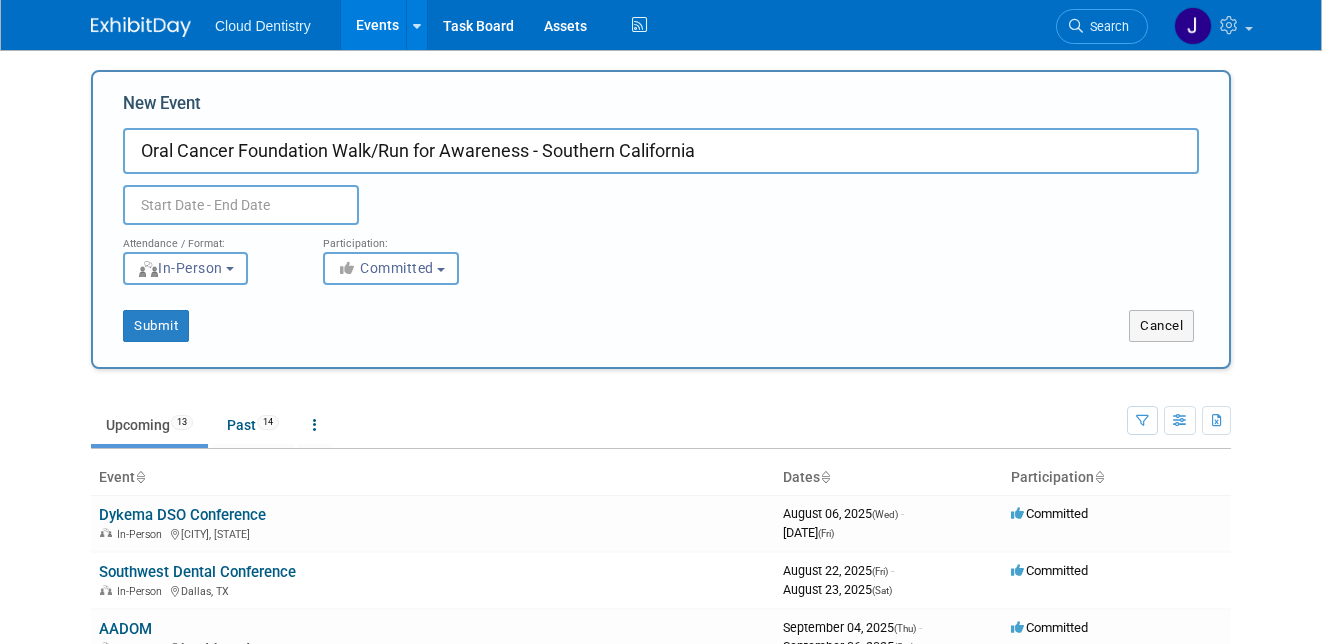 type on "Oral Cancer Foundation Walk/Run for Awareness - Southern California" 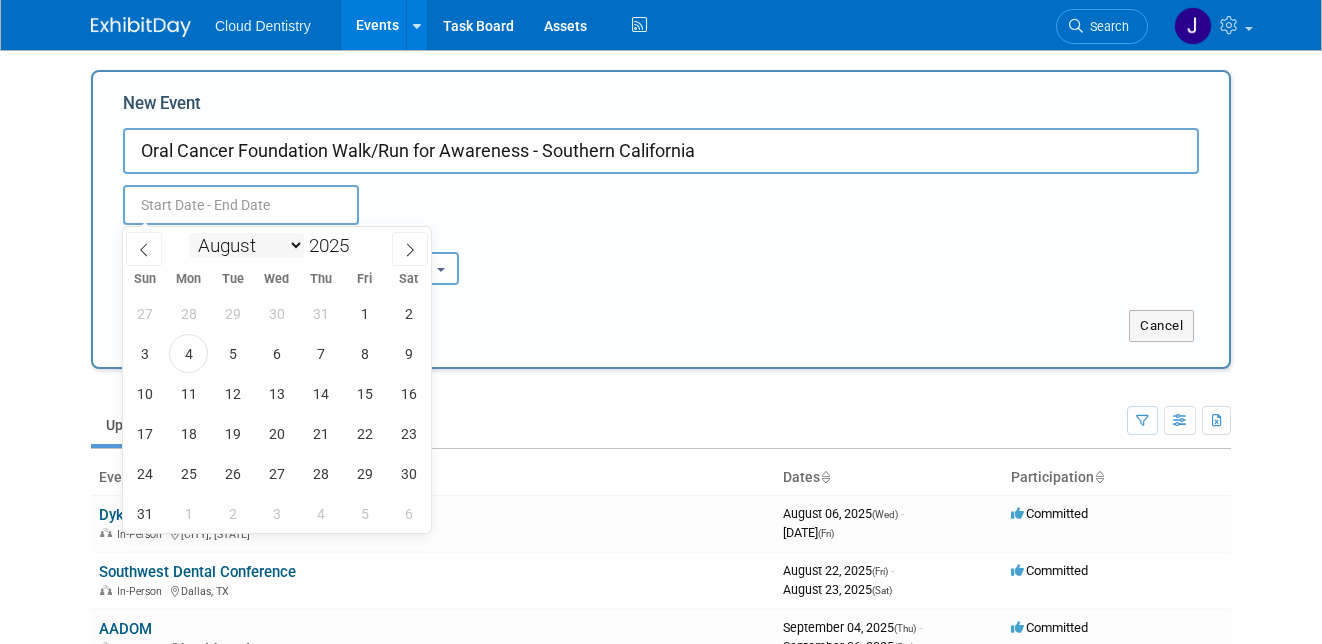 click on "January February March April May June July August September October November December" at bounding box center (246, 245) 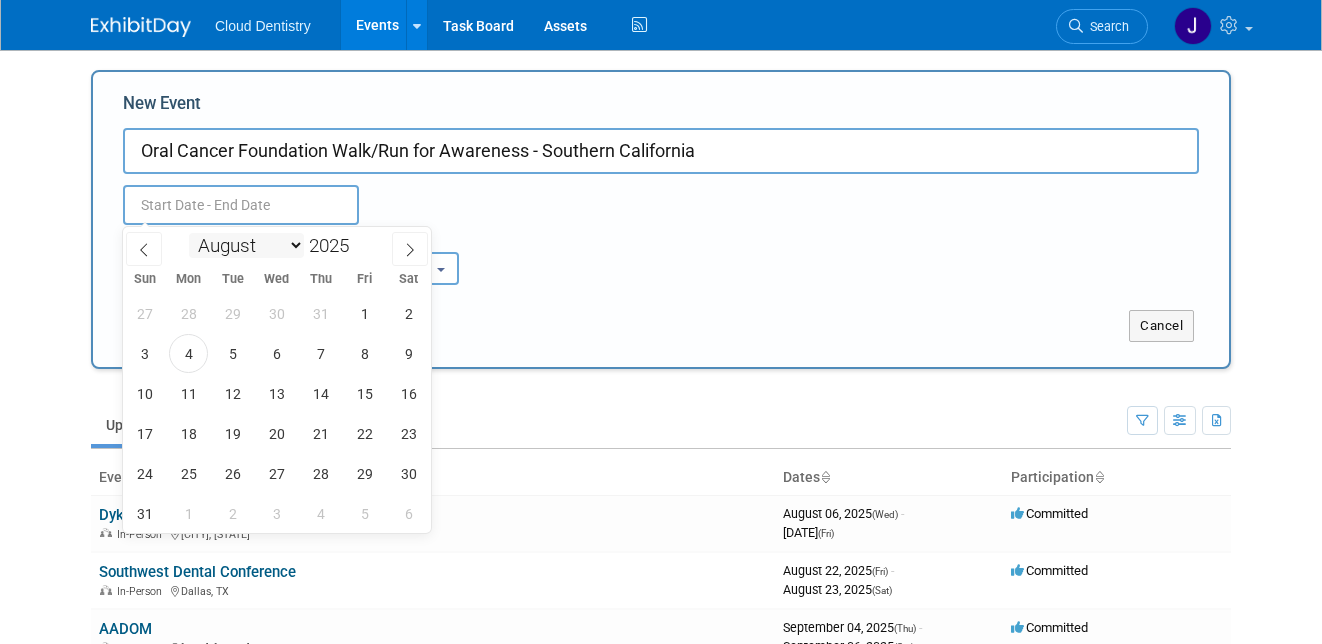 select on "10" 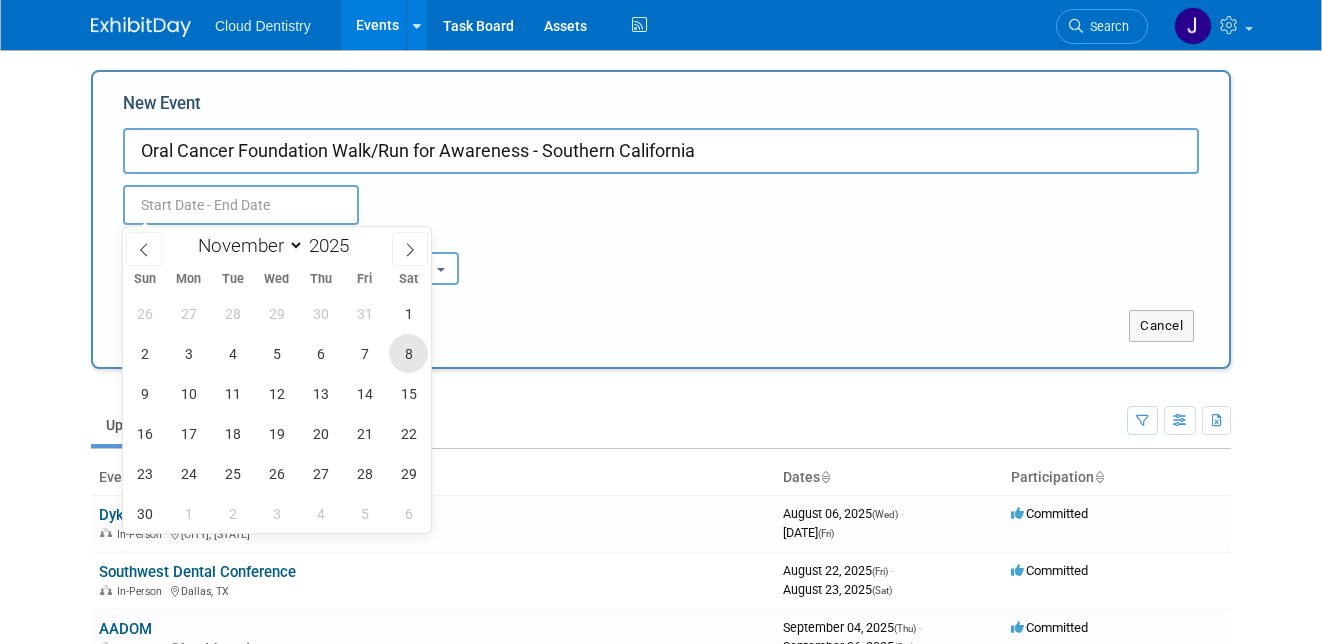 click on "8" at bounding box center (408, 353) 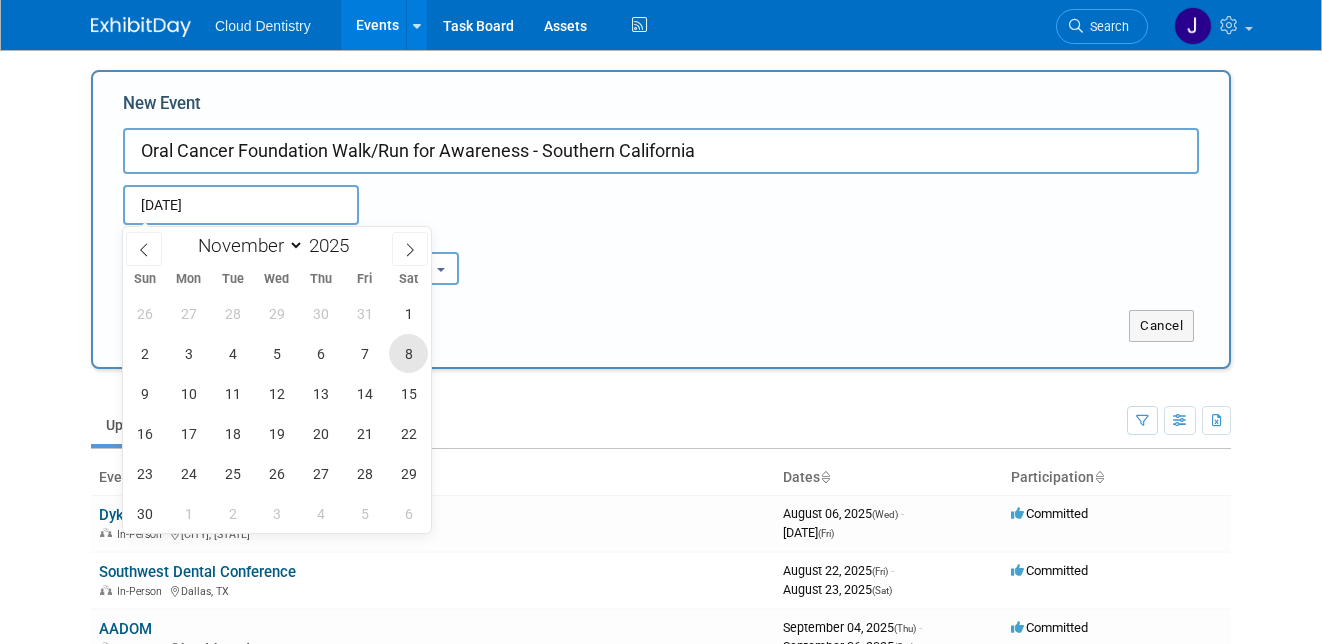 type on "[MONTH] [DAY], [YEAR] to [MONTH] [DAY], [YEAR]" 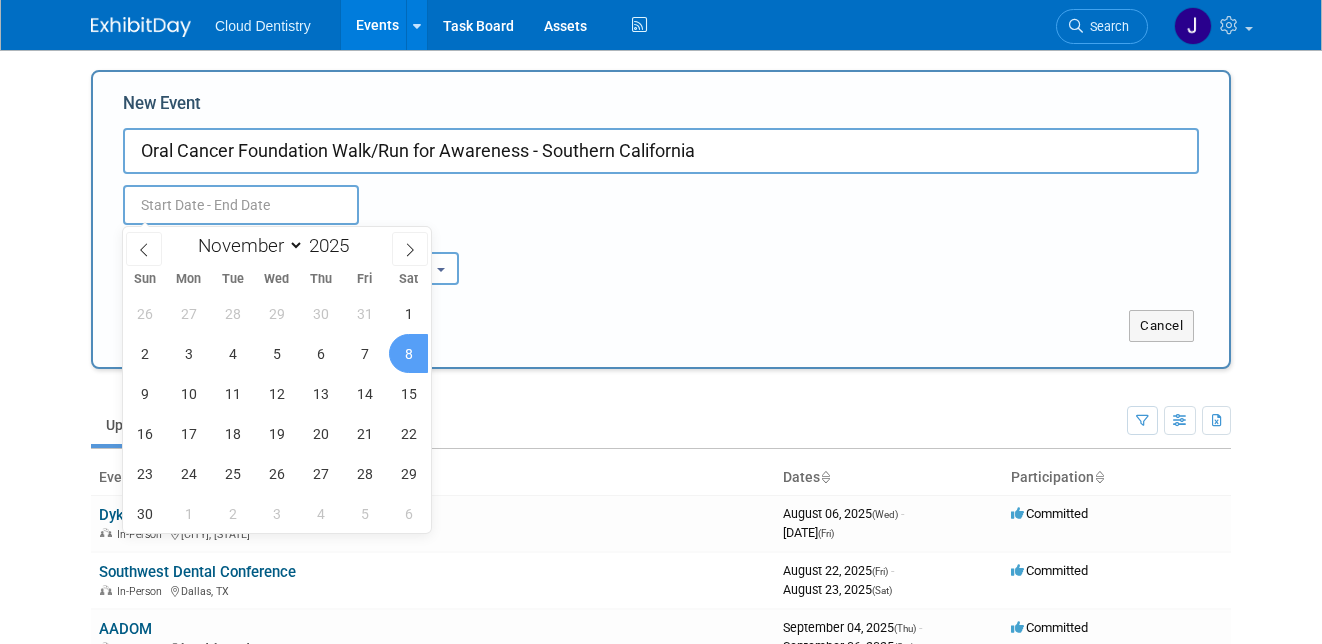 type on "[MONTH] [DAY], [YEAR] to [MONTH] [DAY], [YEAR]" 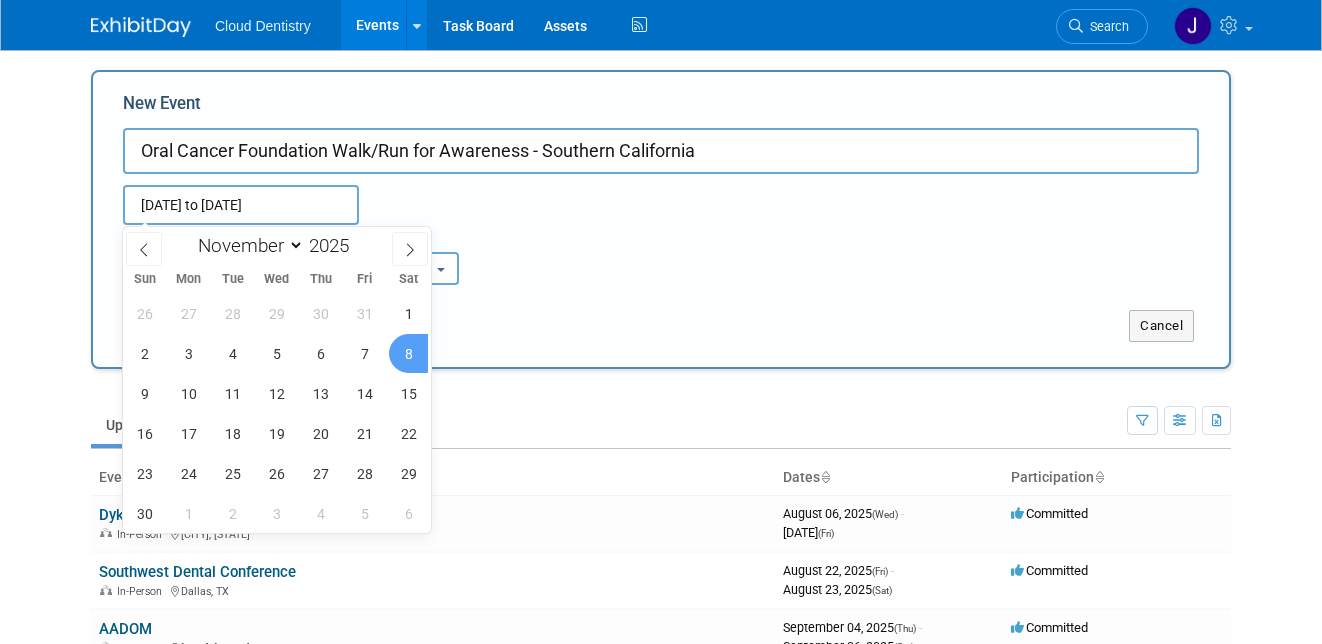 click on "Attendance / Format:
<img src="https://www.exhibitday.com/Images/Format-InPerson.png" style="width: 19px; margin-top: 2px; margin-bottom: 2px; margin-left: 2px; filter: grayscale(100%); opacity: 0.75;" />   In-Person
<img src="https://www.exhibitday.com/Images/Format-Virtual.png" style="width: 19px; margin-top: 2px; margin-bottom: 2px; margin-left: 2px; filter: grayscale(100%); opacity: 0.75;" />   Virtual
<img src="https://www.exhibitday.com/Images/Format-Hybrid.png" style="width: 19px; margin-top: 2px; margin-bottom: 2px; margin-left: 2px; filter: grayscale(100%); opacity: 0.75;" />   Hybrid
In-Person        In-Person      Virtual      Hybrid
Participation:
<i class="fas fa-thumbs-up" style="color: #a5a5a5; padding-right: 2px; min-width: 23px; text-align: center; width: 23px; display: inline-block;"></i> Committed
Committed      Committed    Considering" at bounding box center [661, 255] 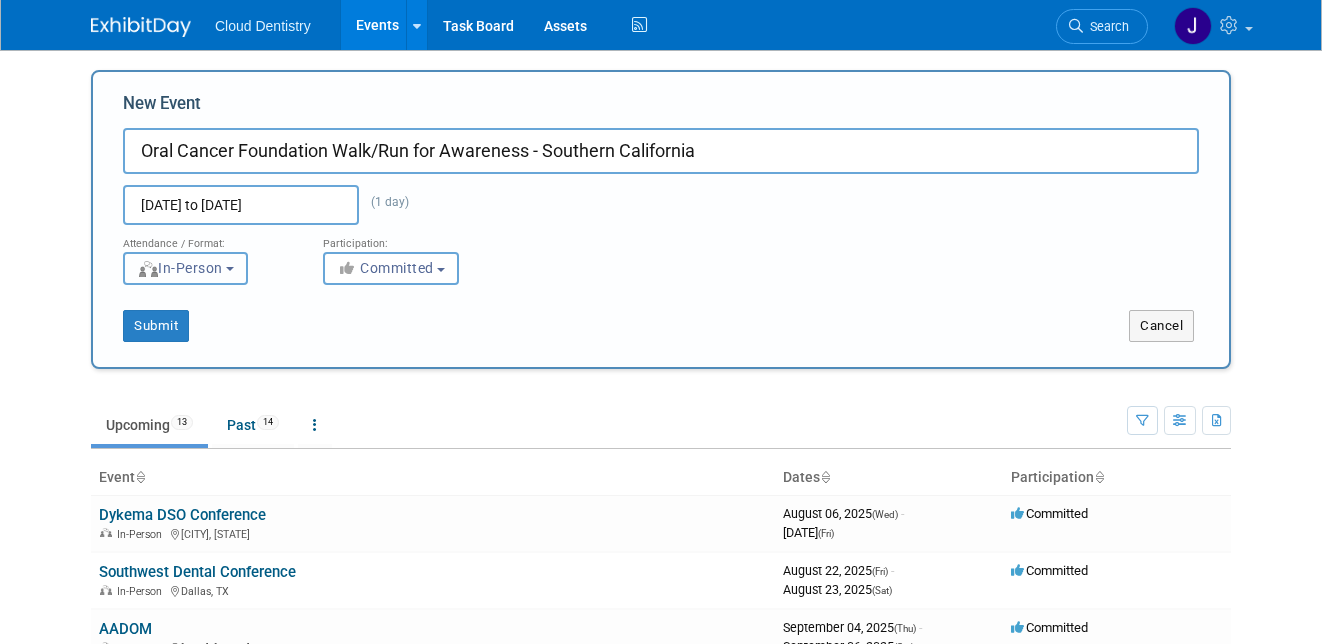 click on "In-Person" at bounding box center [185, 268] 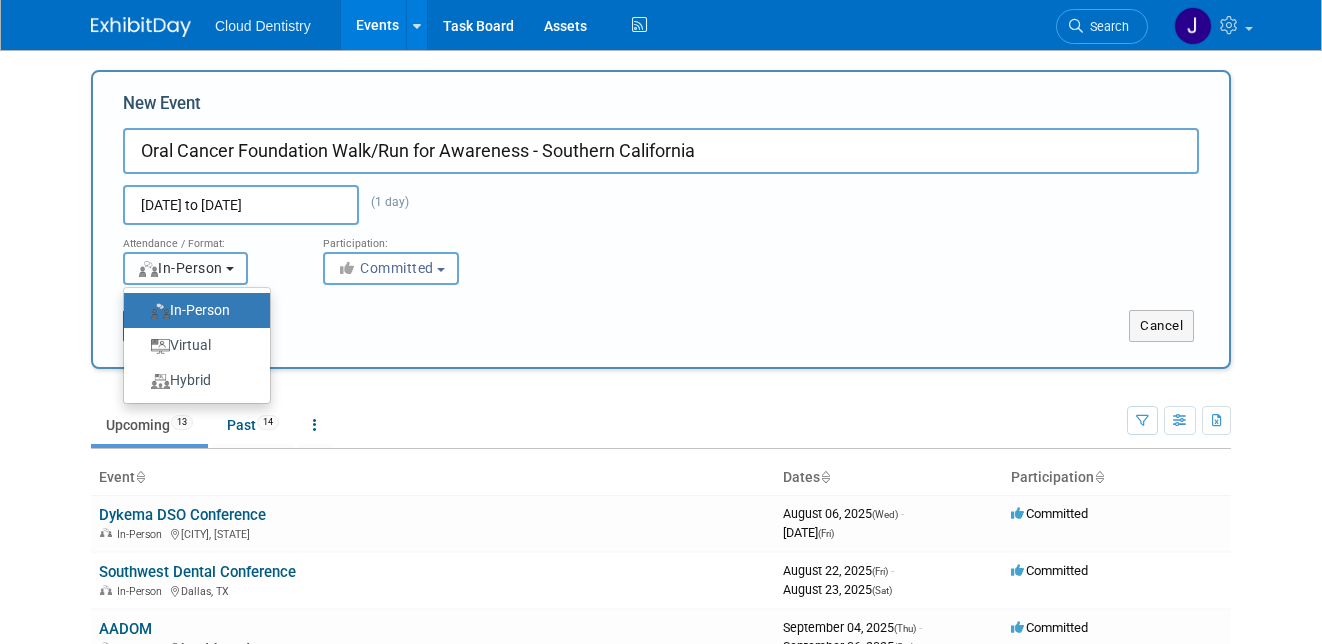 click on "In-Person" at bounding box center (185, 268) 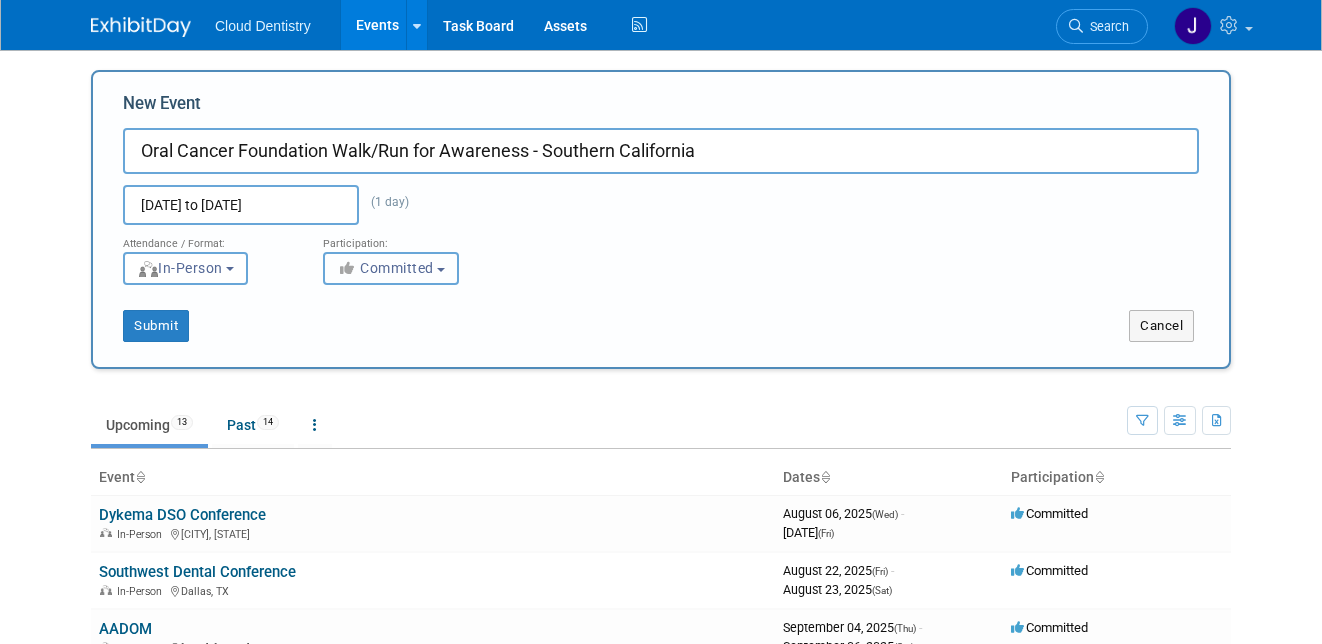 click on "Committed" at bounding box center [391, 268] 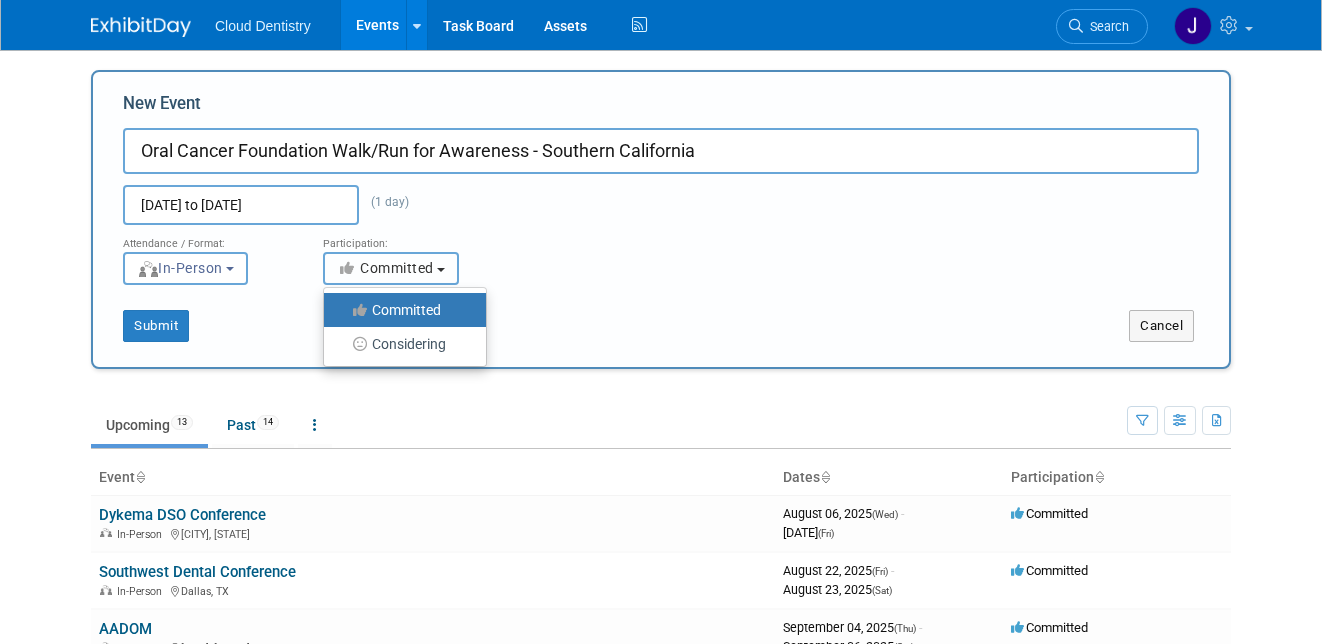 click on "Committed" at bounding box center [391, 268] 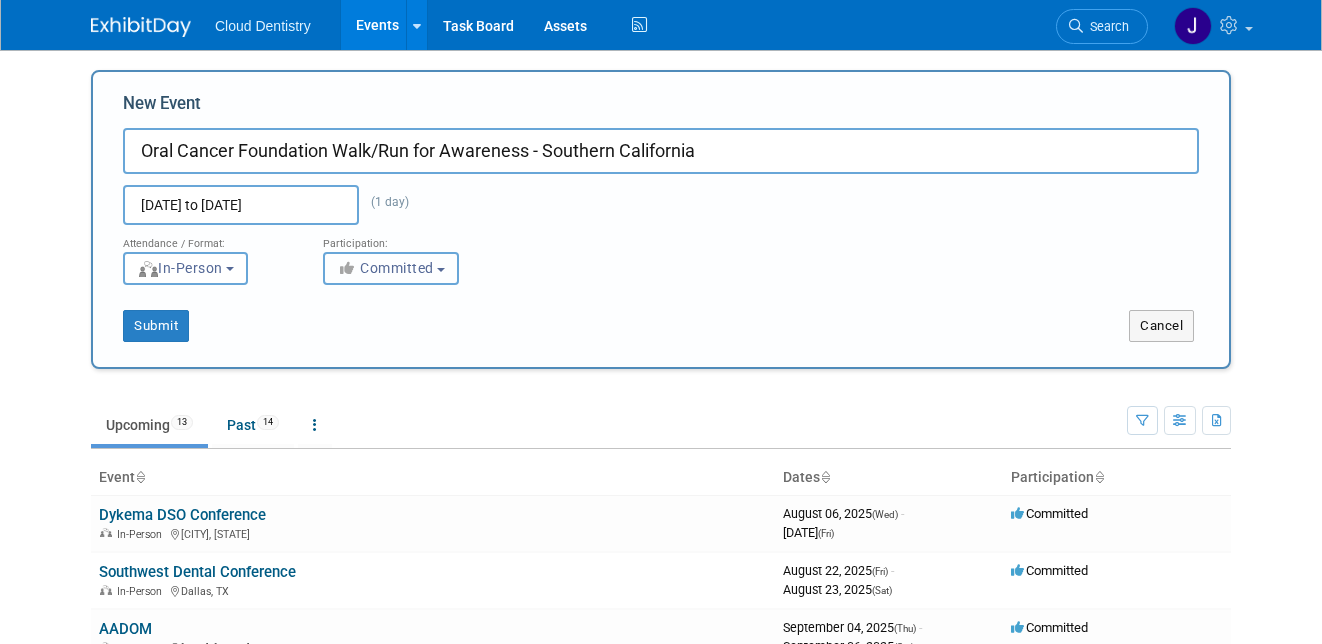click on "Committed" at bounding box center [391, 268] 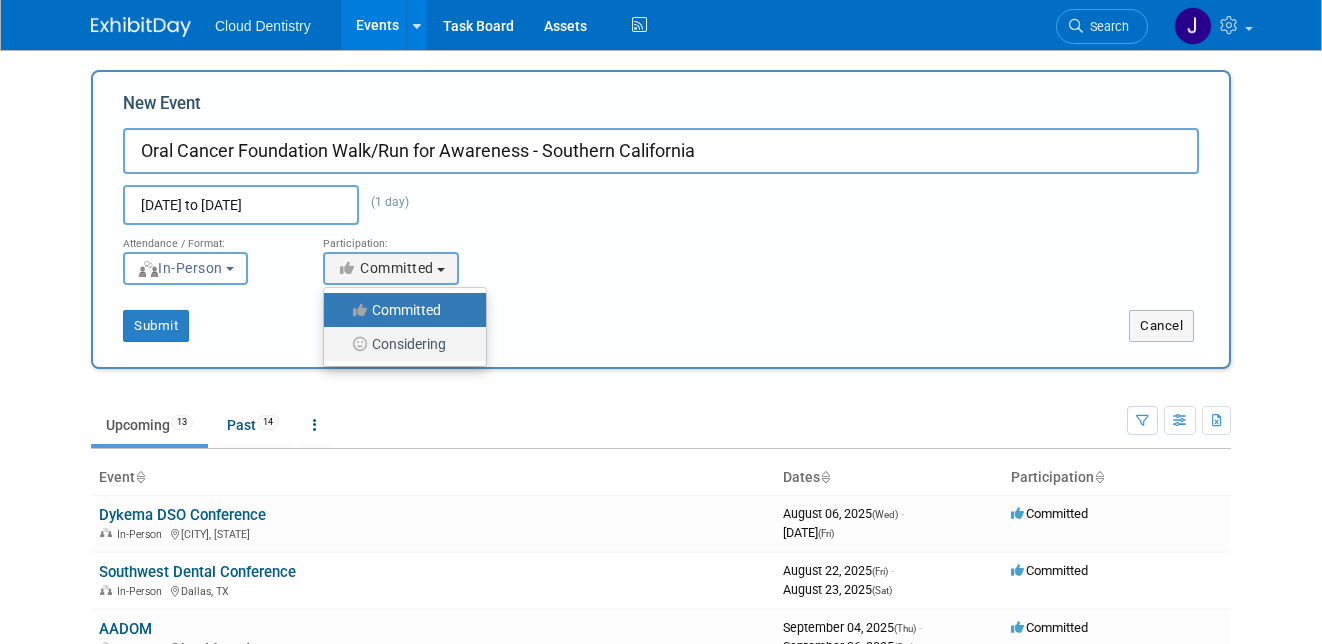 click on "Considering" at bounding box center [400, 344] 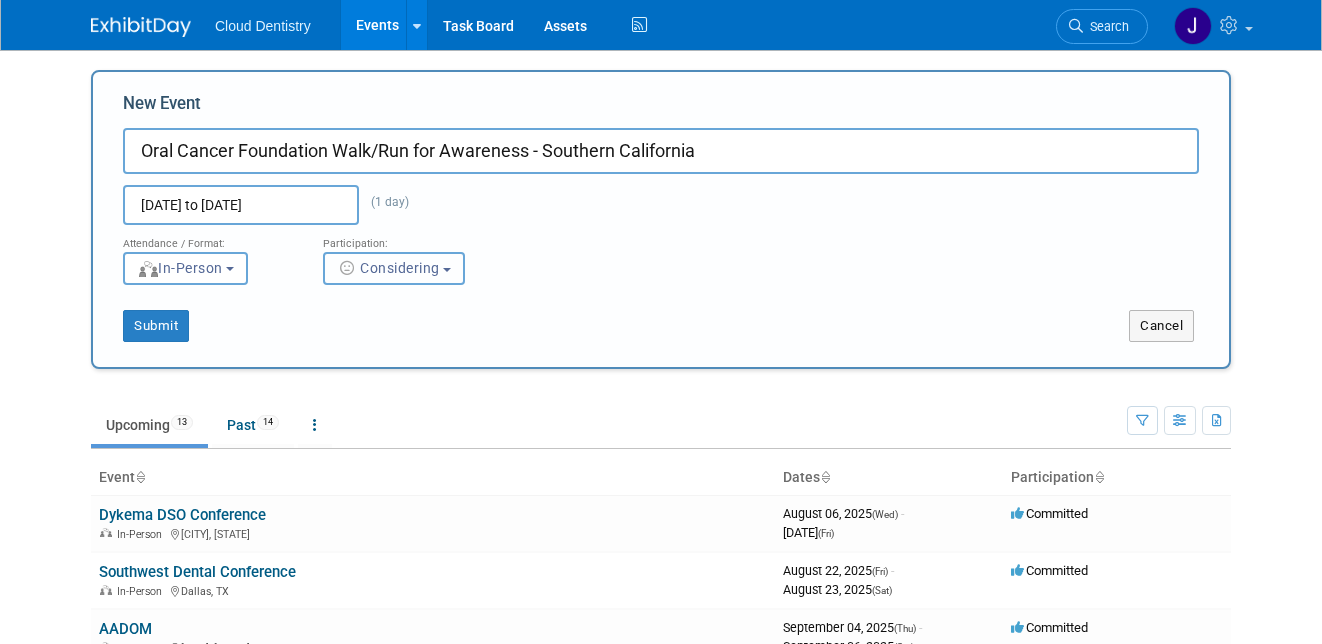 click on "Considering" at bounding box center [388, 268] 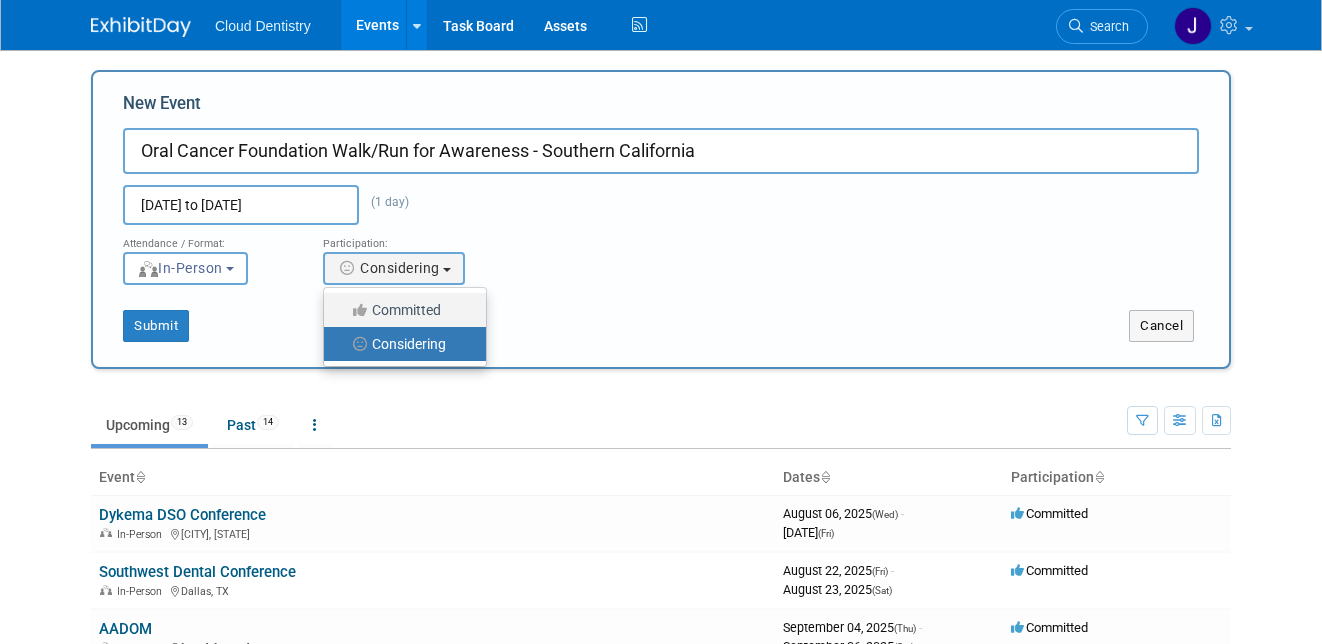 click on "Committed" at bounding box center (400, 310) 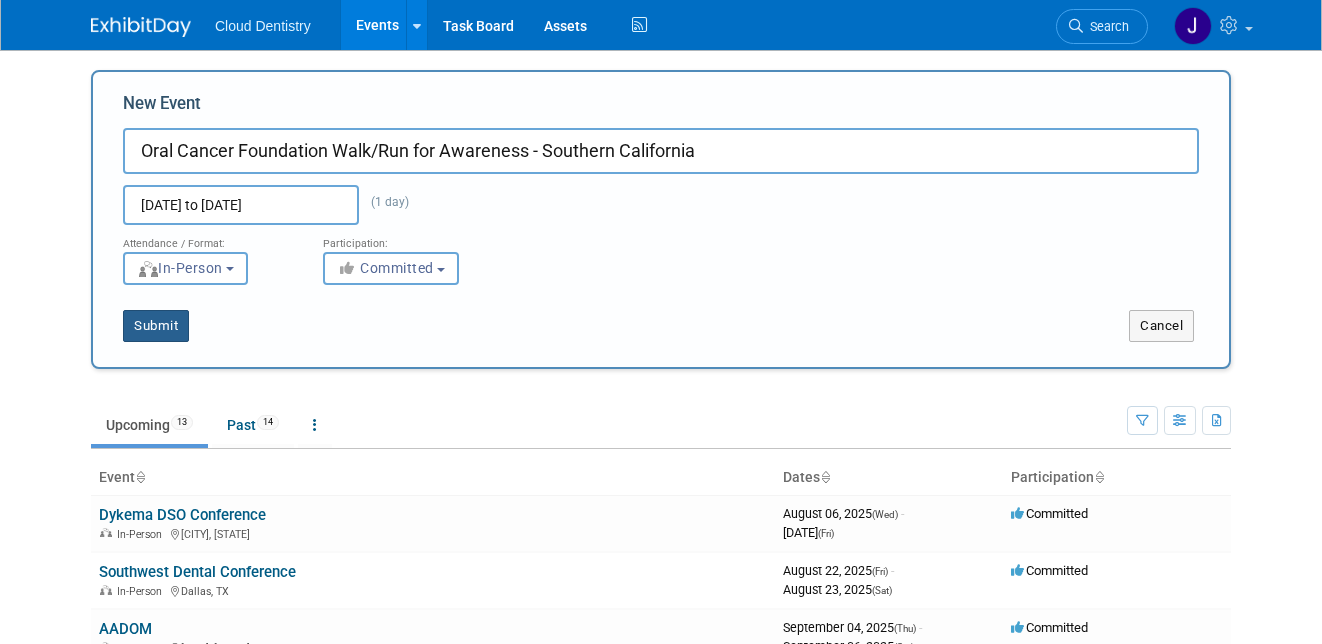 click on "Submit" at bounding box center [156, 326] 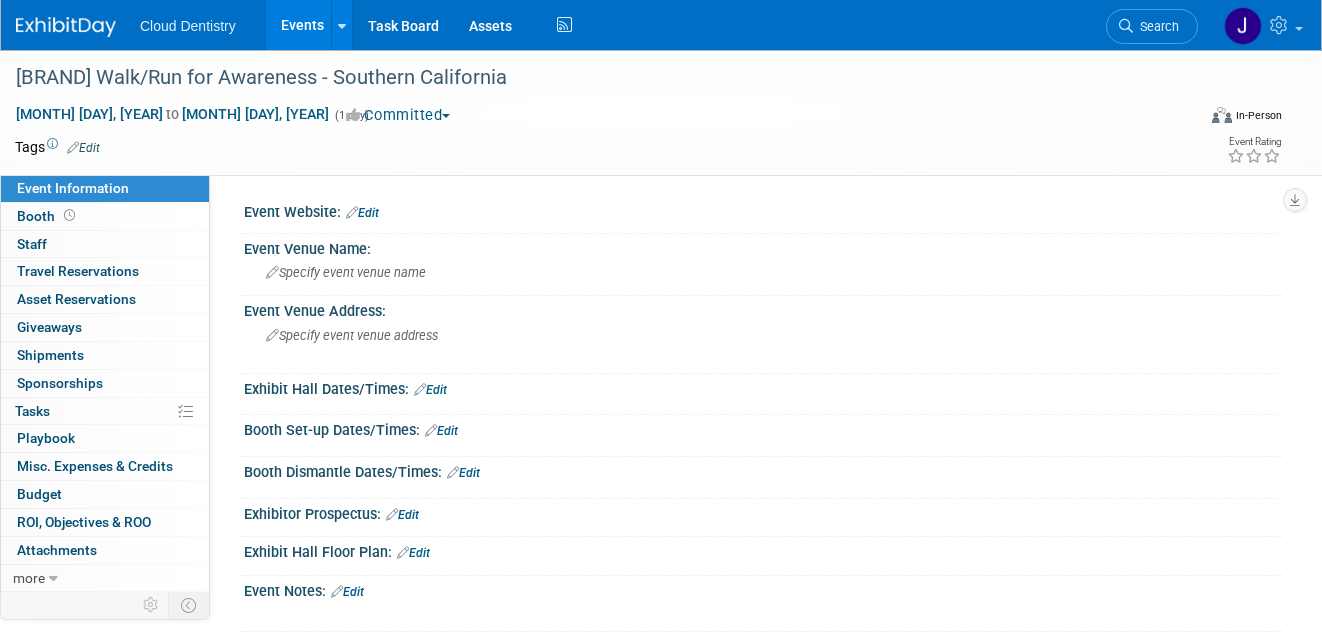 scroll, scrollTop: 0, scrollLeft: 0, axis: both 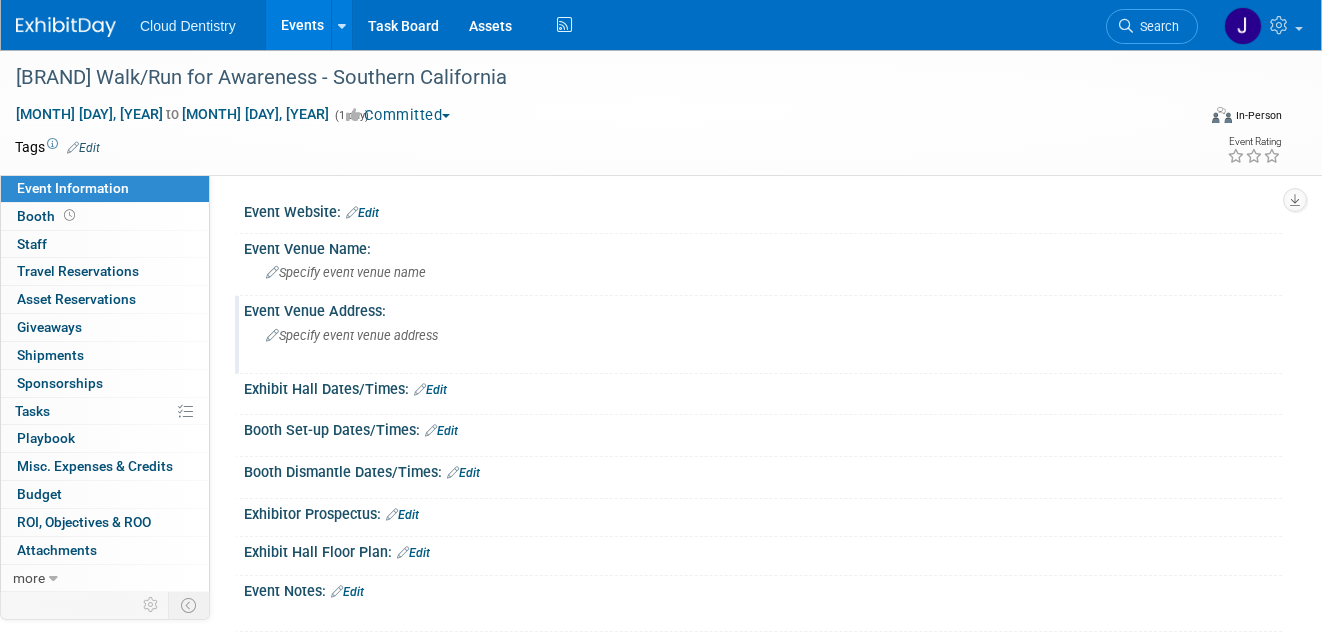 click on "Specify event venue address" at bounding box center (460, 343) 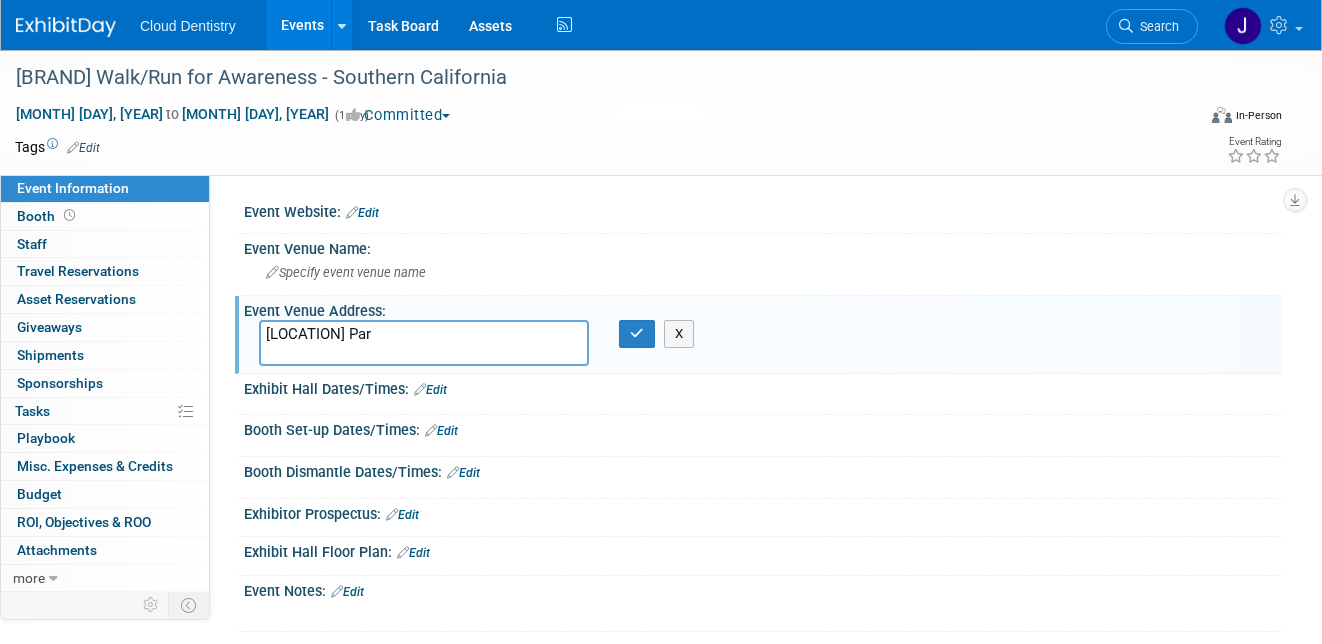 type on "[LOCATION] Park" 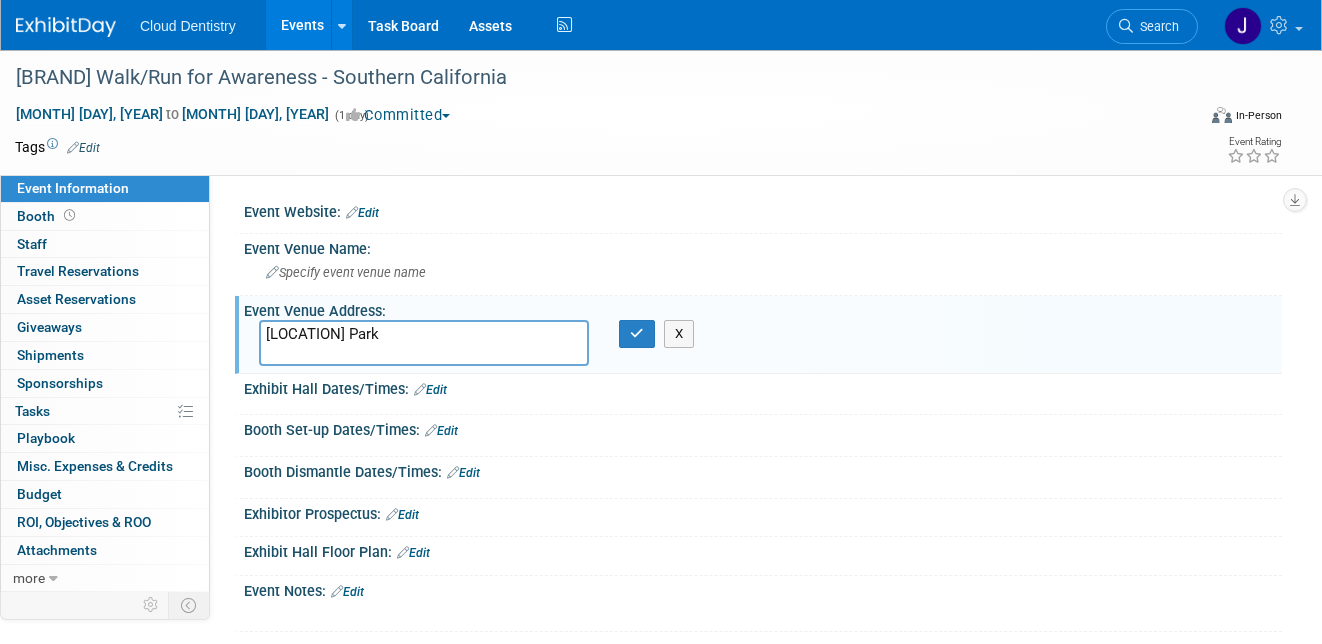 drag, startPoint x: 438, startPoint y: 332, endPoint x: 225, endPoint y: 331, distance: 213.00235 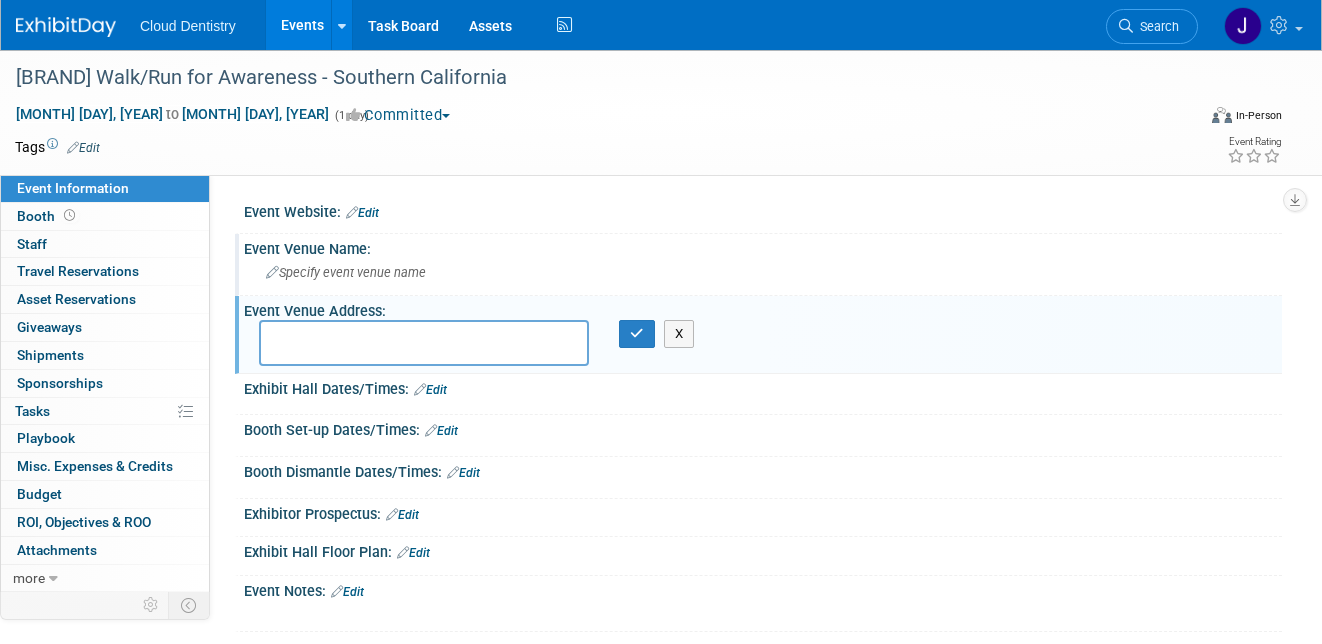 click on "Specify event venue name" at bounding box center [346, 272] 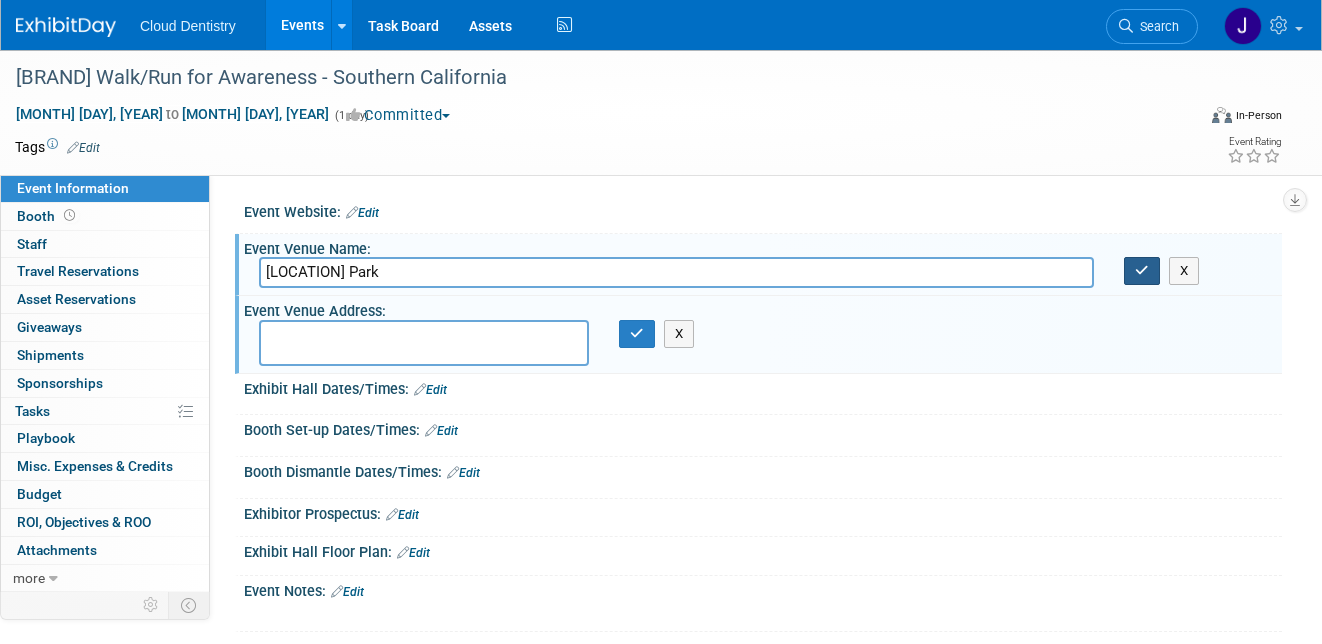 type on "[LOCATION] Park" 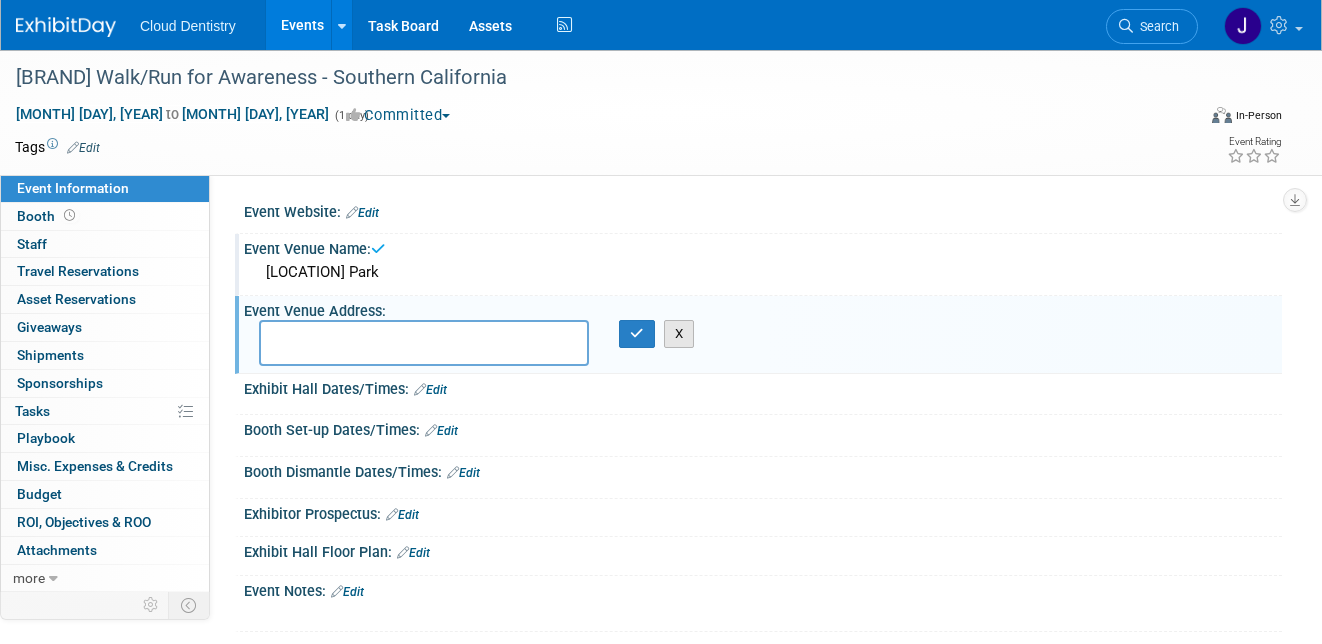click on "X" at bounding box center (679, 334) 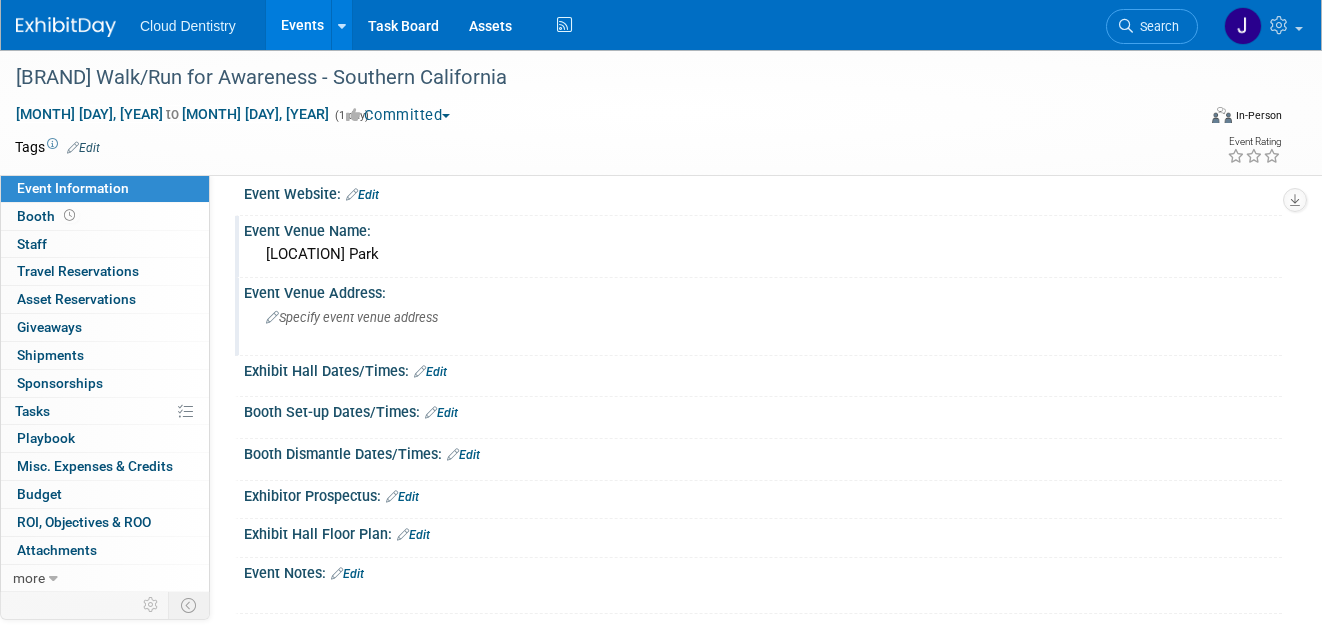 scroll, scrollTop: 13, scrollLeft: 0, axis: vertical 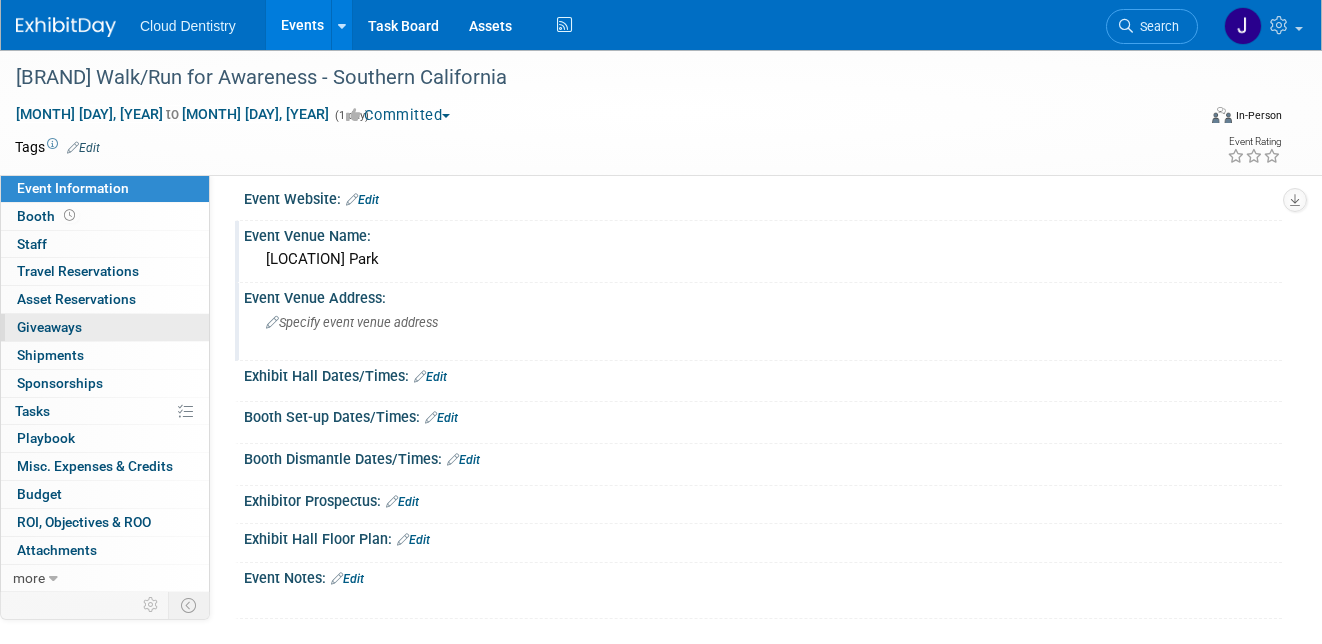 click on "0
Giveaways 0" at bounding box center [105, 327] 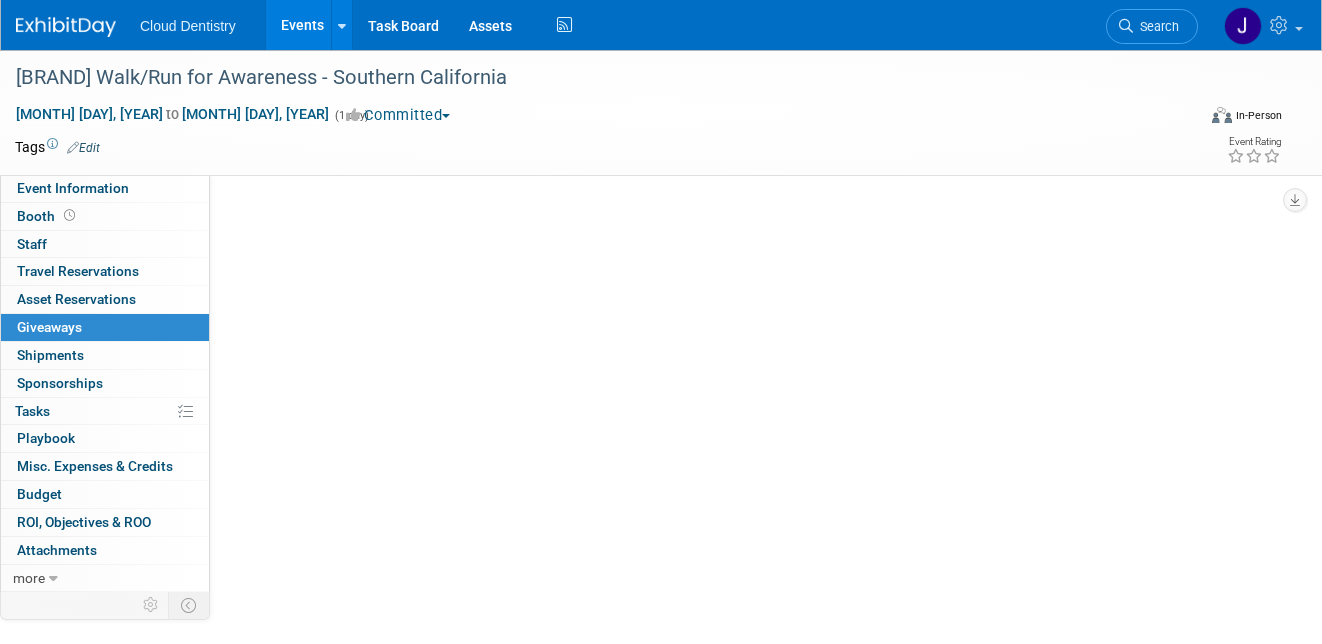 scroll, scrollTop: 0, scrollLeft: 0, axis: both 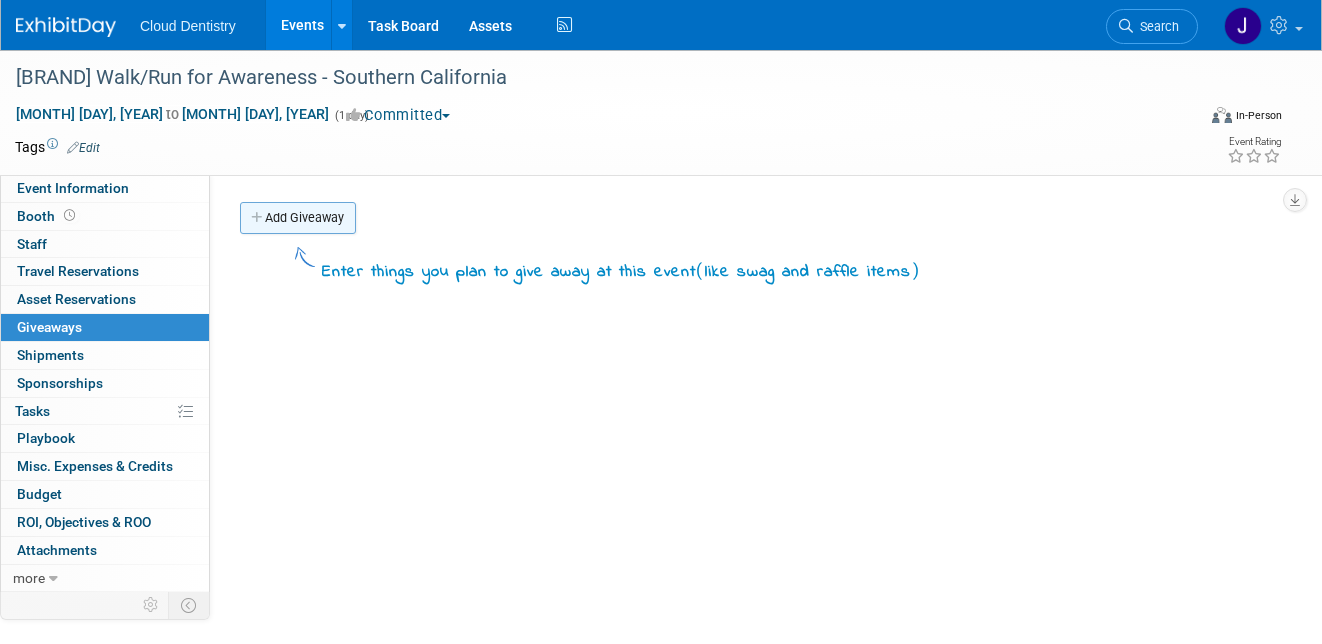 click on "Add Giveaway" at bounding box center (298, 218) 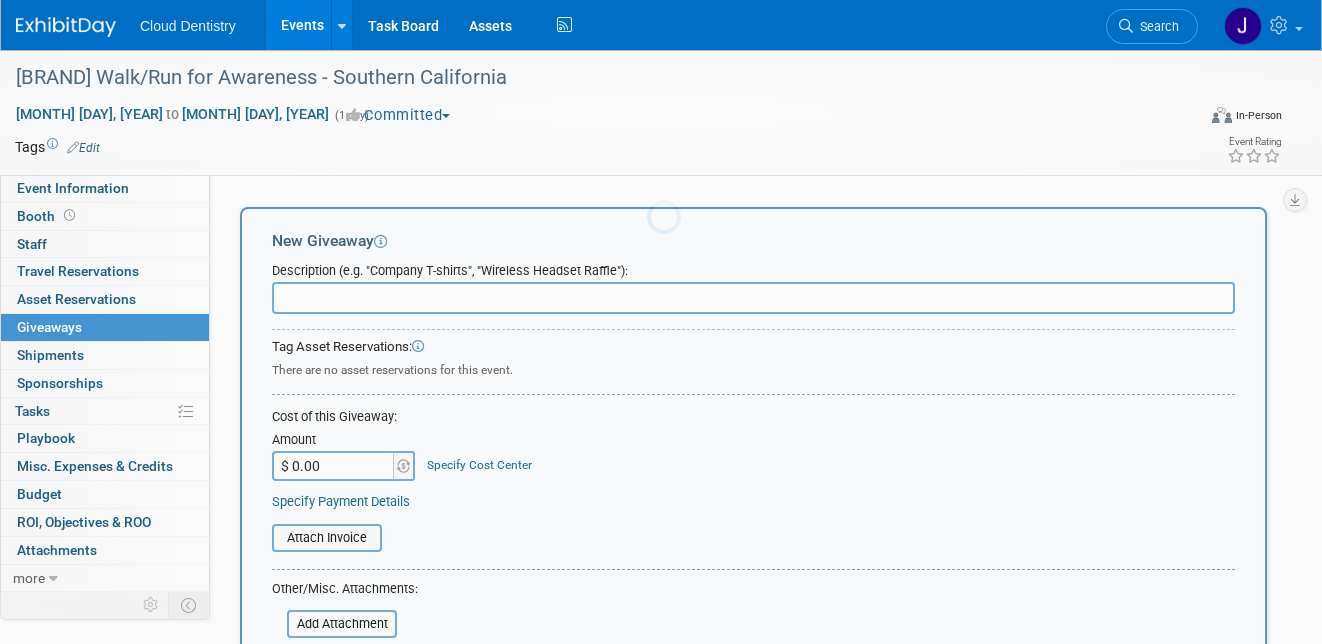 scroll, scrollTop: 0, scrollLeft: 0, axis: both 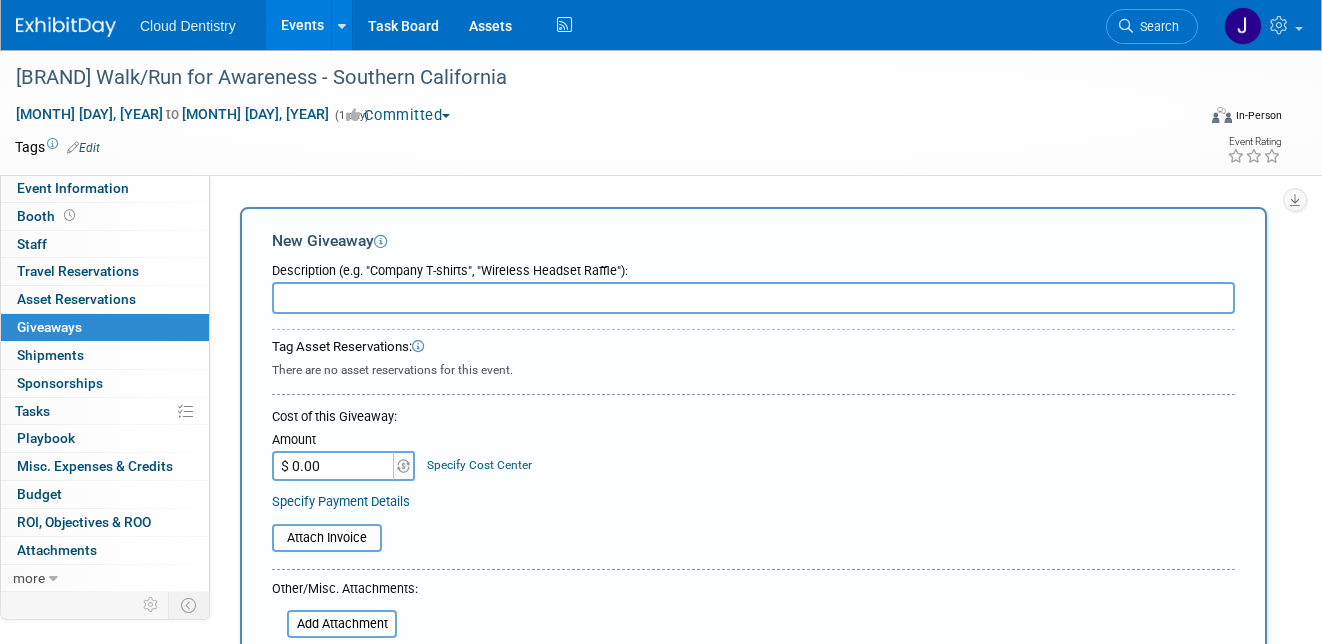 click at bounding box center [753, 298] 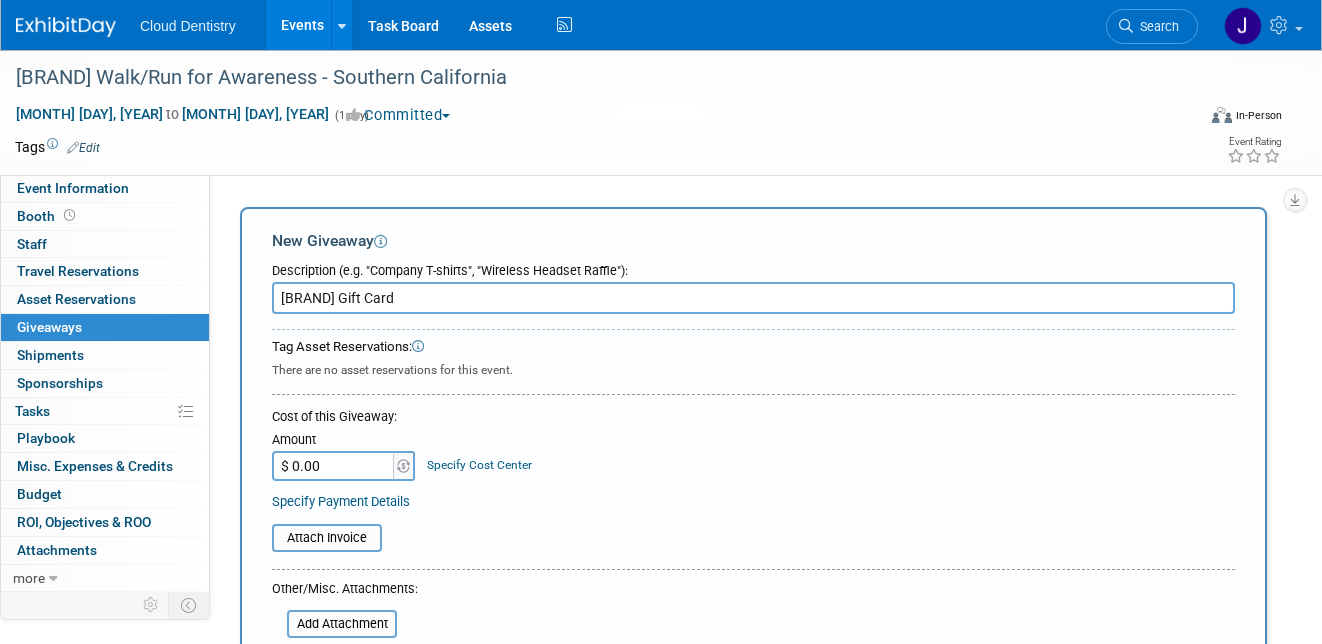type on "Amazon Gift Card" 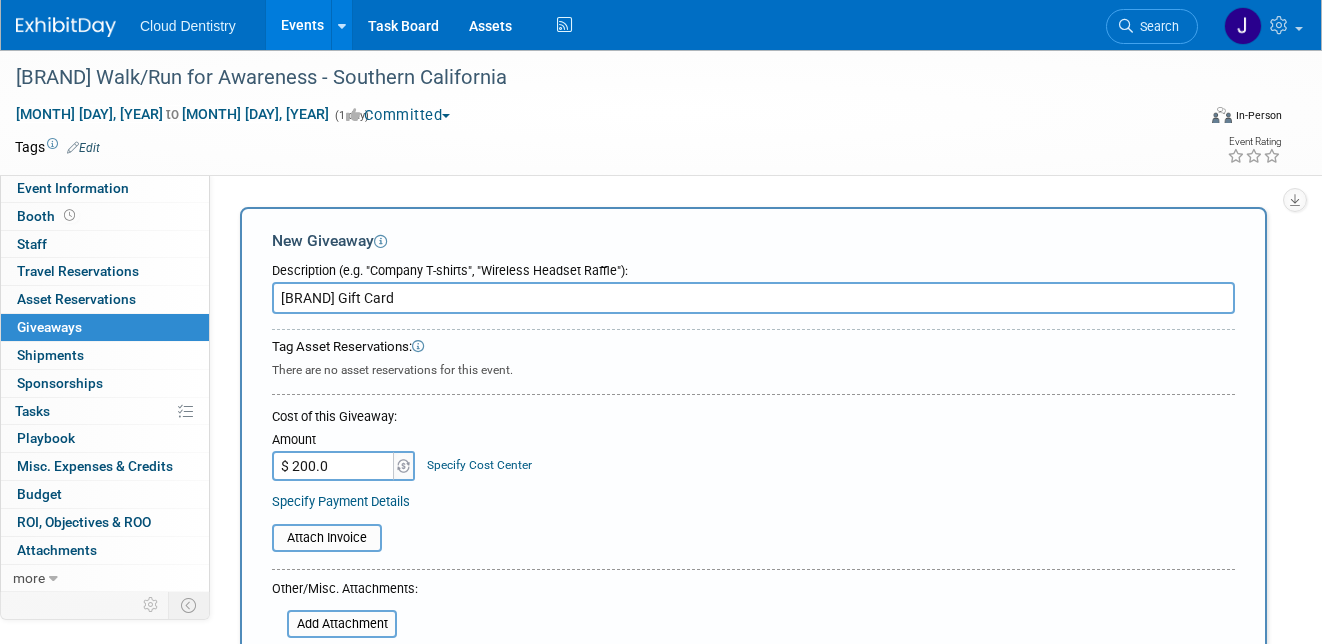 type on "$ 200.00" 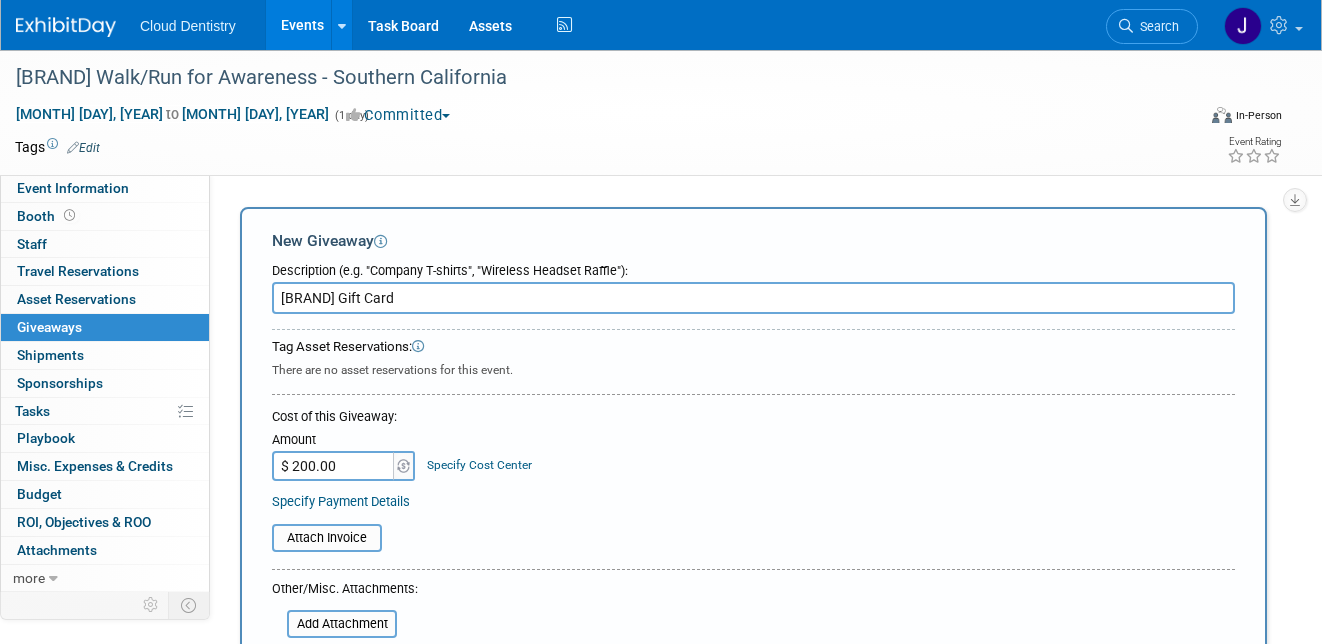 click on "Specify Payment Details" at bounding box center [753, 501] 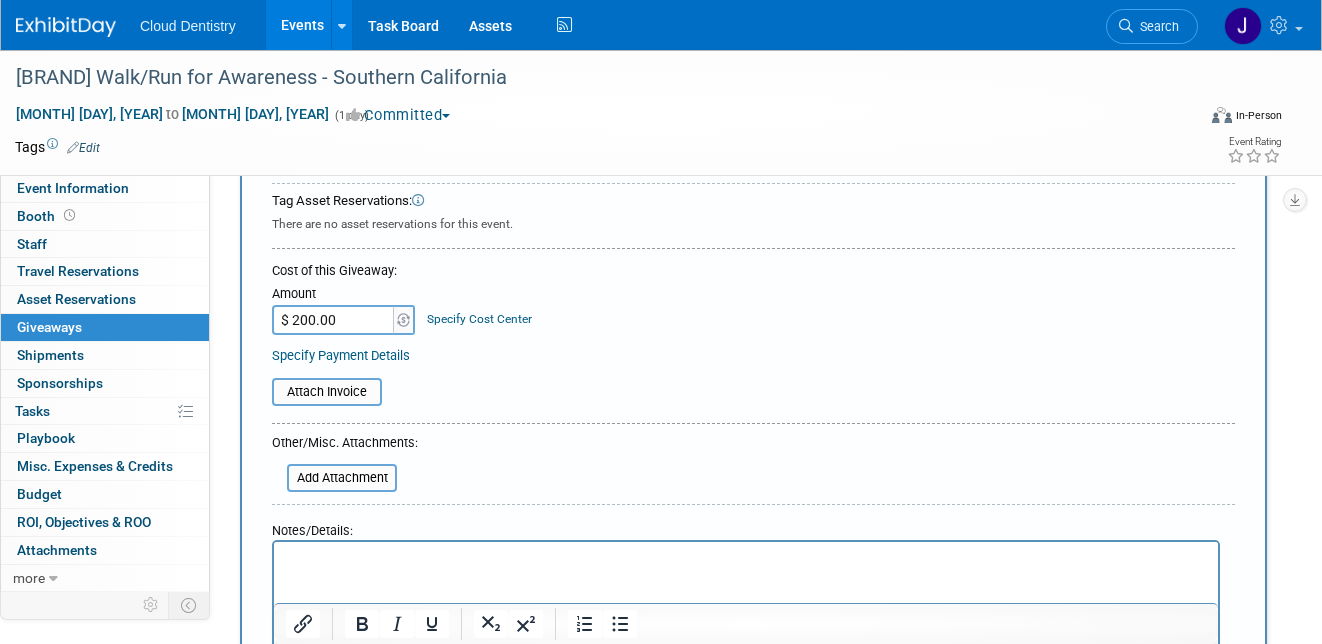scroll, scrollTop: 139, scrollLeft: 0, axis: vertical 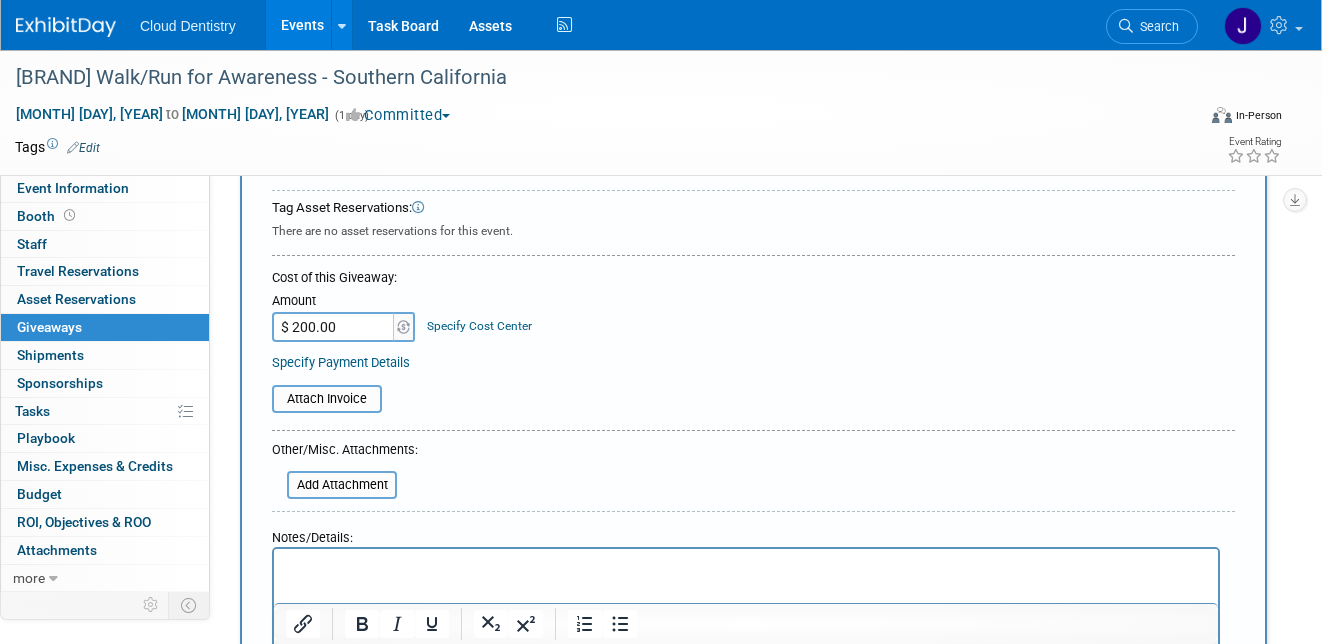 click at bounding box center [746, 563] 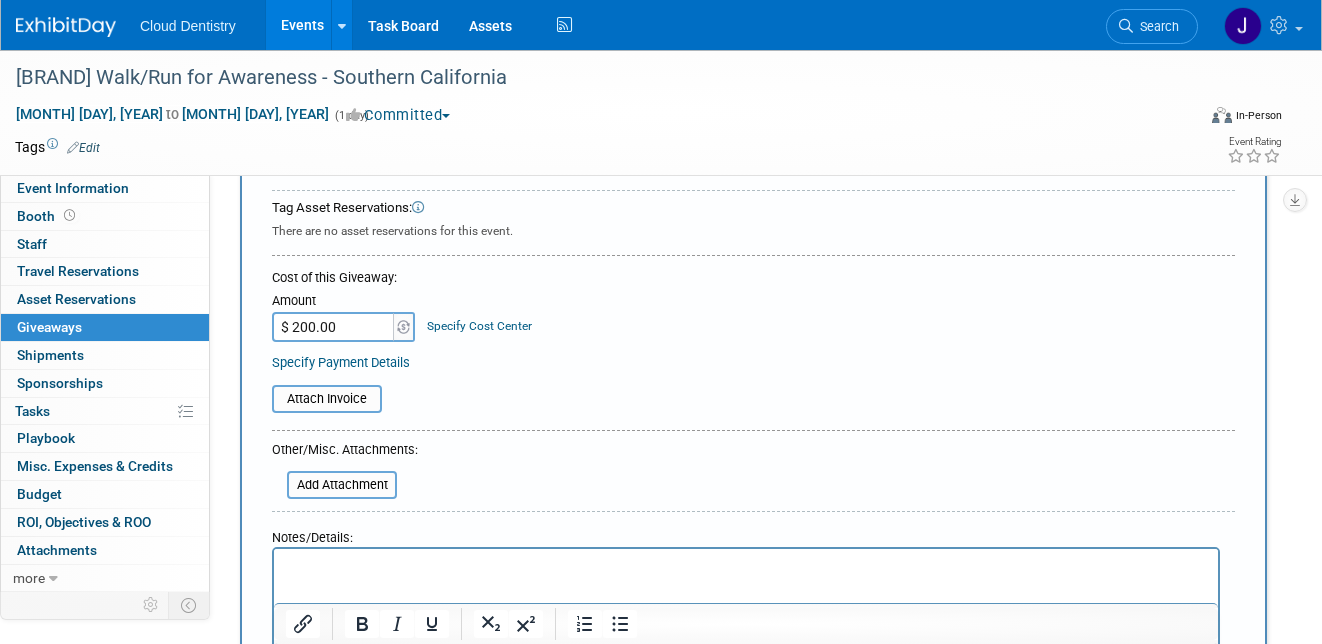 scroll, scrollTop: 382, scrollLeft: 0, axis: vertical 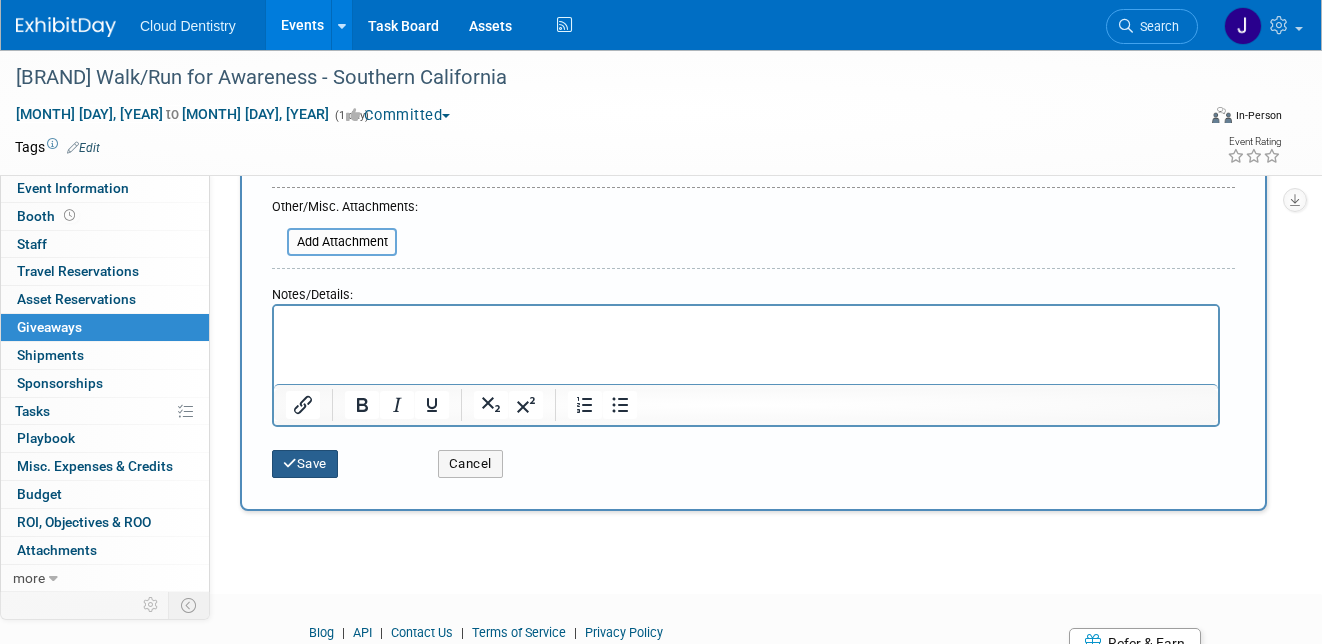 click on "Save" at bounding box center (305, 464) 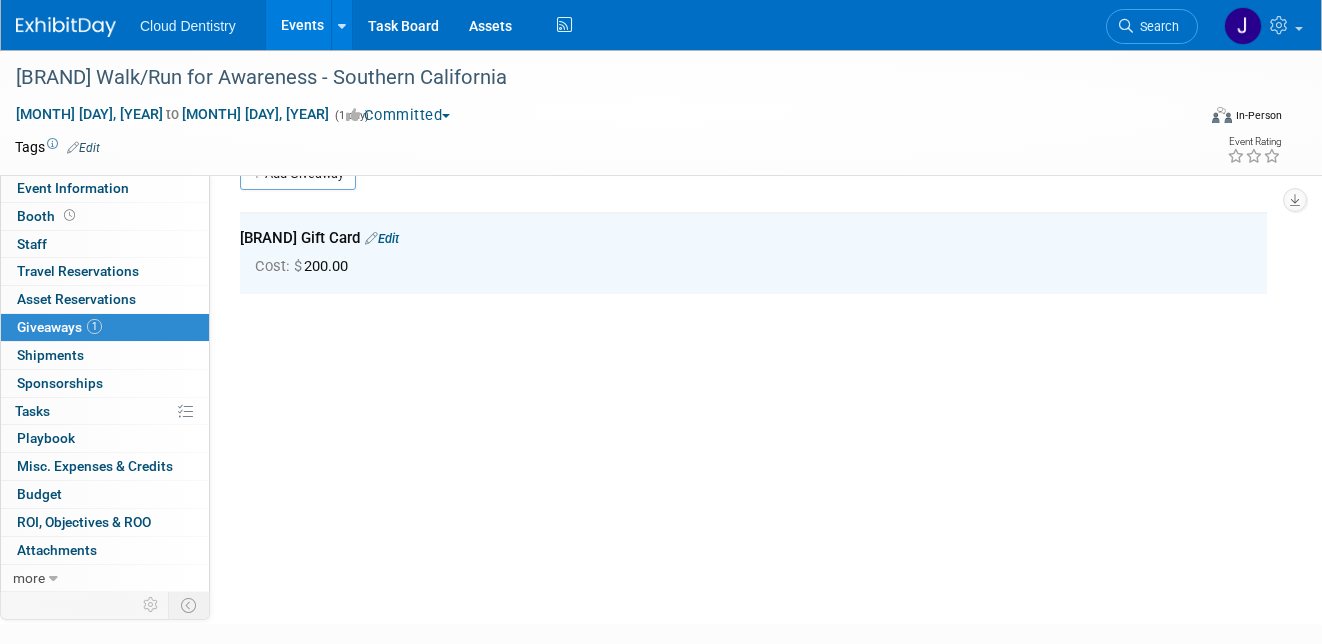 scroll, scrollTop: 0, scrollLeft: 0, axis: both 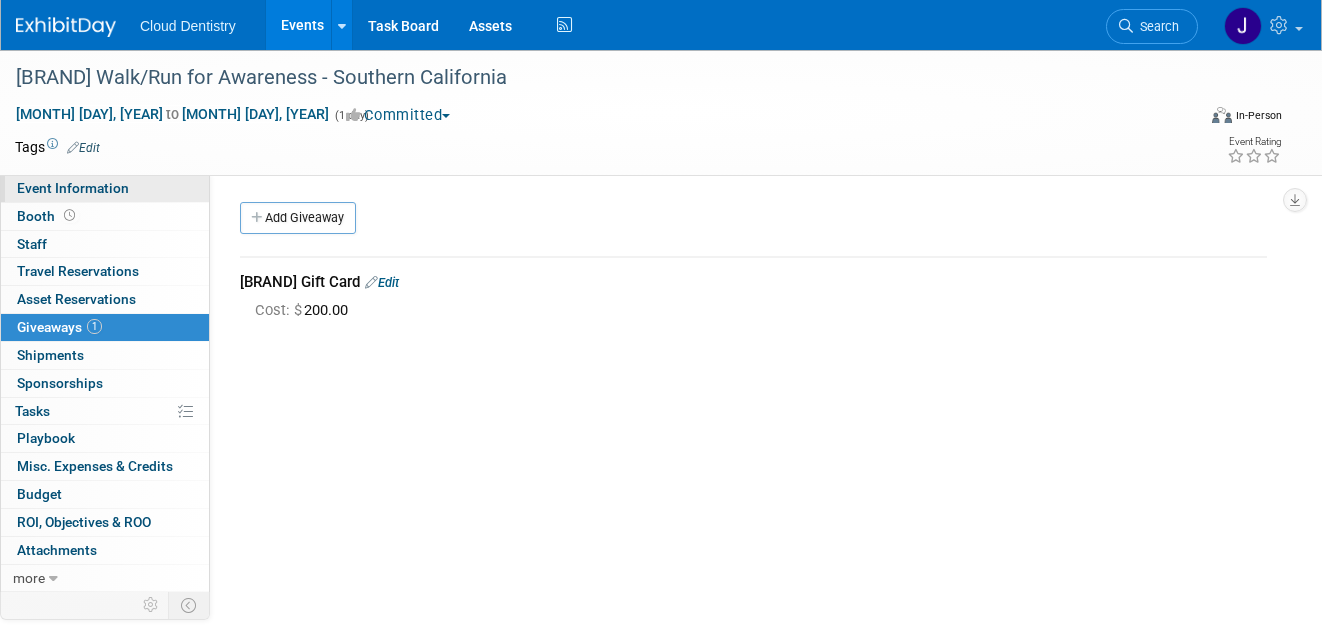 click on "Event Information" at bounding box center [73, 188] 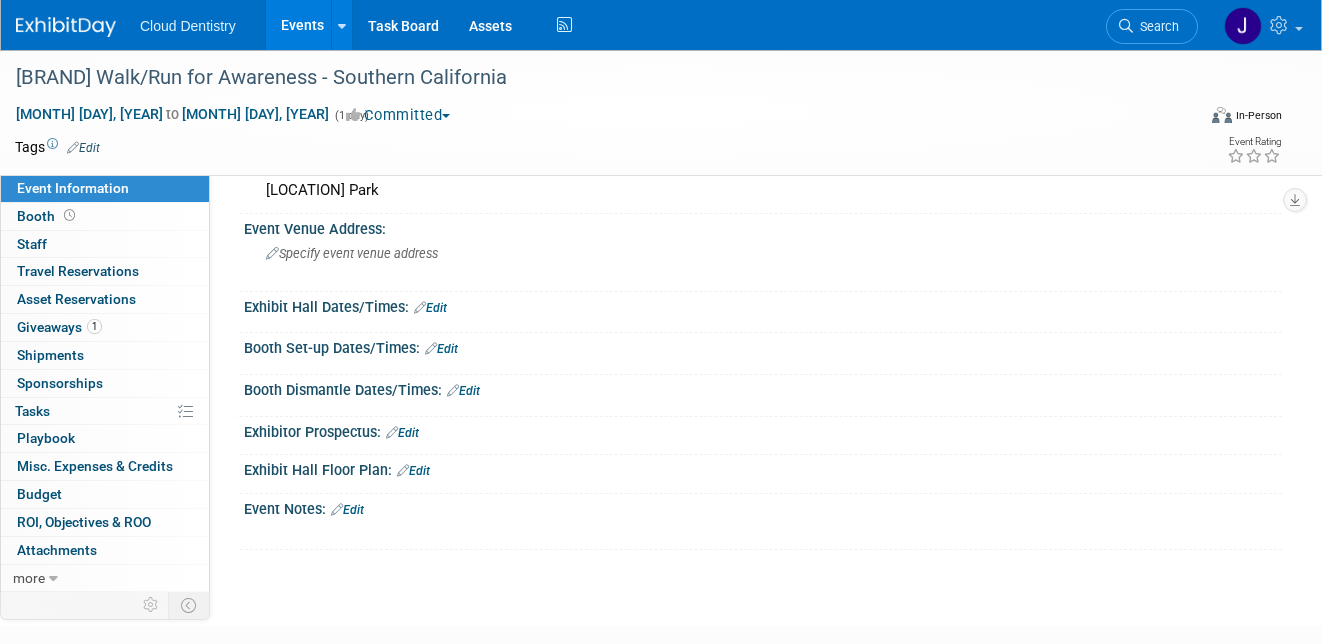 scroll, scrollTop: 102, scrollLeft: 0, axis: vertical 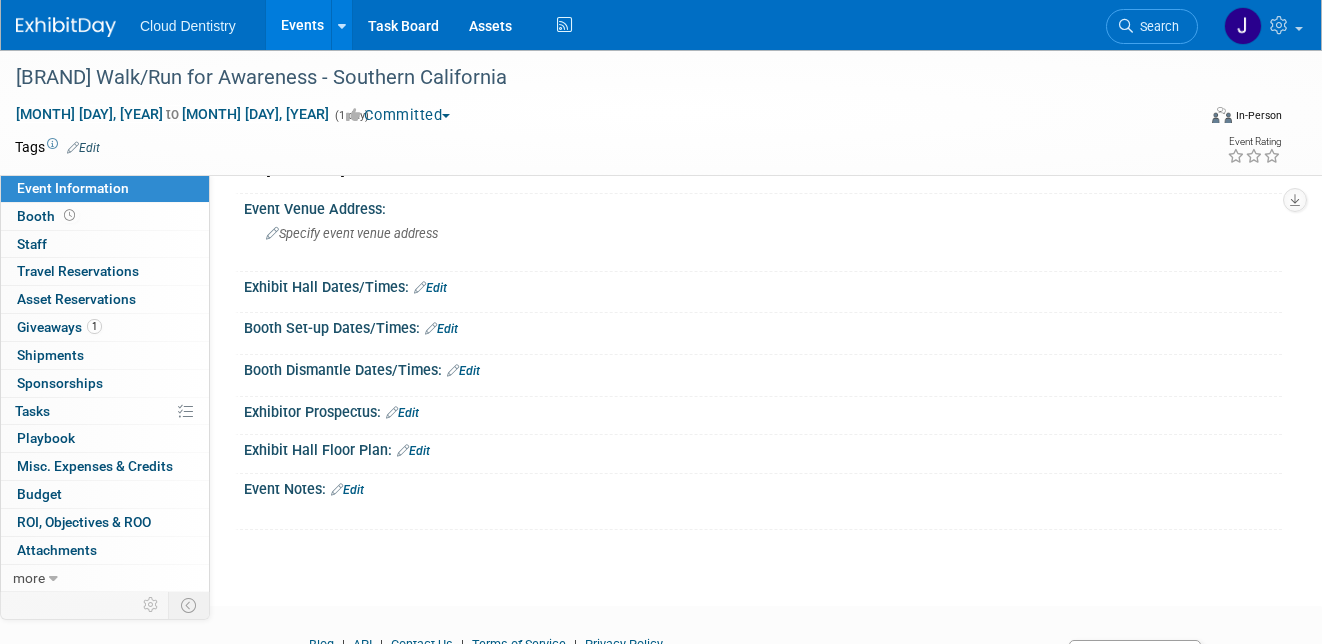click at bounding box center [670, 512] 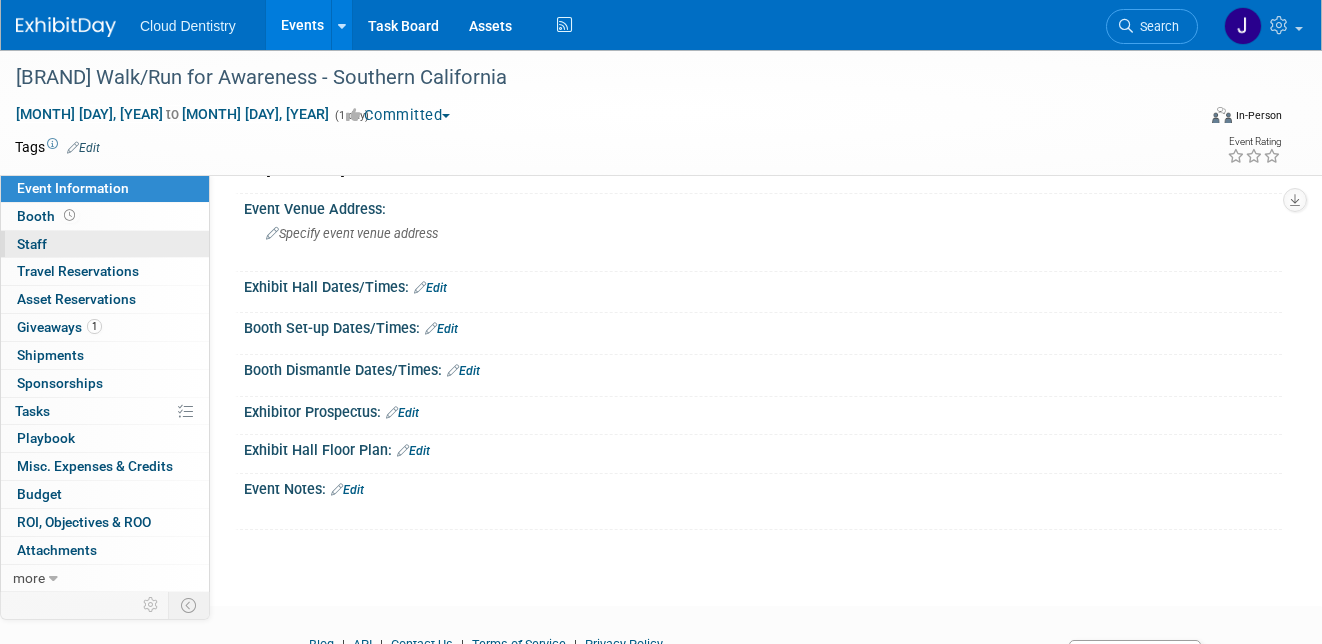 click on "0
Staff 0" at bounding box center (105, 244) 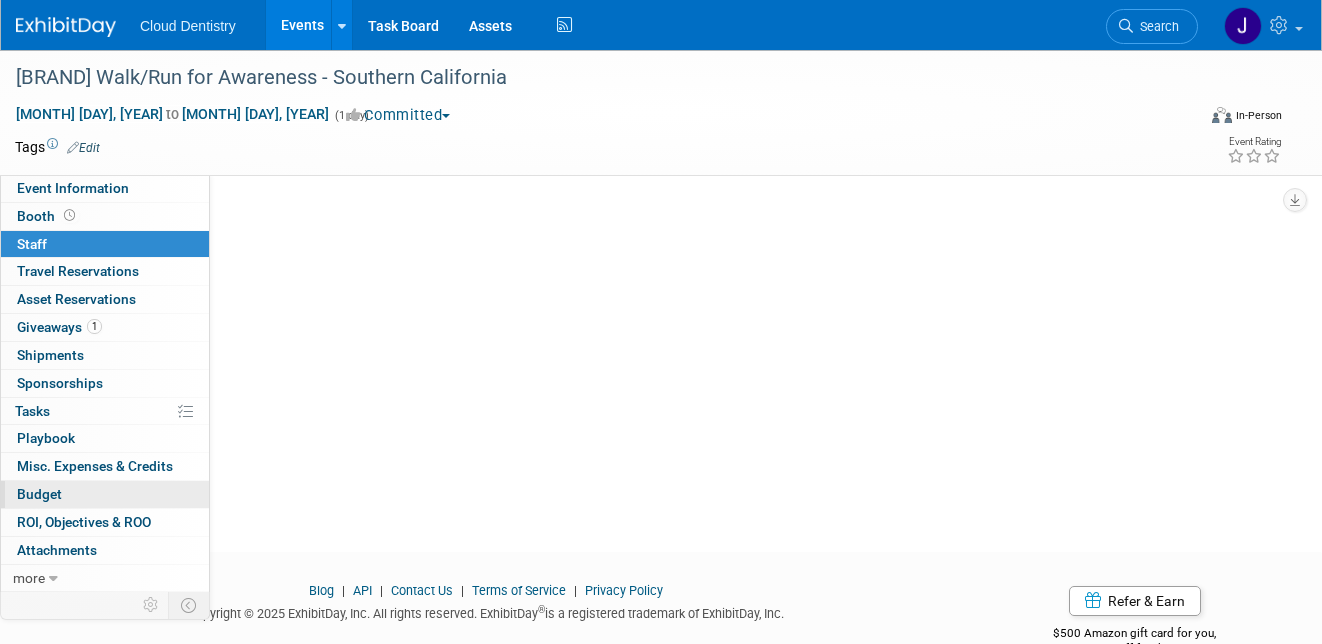 scroll, scrollTop: 118, scrollLeft: 0, axis: vertical 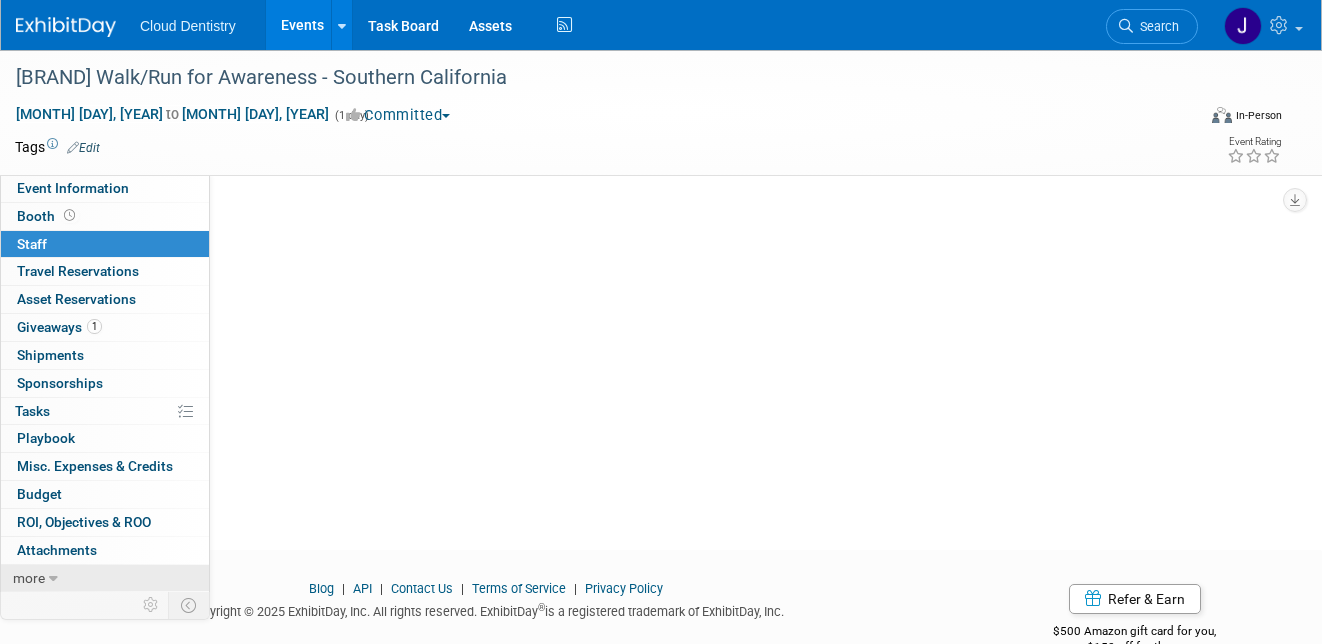 click on "more" at bounding box center [105, 578] 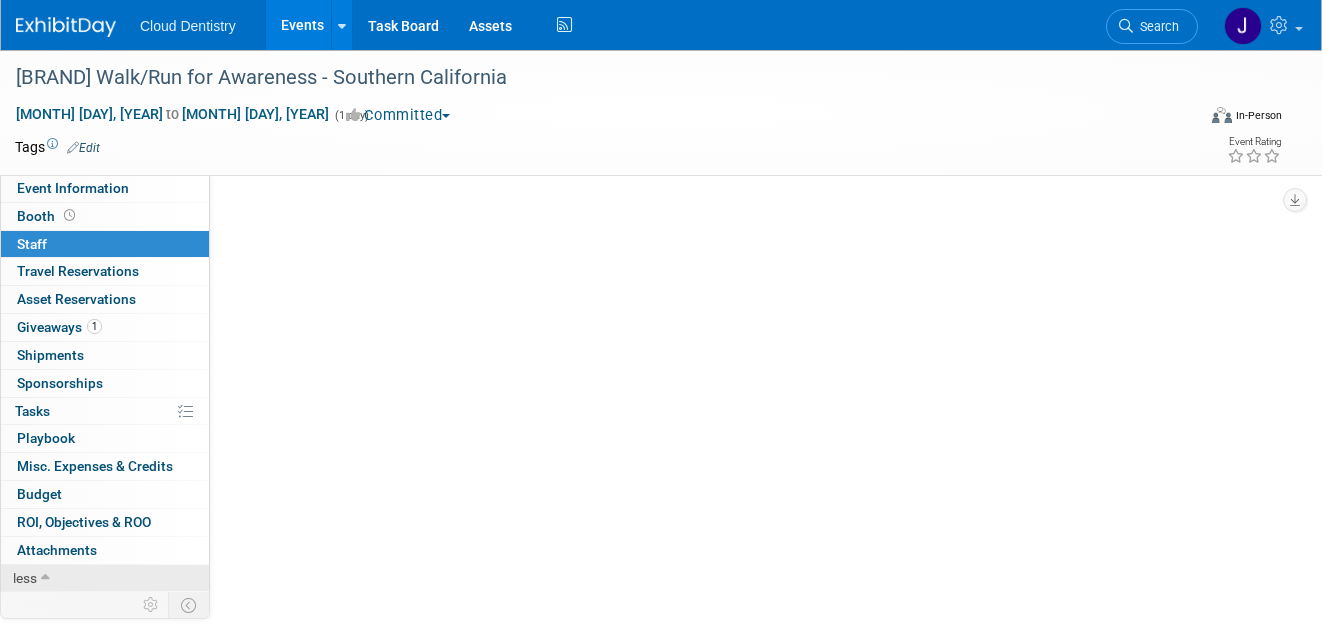 scroll, scrollTop: 140, scrollLeft: 0, axis: vertical 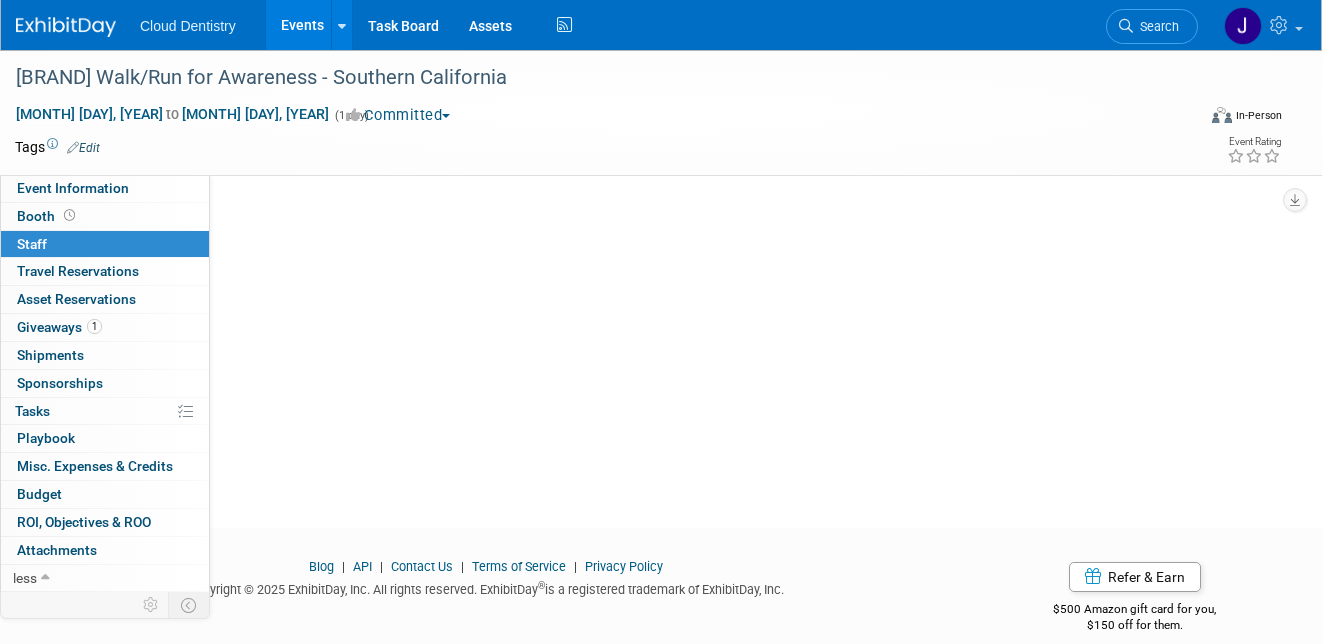 click on "0
Staff 0" at bounding box center [105, 244] 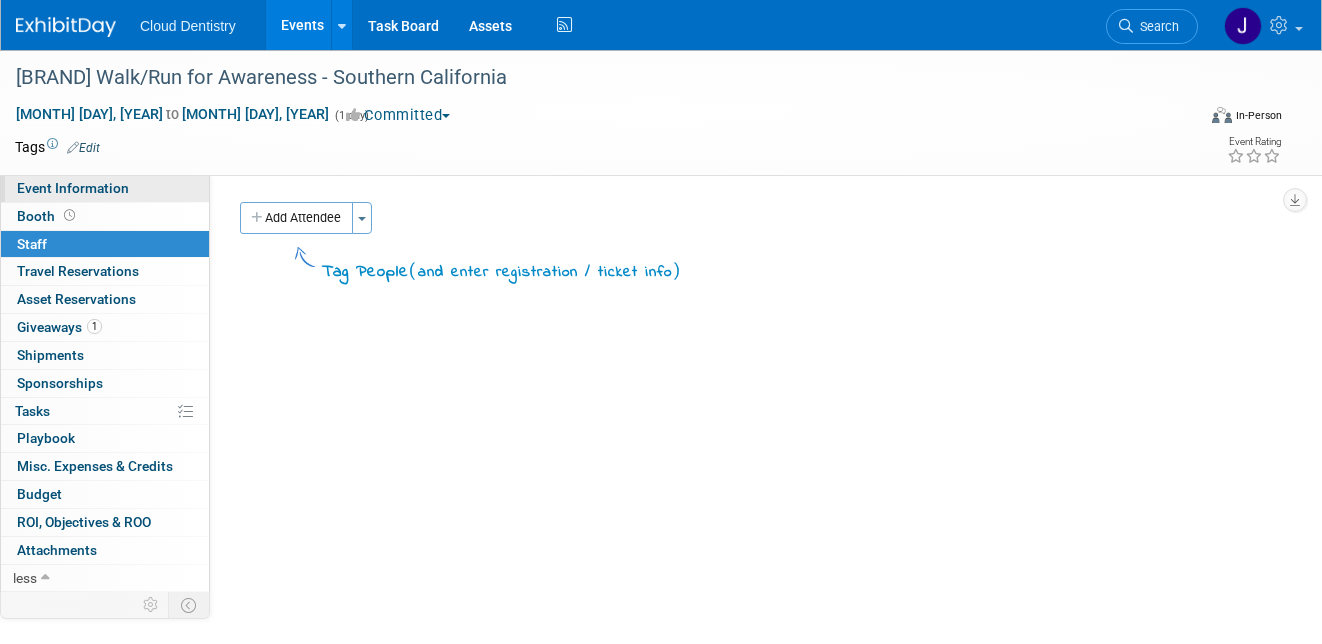 click on "Event Information" at bounding box center (105, 188) 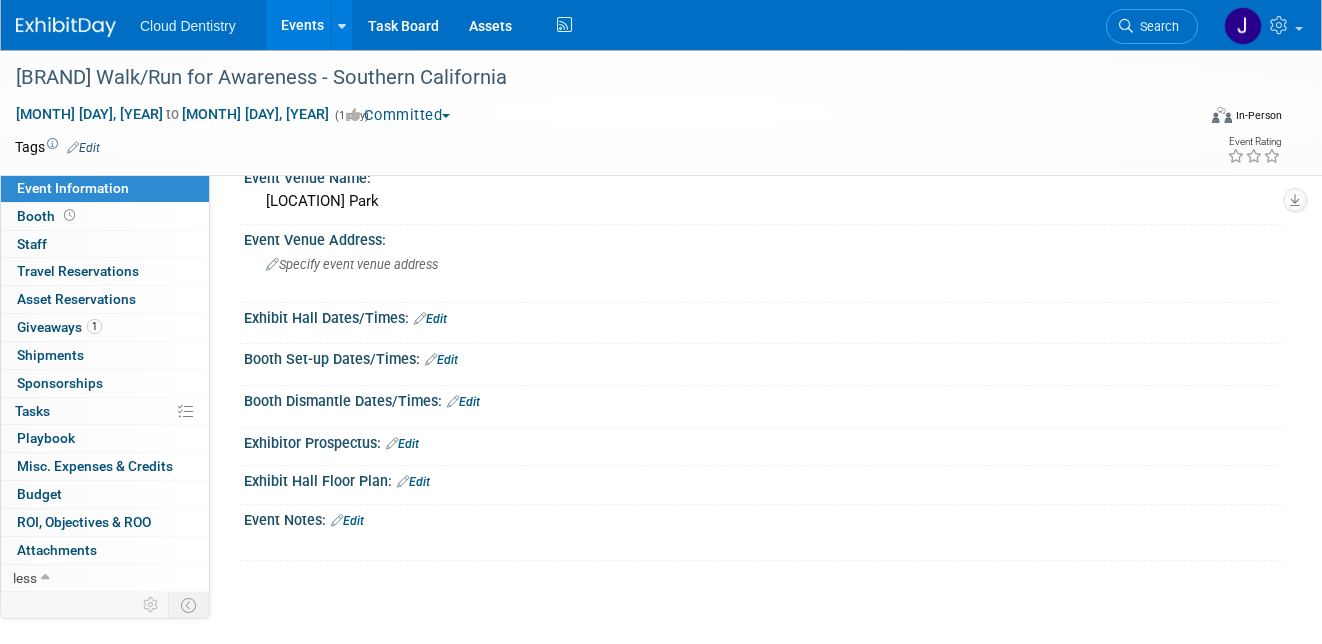 scroll, scrollTop: 160, scrollLeft: 0, axis: vertical 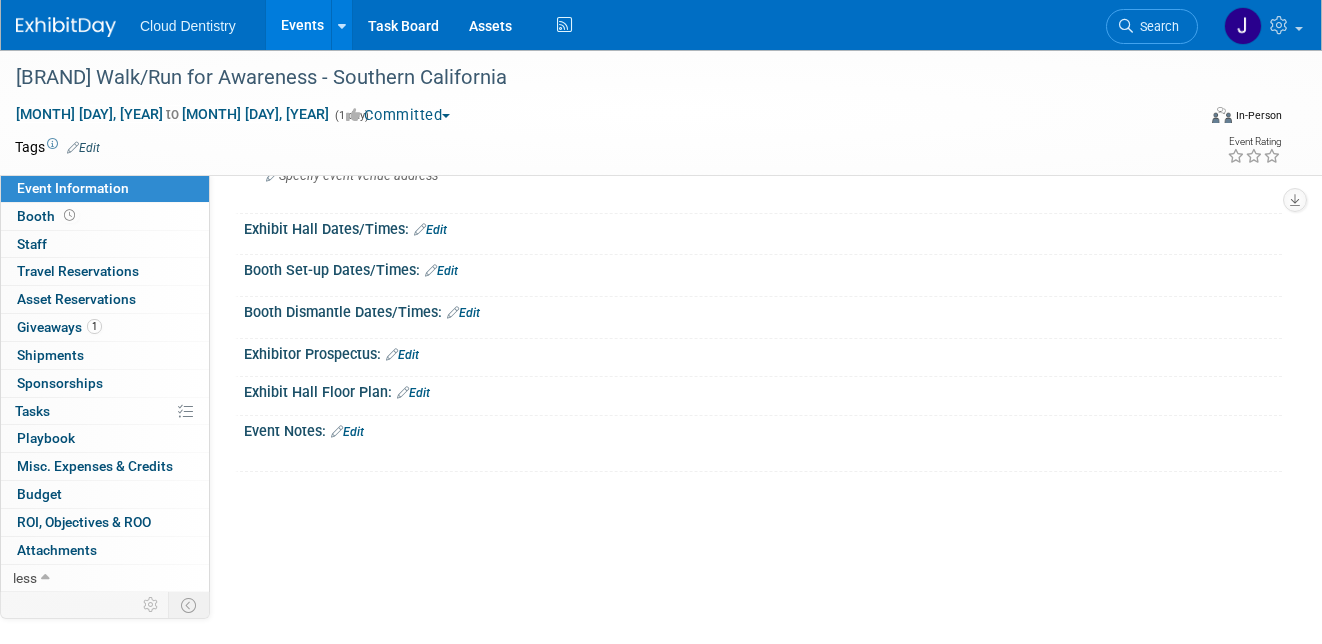 click on "Event Website:
Edit
Event Venue Name:
Mile Square Park
Edit  Edit  Edit" at bounding box center [746, 293] 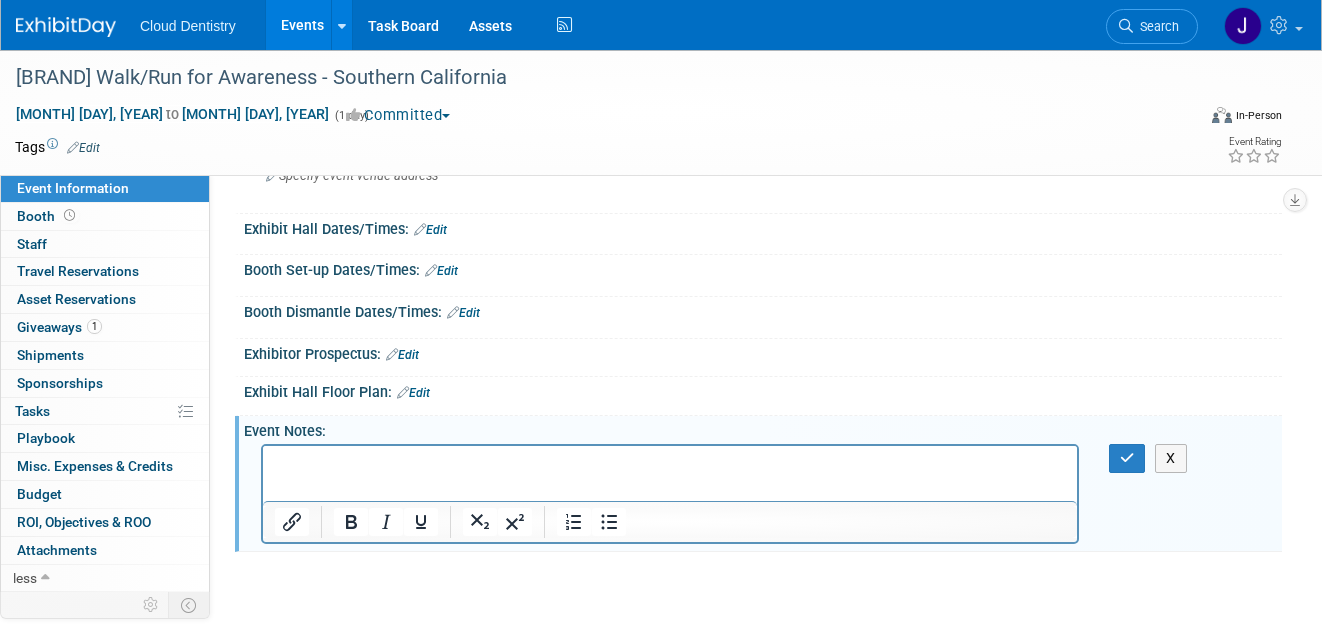 scroll, scrollTop: 0, scrollLeft: 0, axis: both 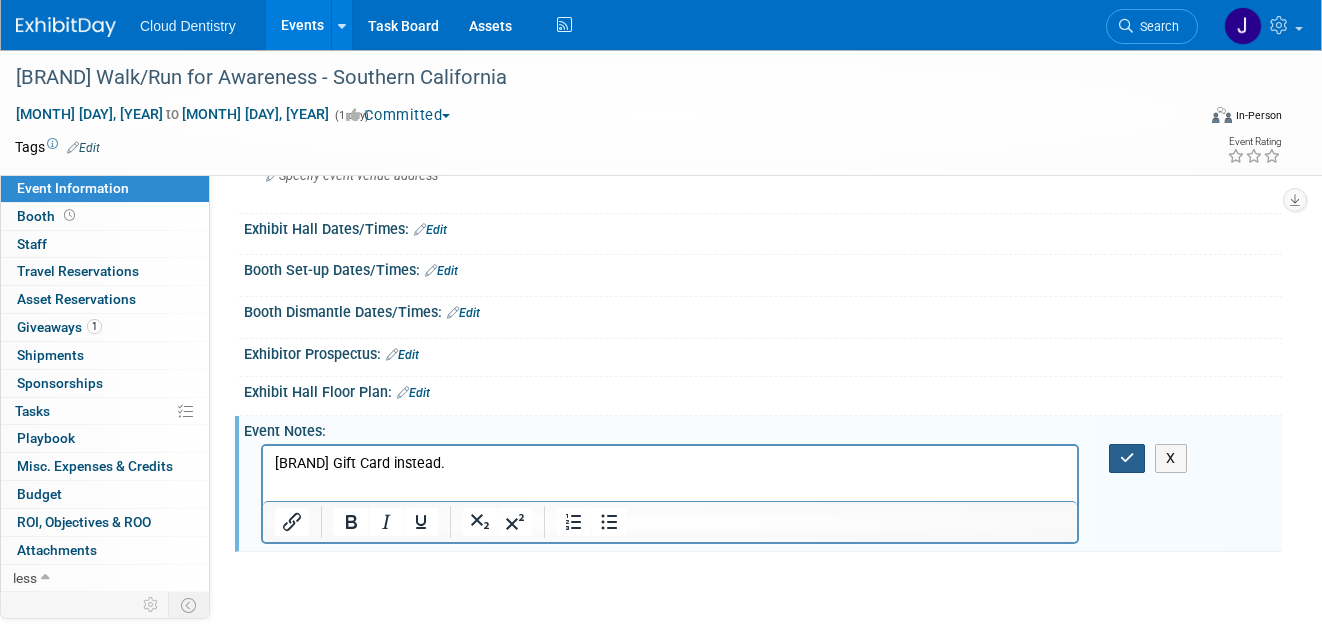 click at bounding box center (1127, 458) 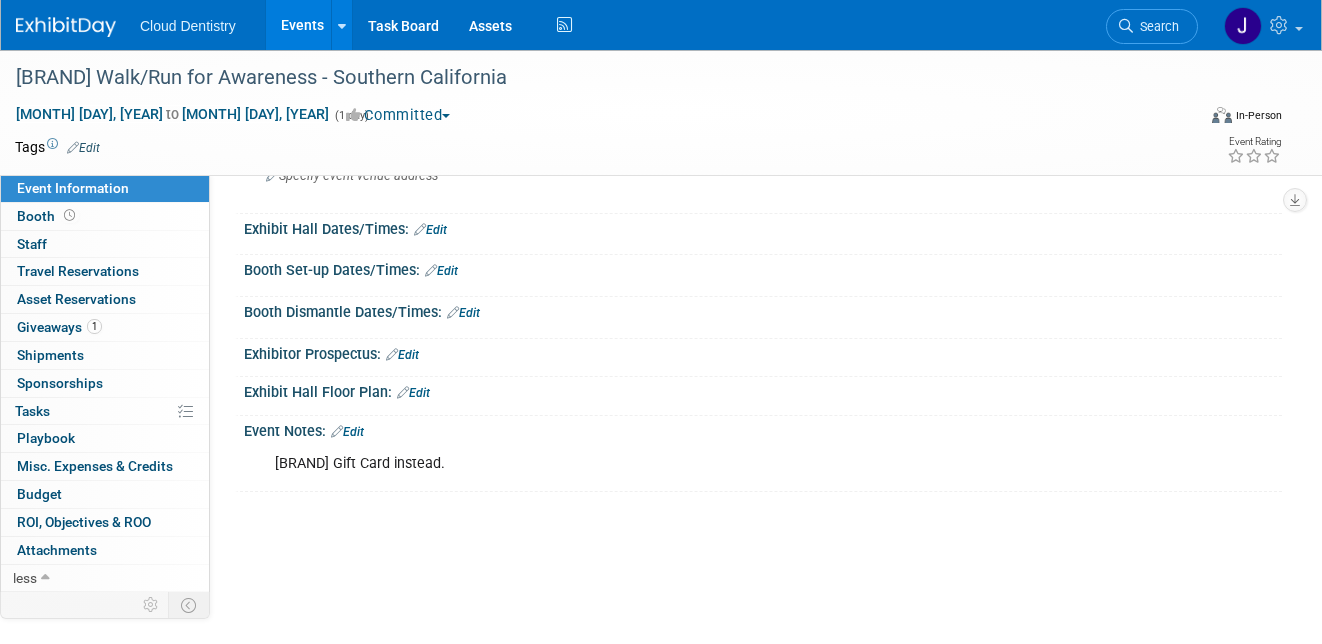 scroll, scrollTop: 0, scrollLeft: 0, axis: both 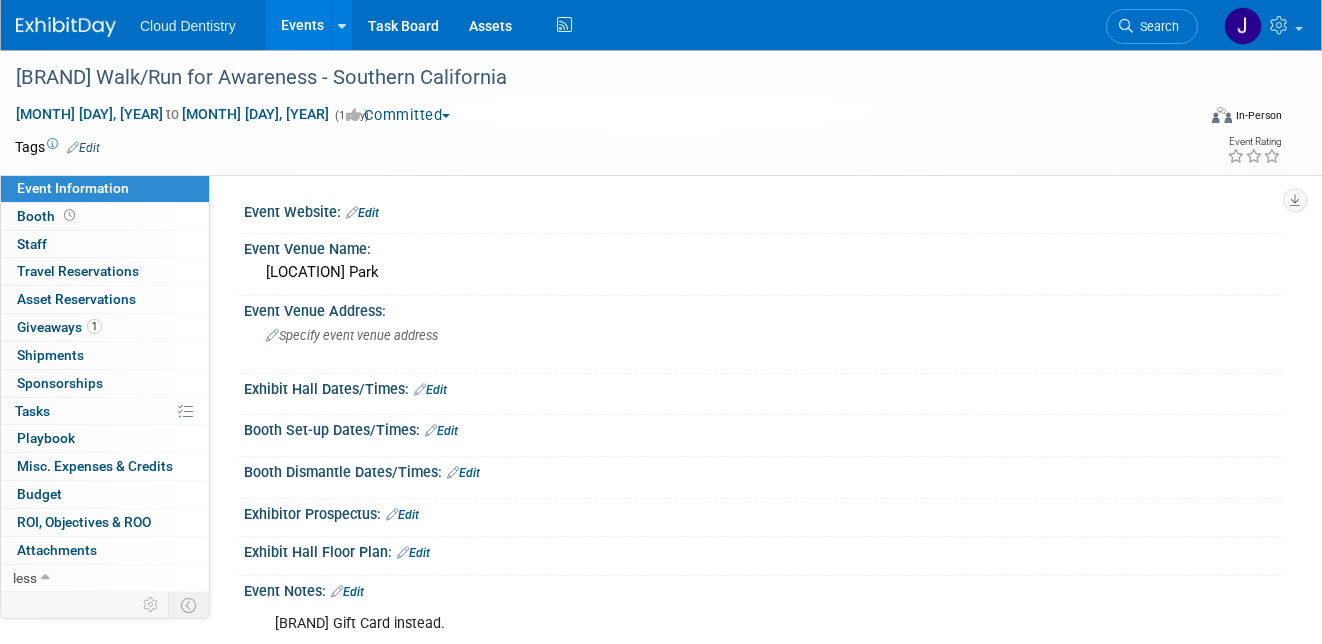 click on "Events" at bounding box center (302, 25) 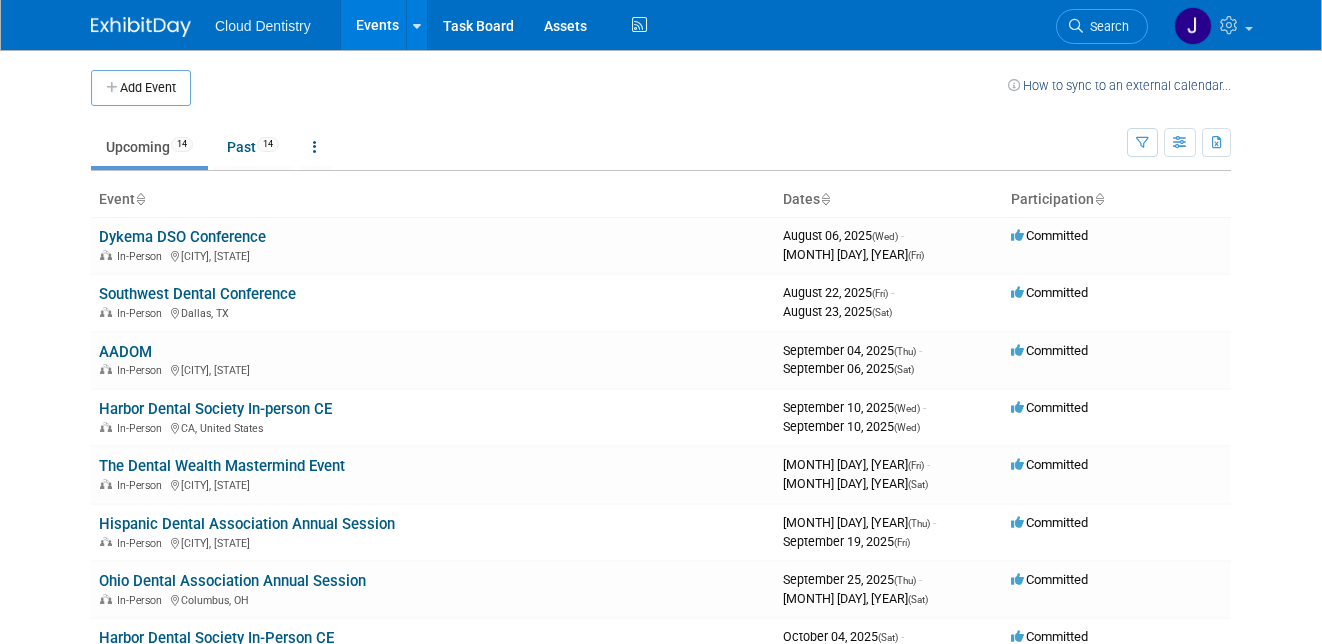 scroll, scrollTop: 0, scrollLeft: 0, axis: both 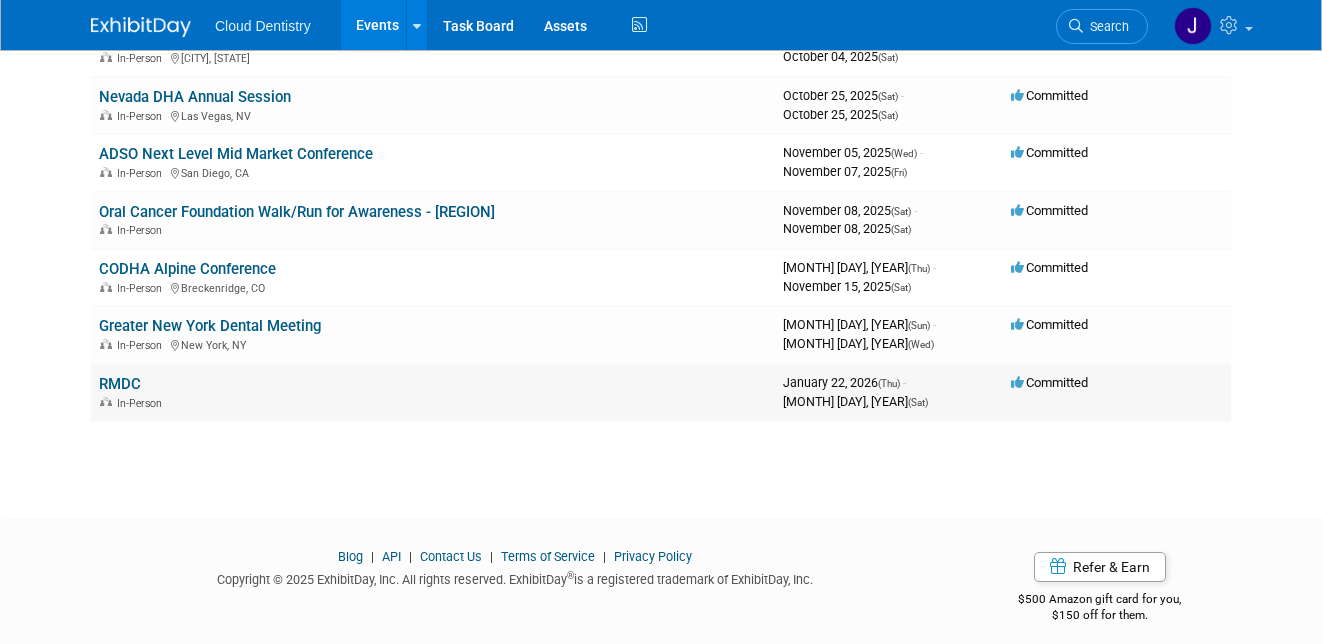 click on "In-Person" at bounding box center [433, 402] 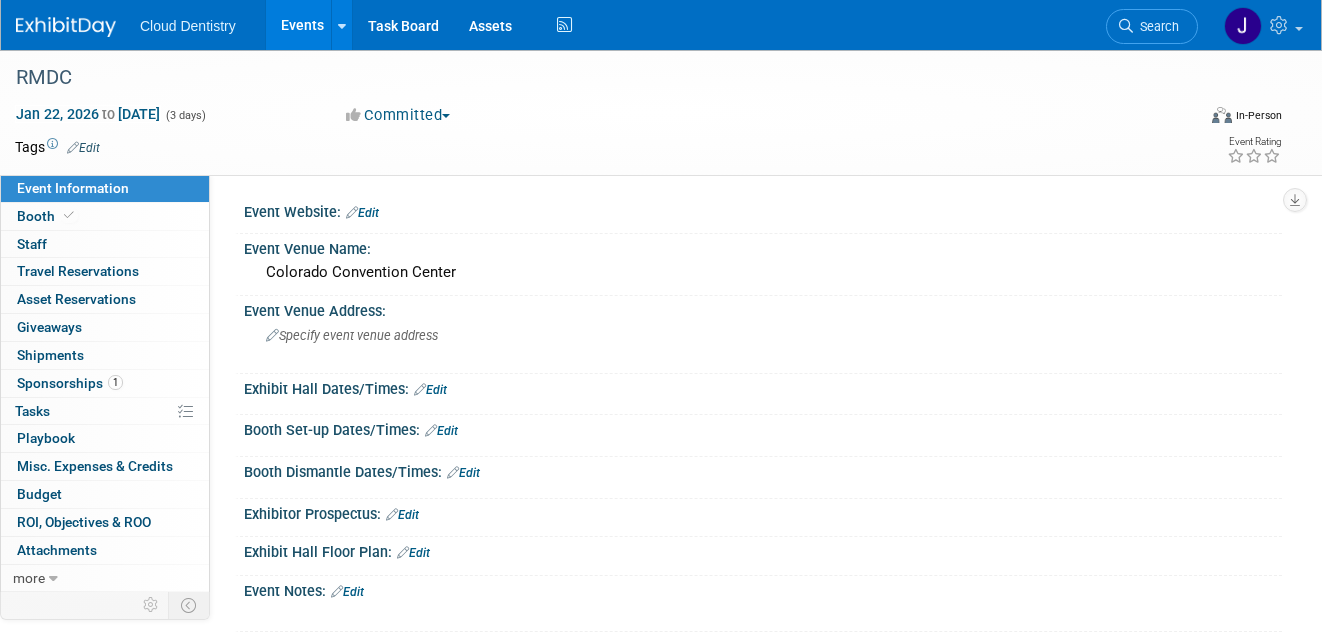 scroll, scrollTop: 0, scrollLeft: 0, axis: both 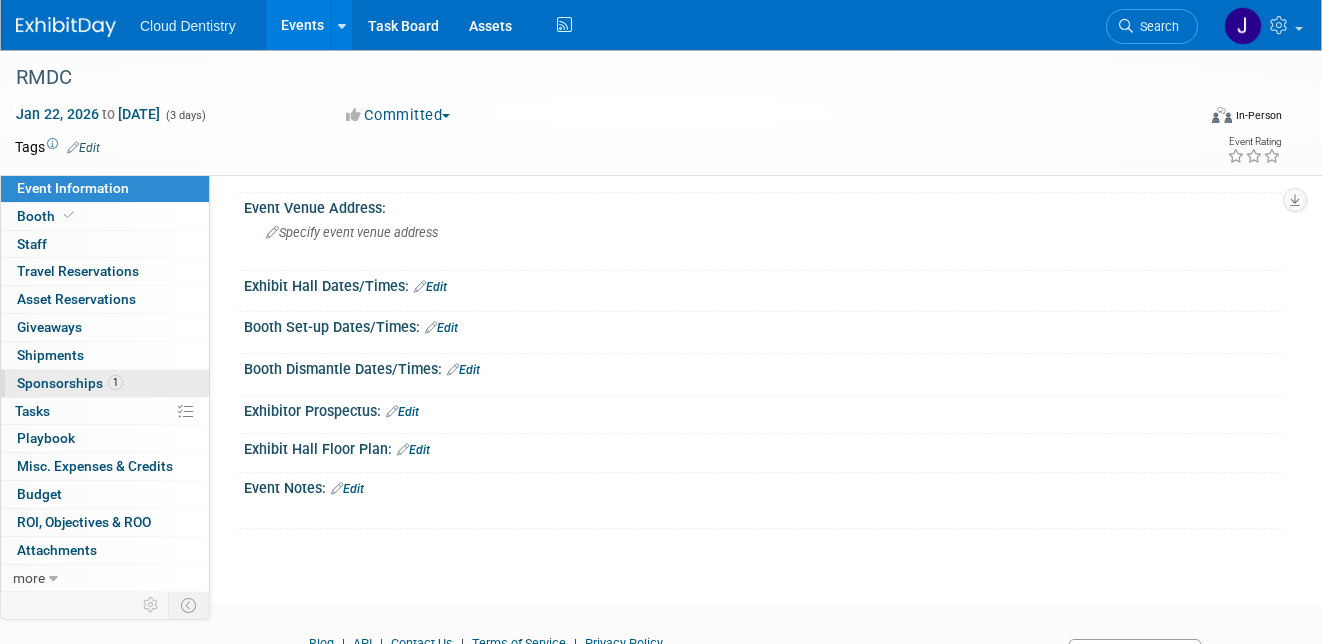 click on "Sponsorships 1" at bounding box center [70, 383] 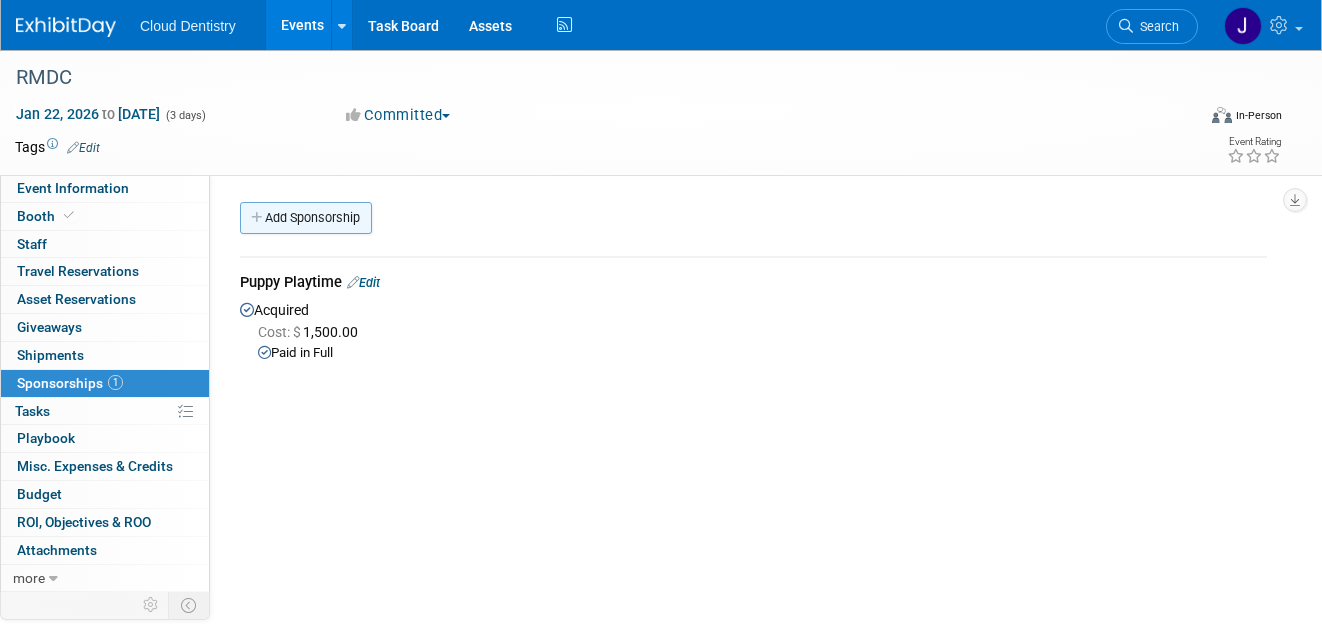 click on "Add Sponsorship" at bounding box center (306, 218) 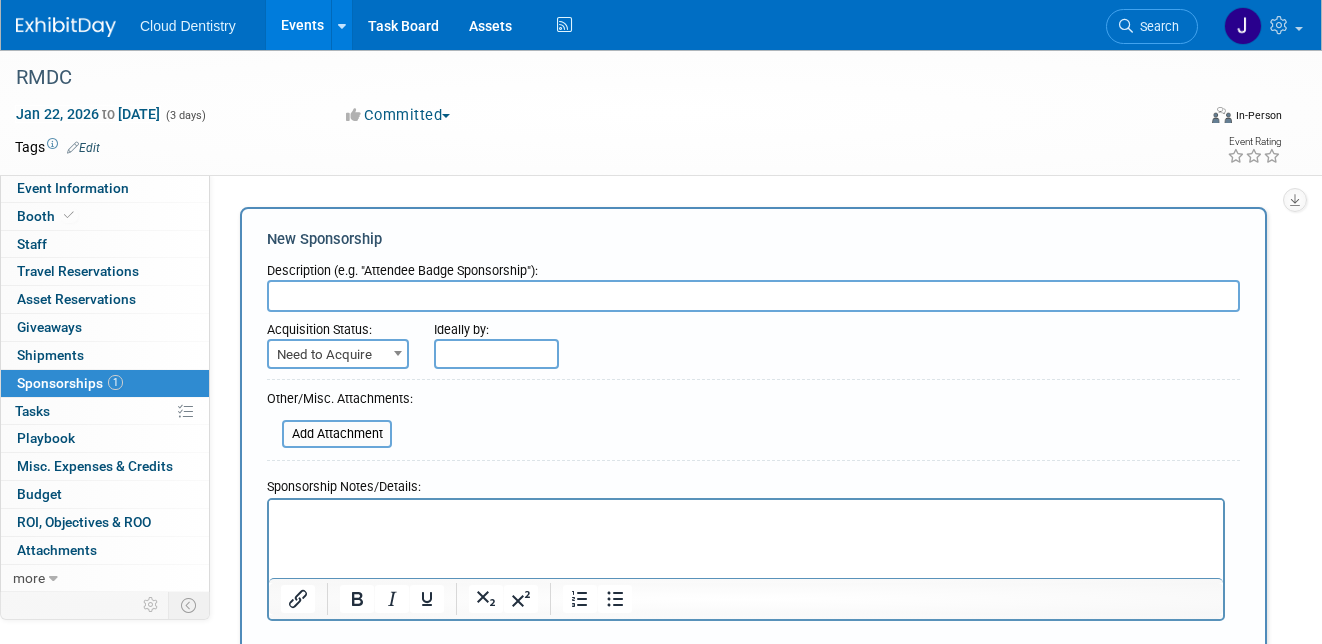 scroll, scrollTop: 0, scrollLeft: 0, axis: both 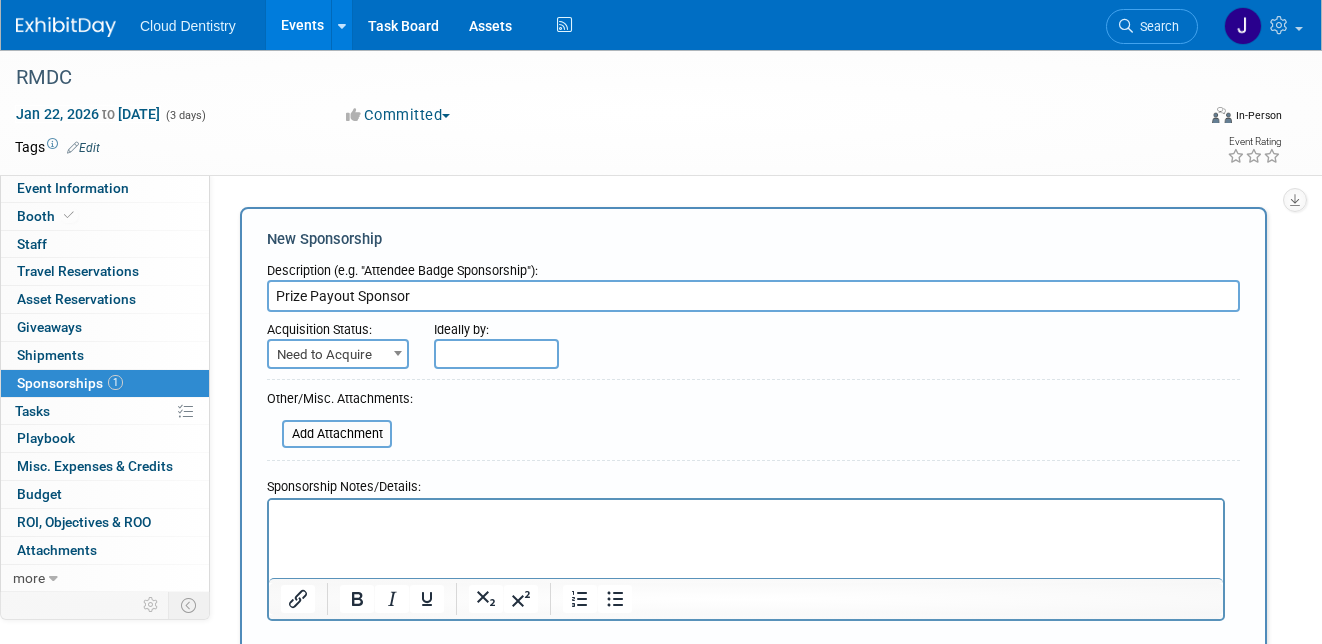 type on "Prize Payout Sponsor" 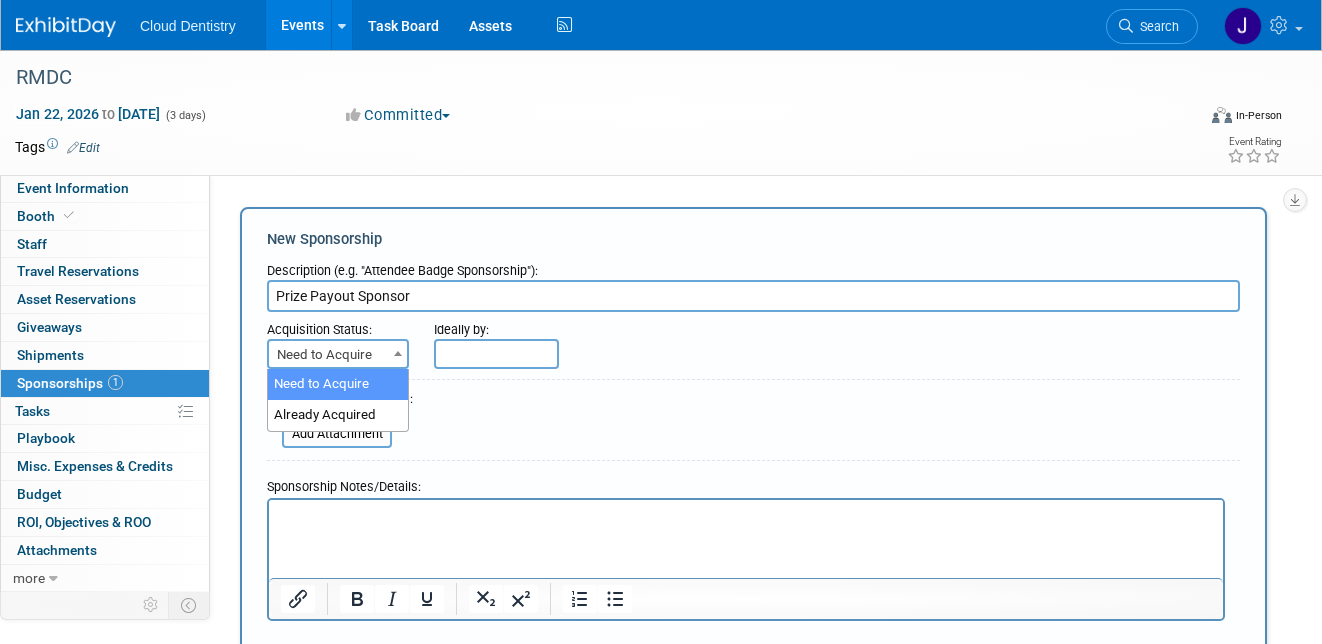 click on "Need to Acquire" at bounding box center [338, 355] 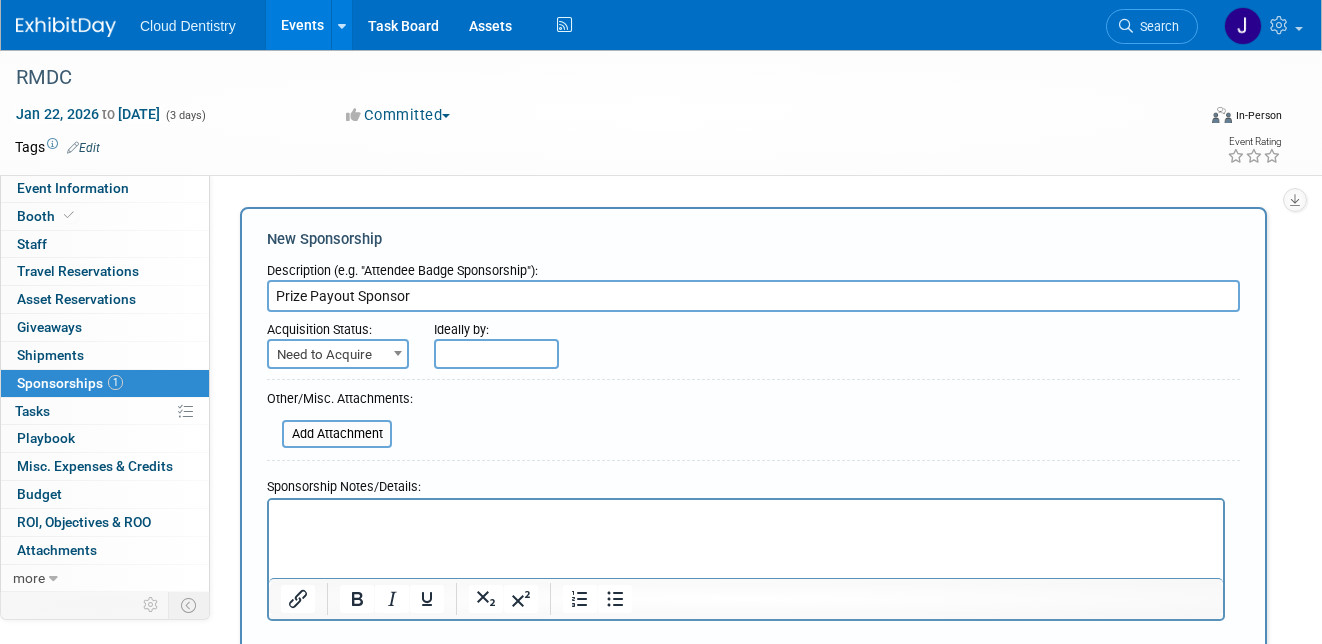 click on "Description (e.g. "Attendee Badge Sponsorship"):
Prize Payout Sponsor
Acquisition Status:
Need to Acquire
Already Acquired
Need to Acquire
$ 0.00" at bounding box center (753, 467) 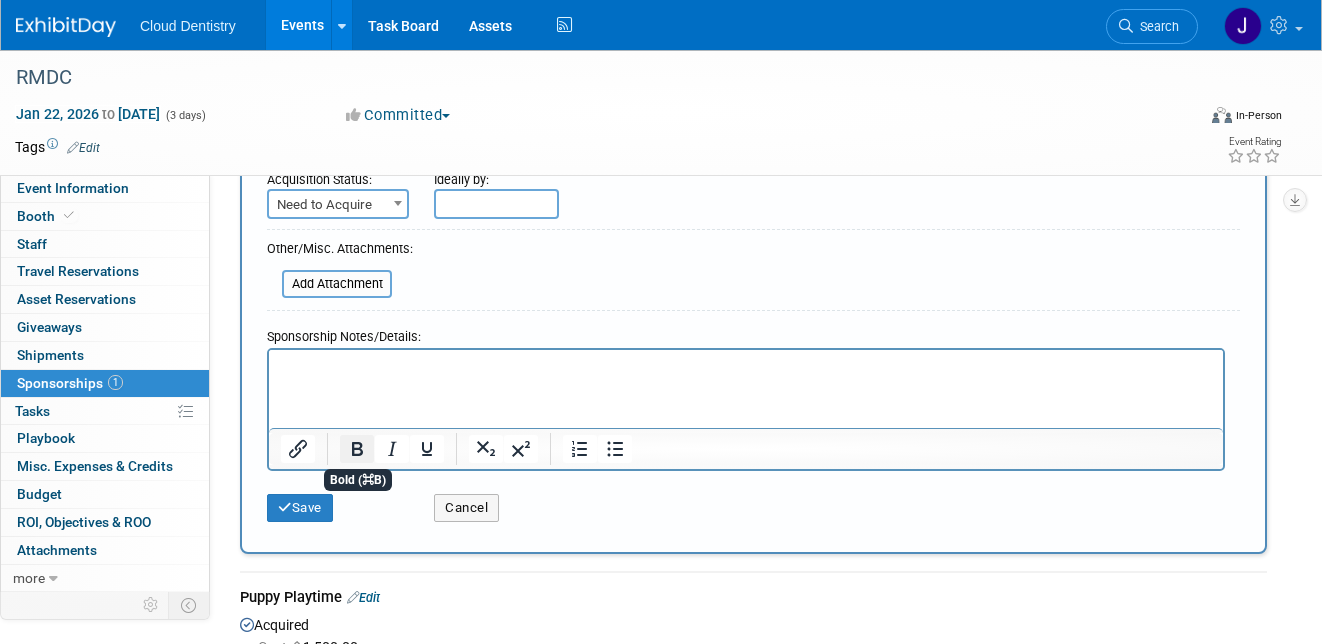 scroll, scrollTop: 69, scrollLeft: 0, axis: vertical 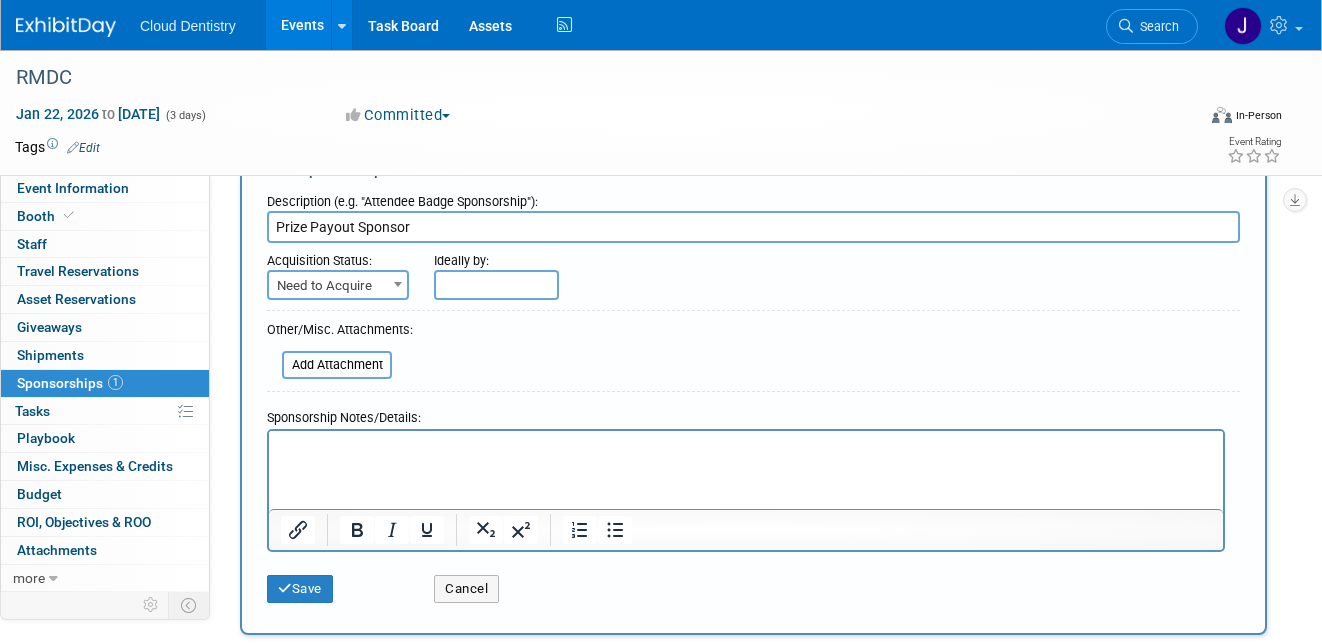 click at bounding box center [398, 284] 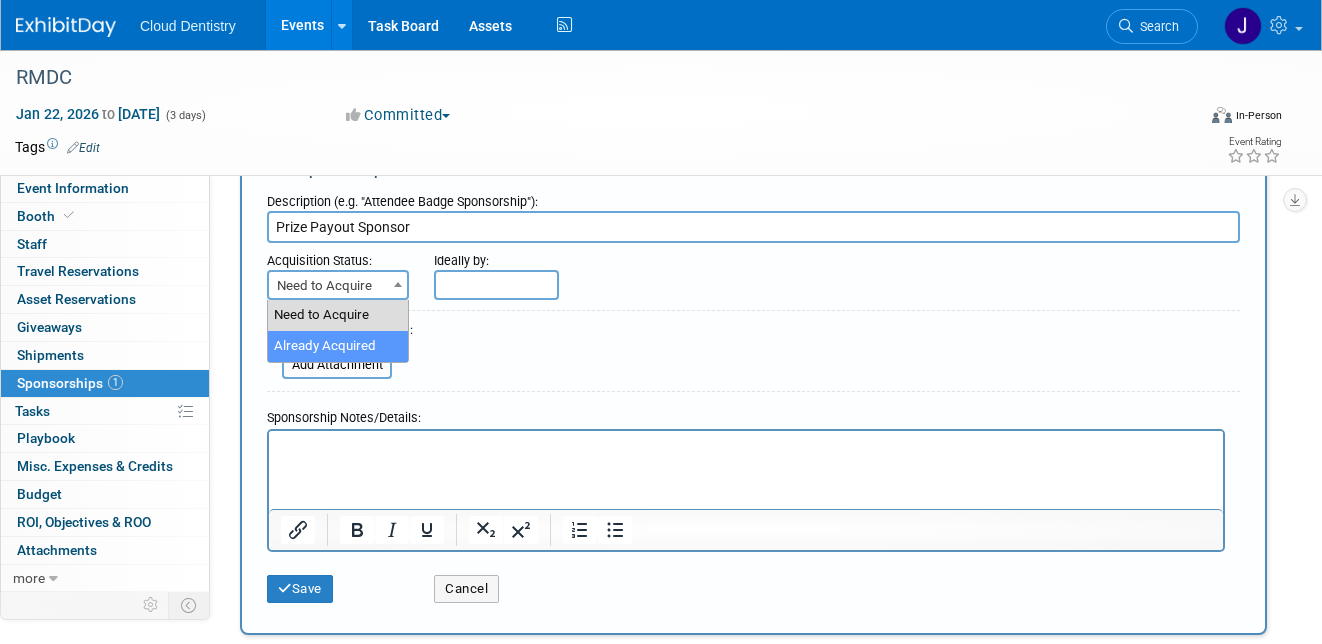 select on "2" 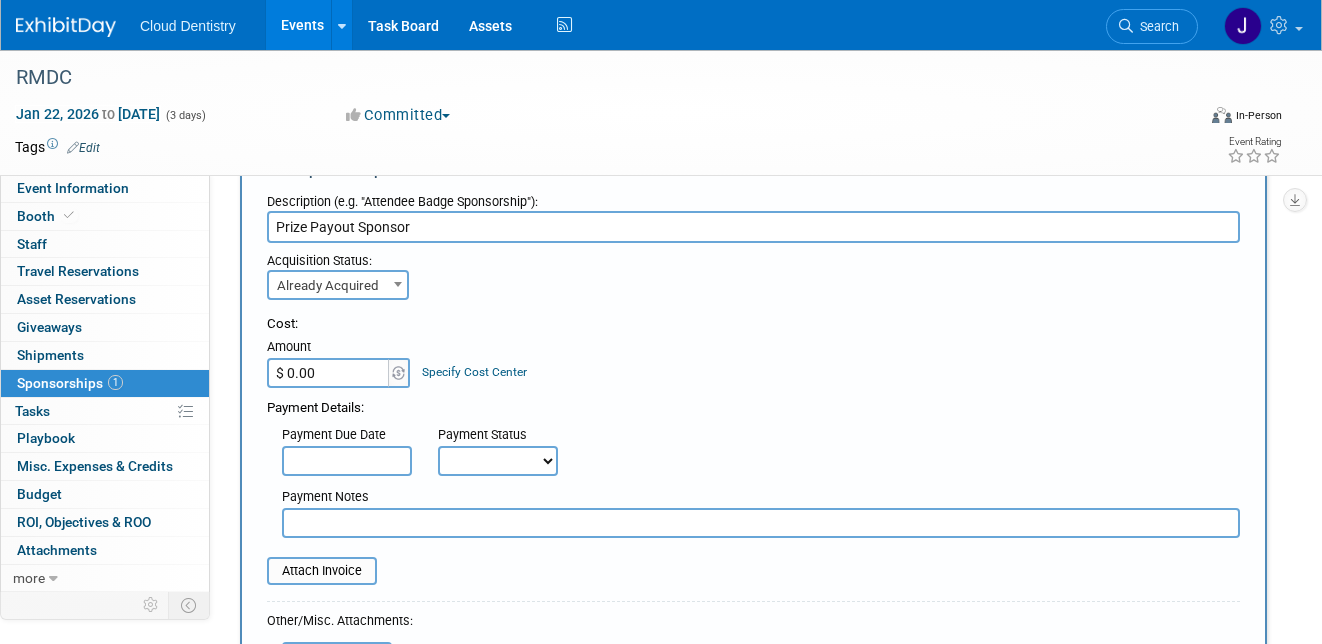 click on "$ 0.00" at bounding box center (329, 373) 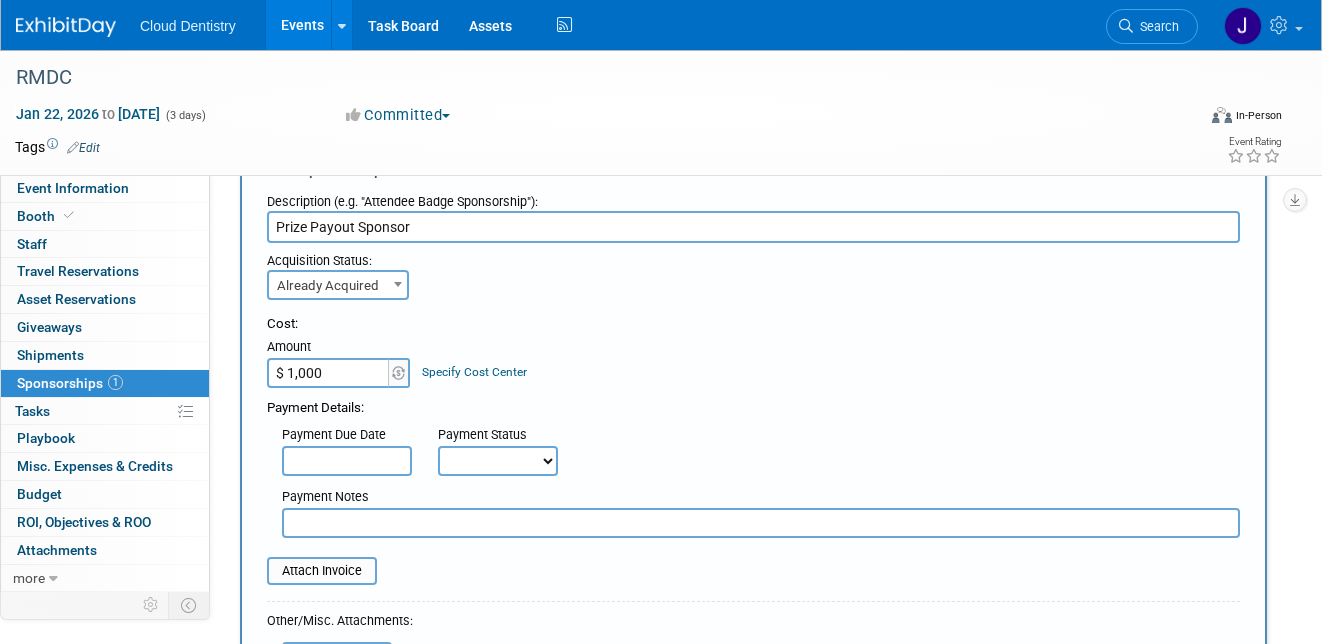 type on "$ 1,000.00" 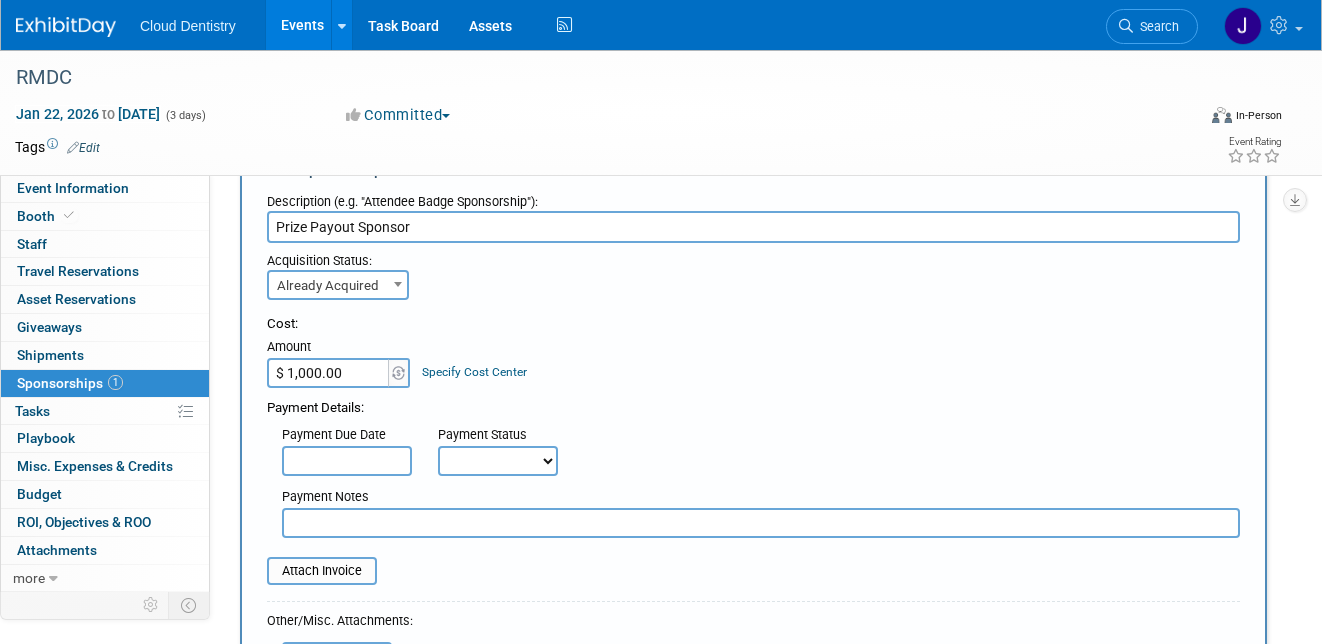 click on "Payment Details:" at bounding box center (753, 403) 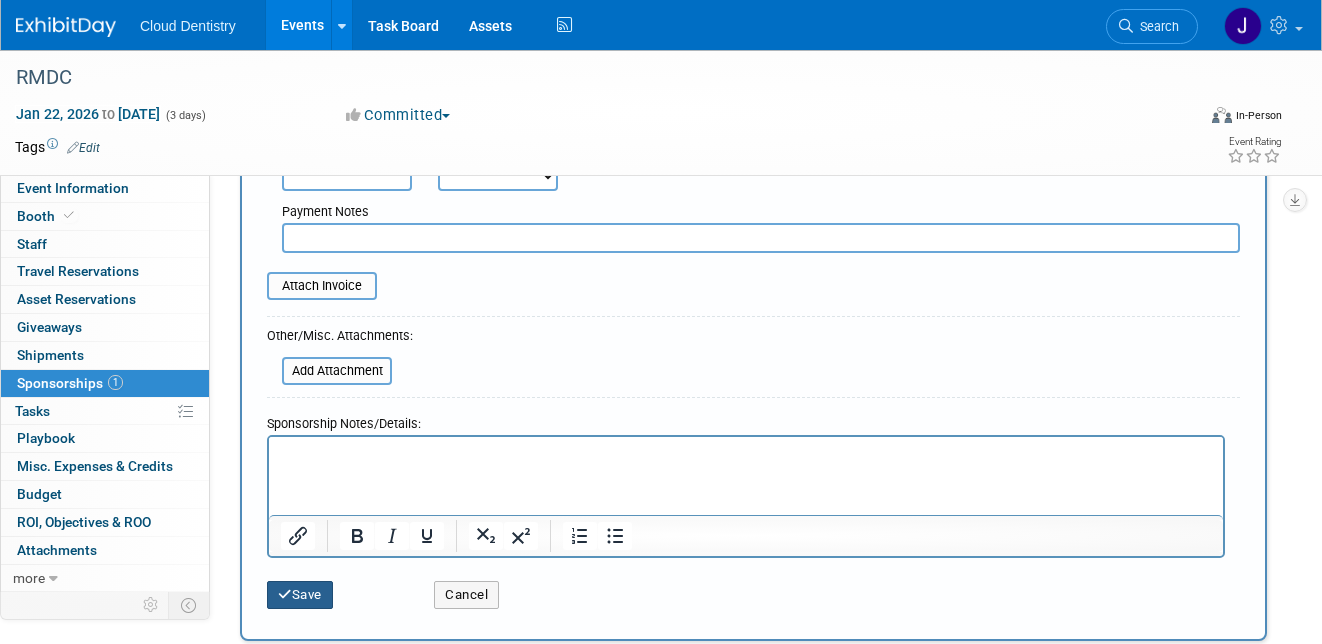 scroll, scrollTop: 300, scrollLeft: 0, axis: vertical 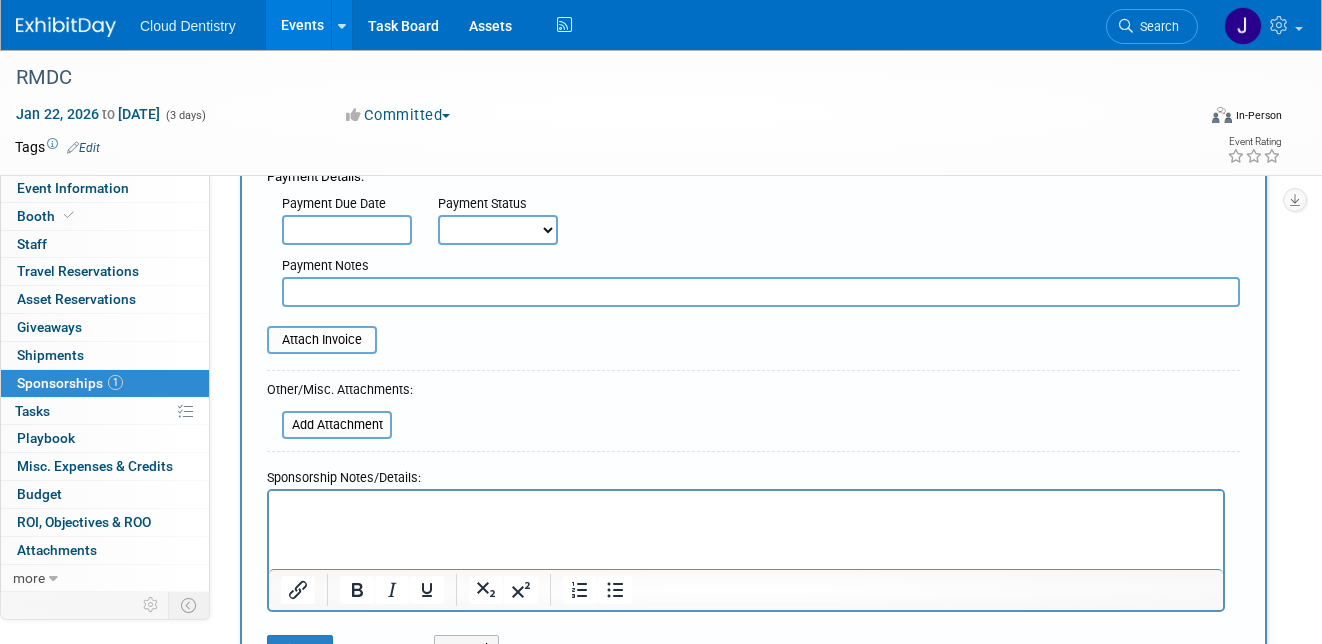 click at bounding box center (746, 508) 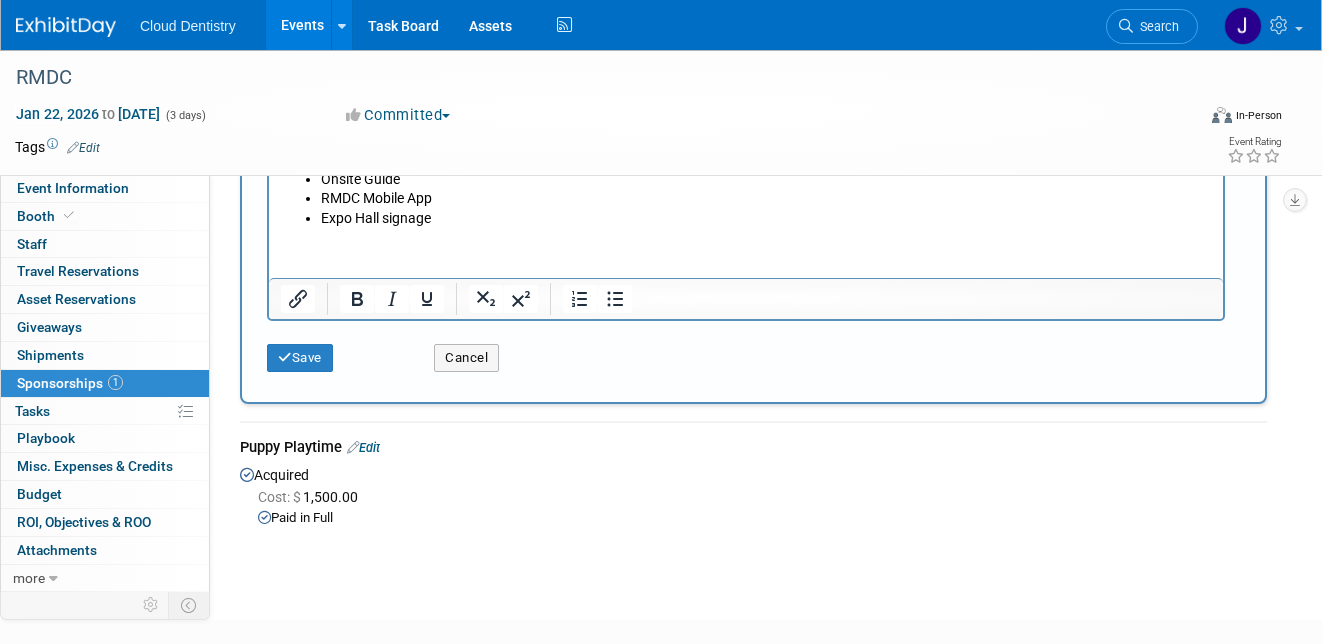 scroll, scrollTop: 766, scrollLeft: 0, axis: vertical 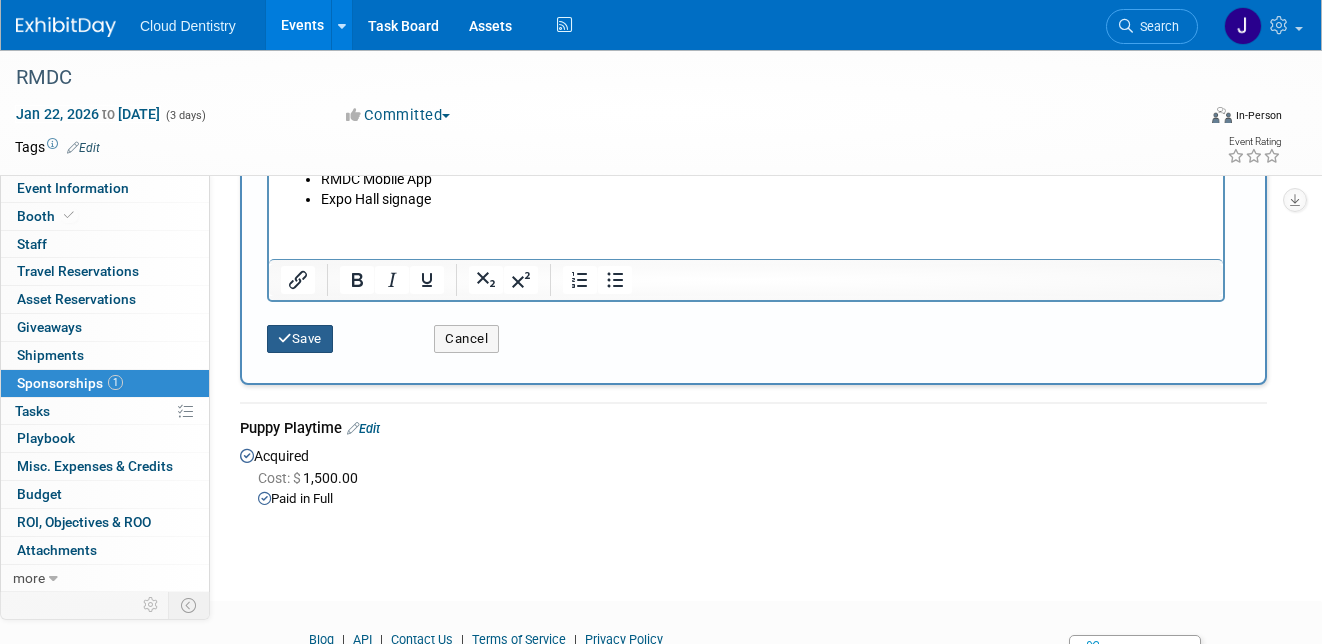 click on "Save" at bounding box center [300, 339] 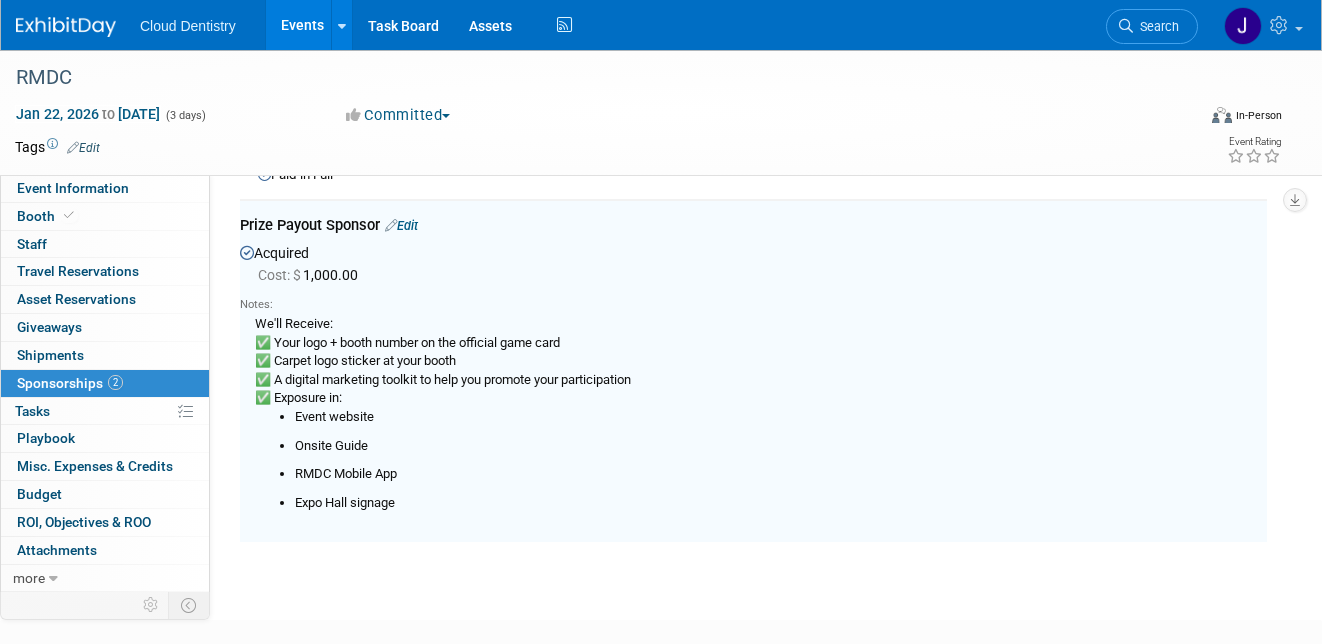 scroll, scrollTop: 163, scrollLeft: 0, axis: vertical 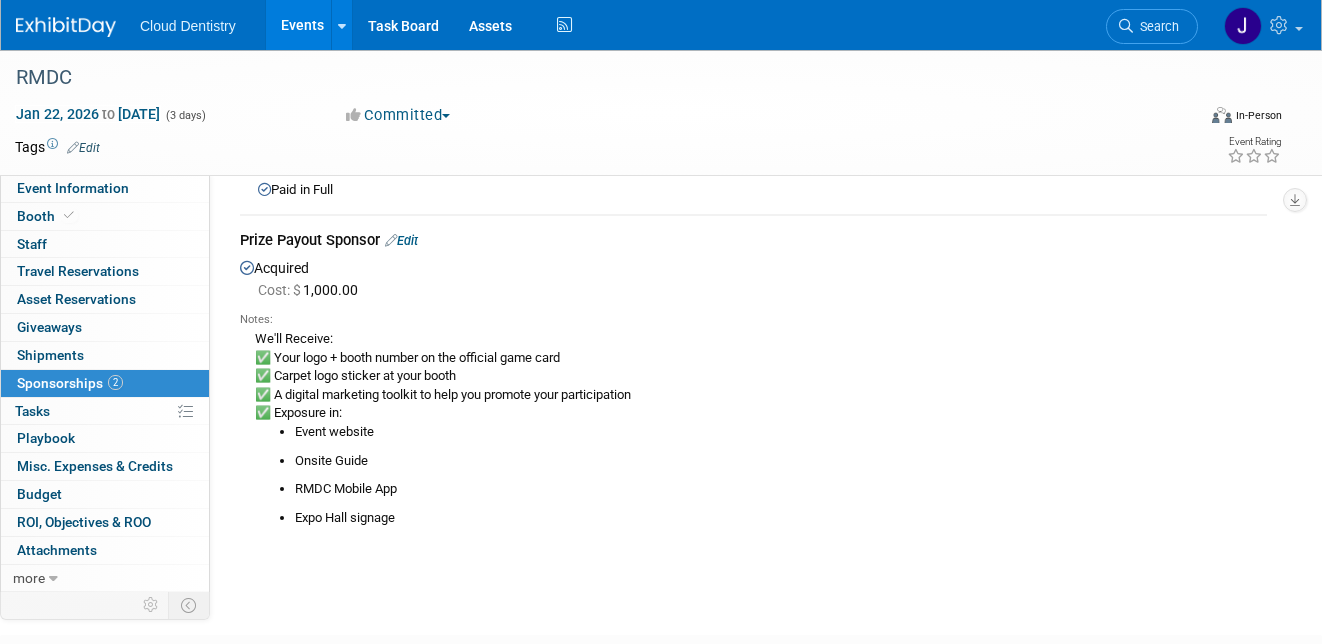click on "Edit" at bounding box center (401, 240) 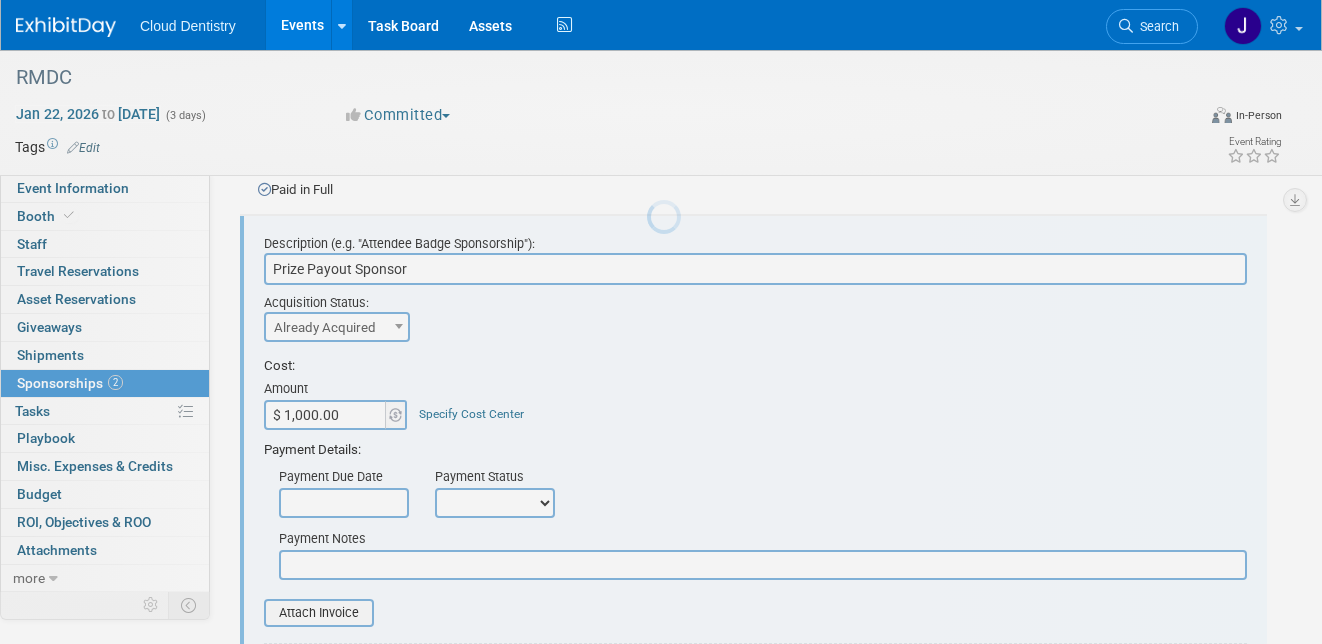 scroll, scrollTop: 151, scrollLeft: 0, axis: vertical 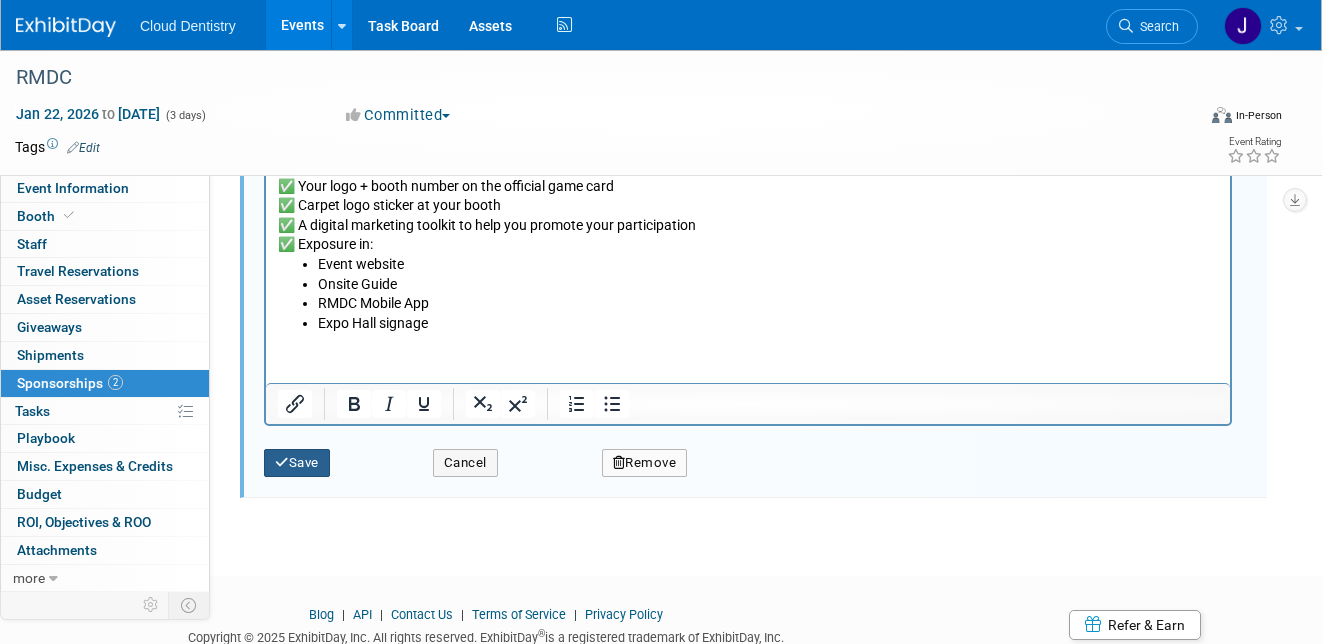 click on "Save" at bounding box center (297, 463) 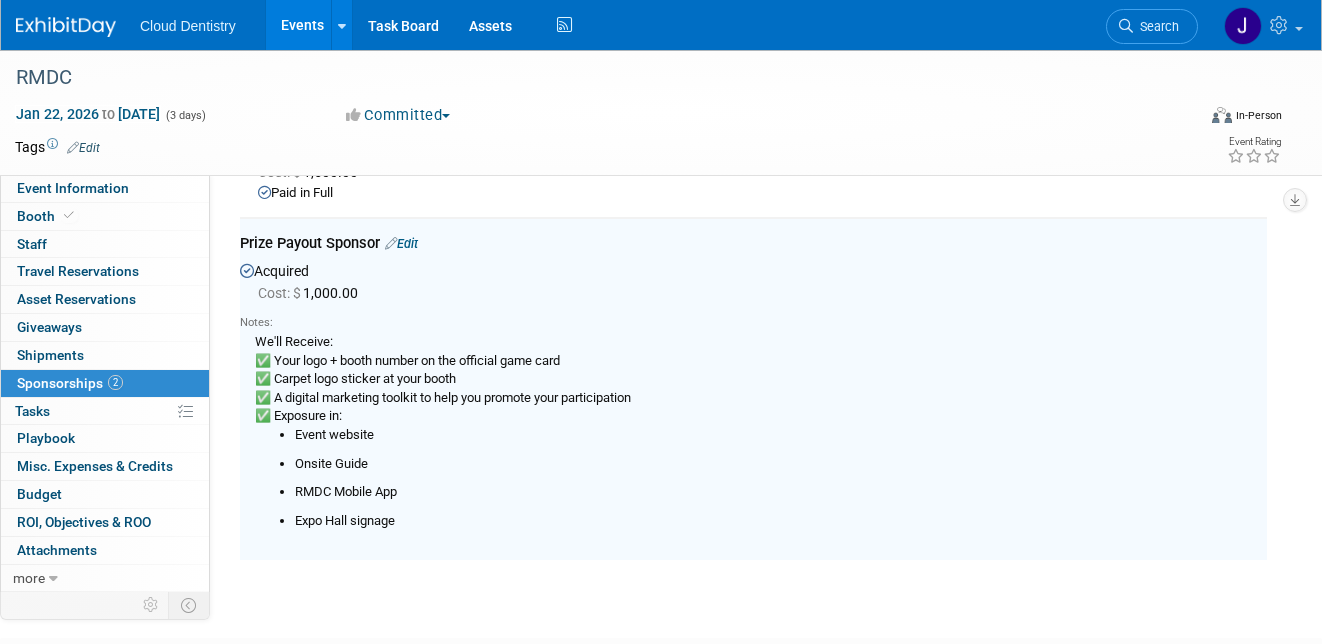 scroll, scrollTop: 151, scrollLeft: 0, axis: vertical 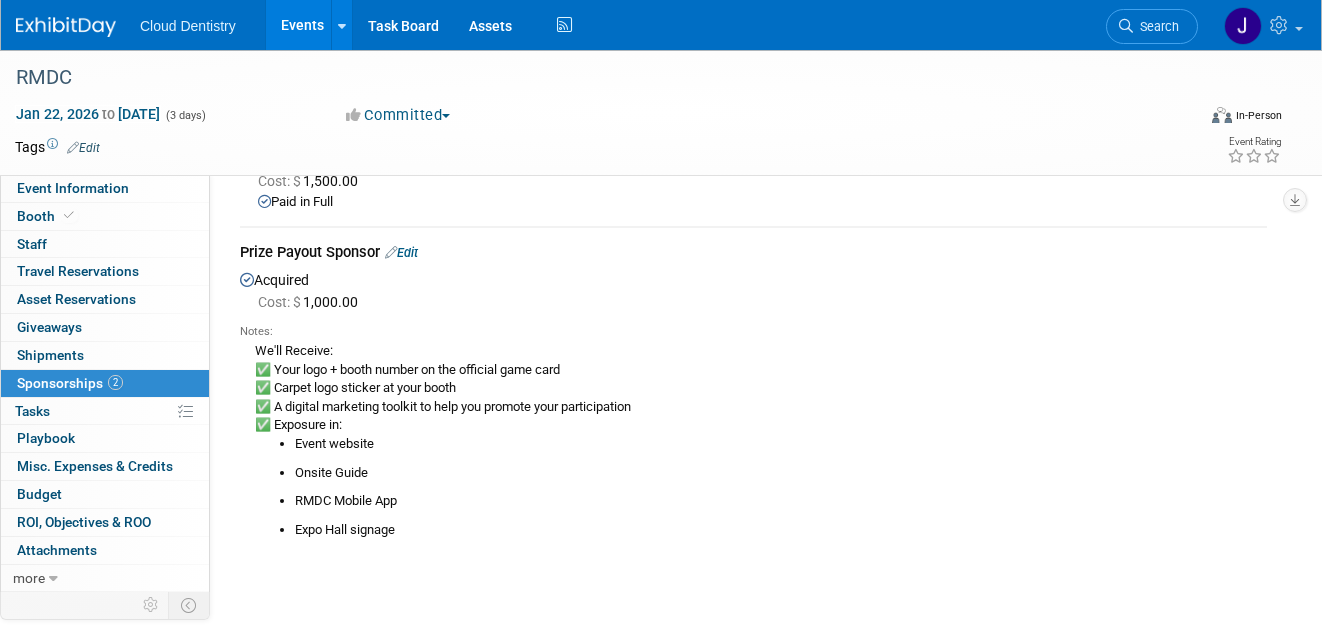 click on "Cost: $  1,500.00
Paid in Full" at bounding box center [753, 191] 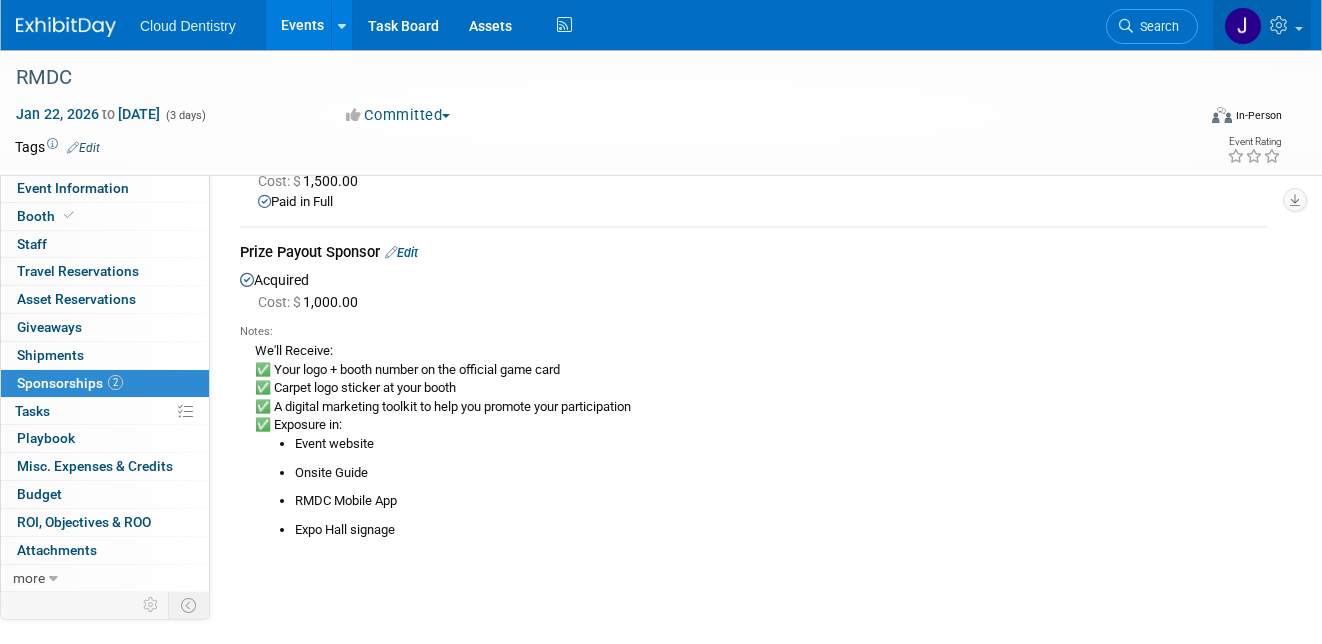 click at bounding box center [1281, 25] 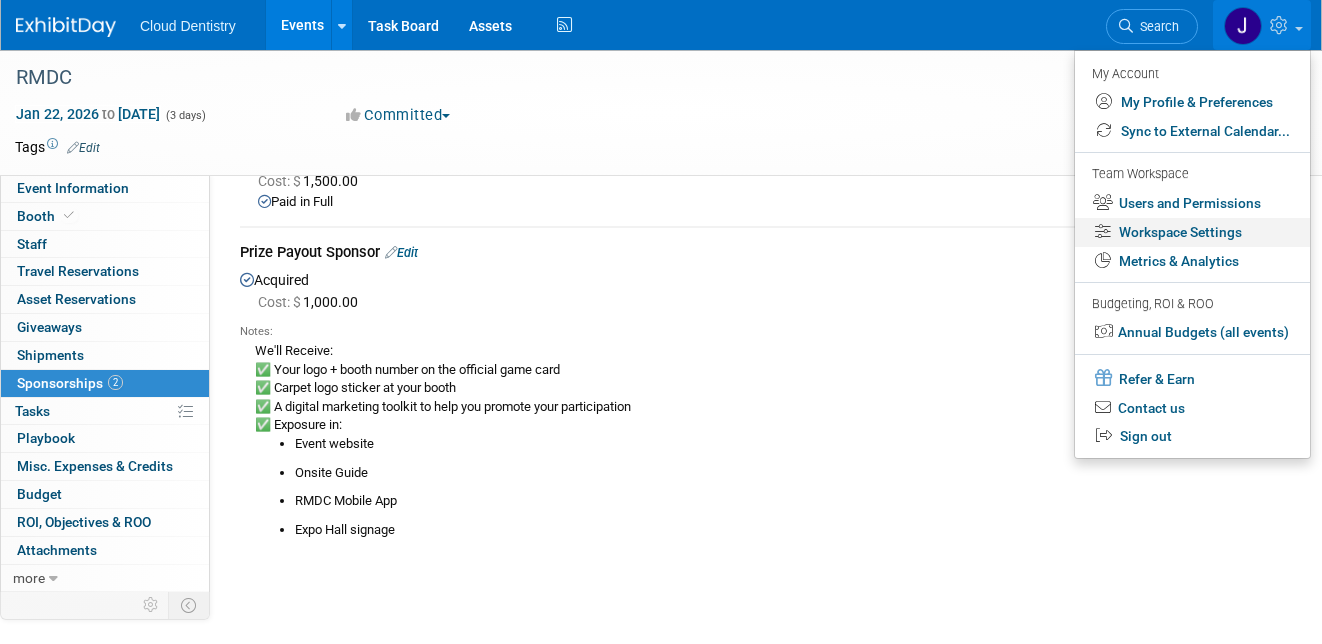 click on "Workspace Settings" at bounding box center [1192, 232] 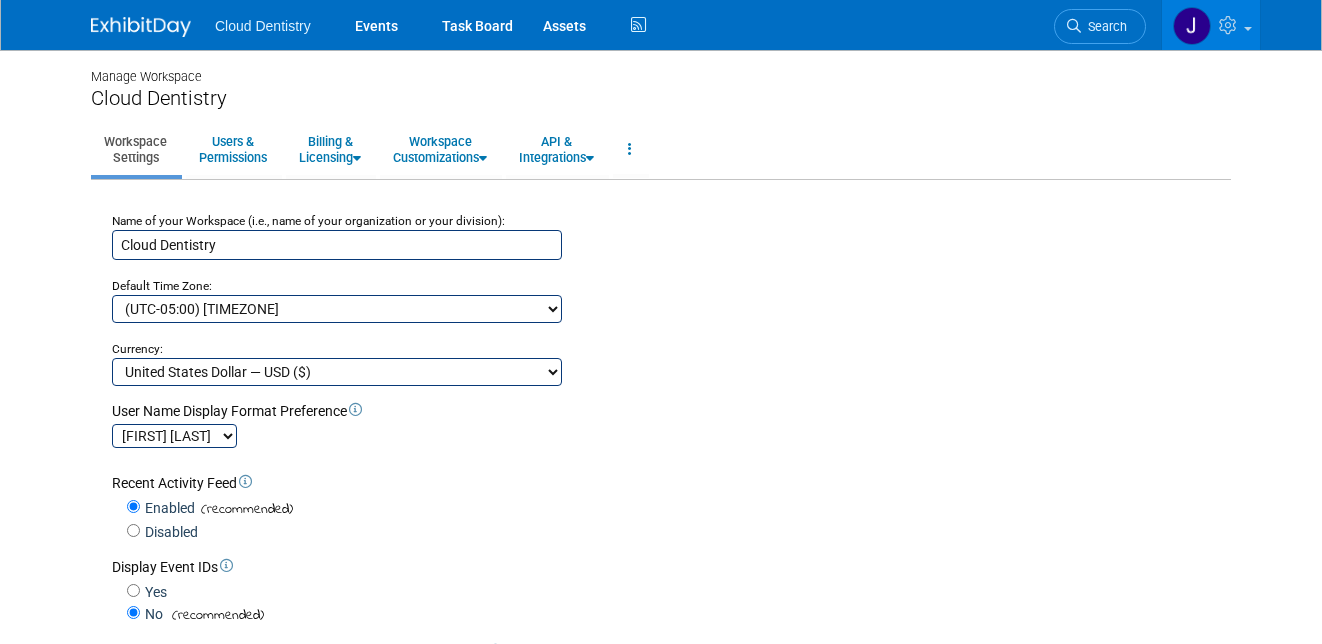scroll, scrollTop: 0, scrollLeft: 0, axis: both 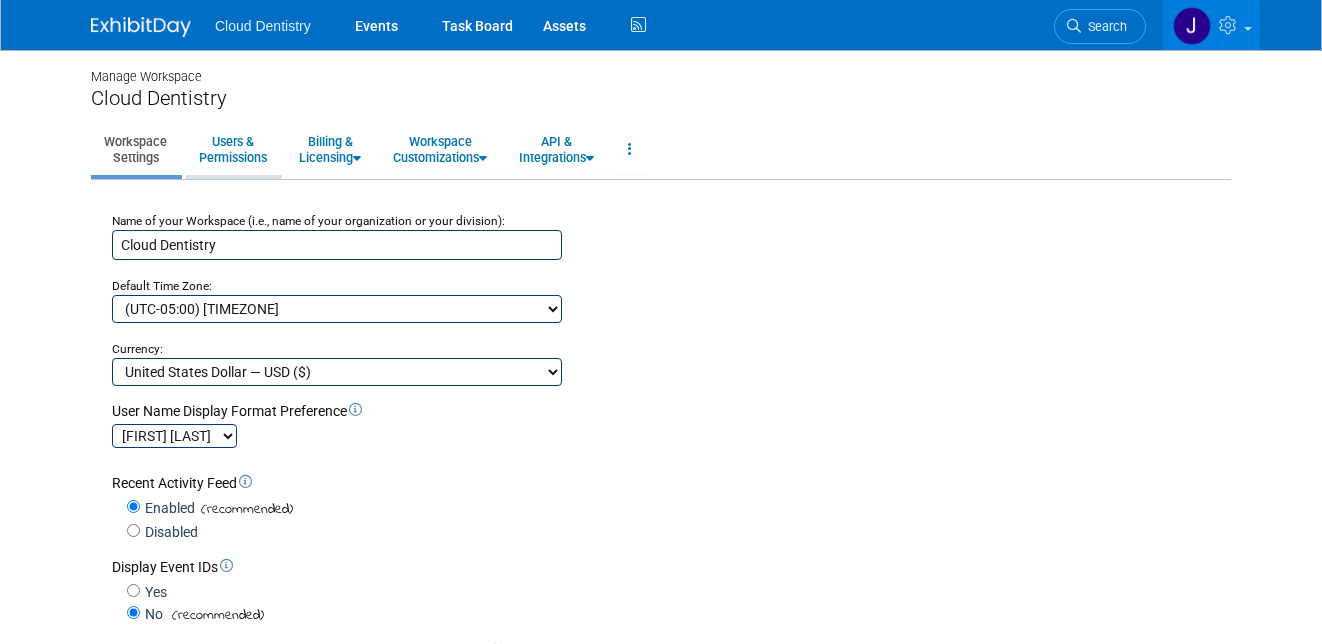 click on "Users & Permissions" at bounding box center [233, 149] 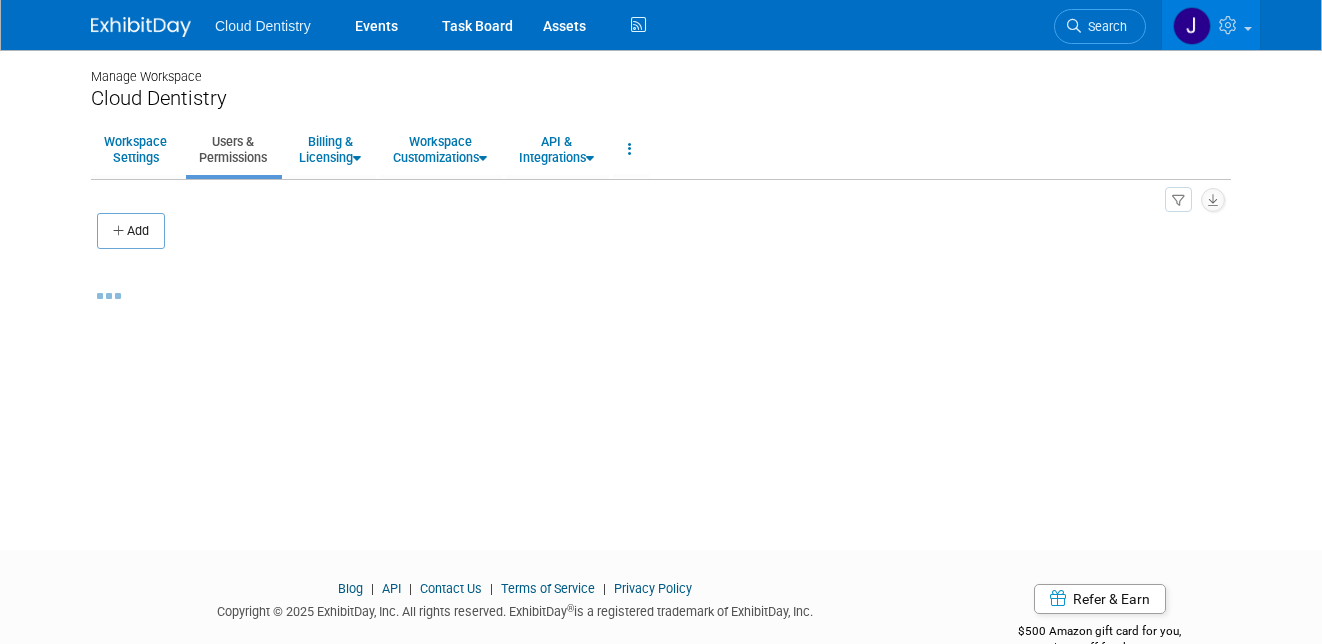 scroll, scrollTop: 0, scrollLeft: 0, axis: both 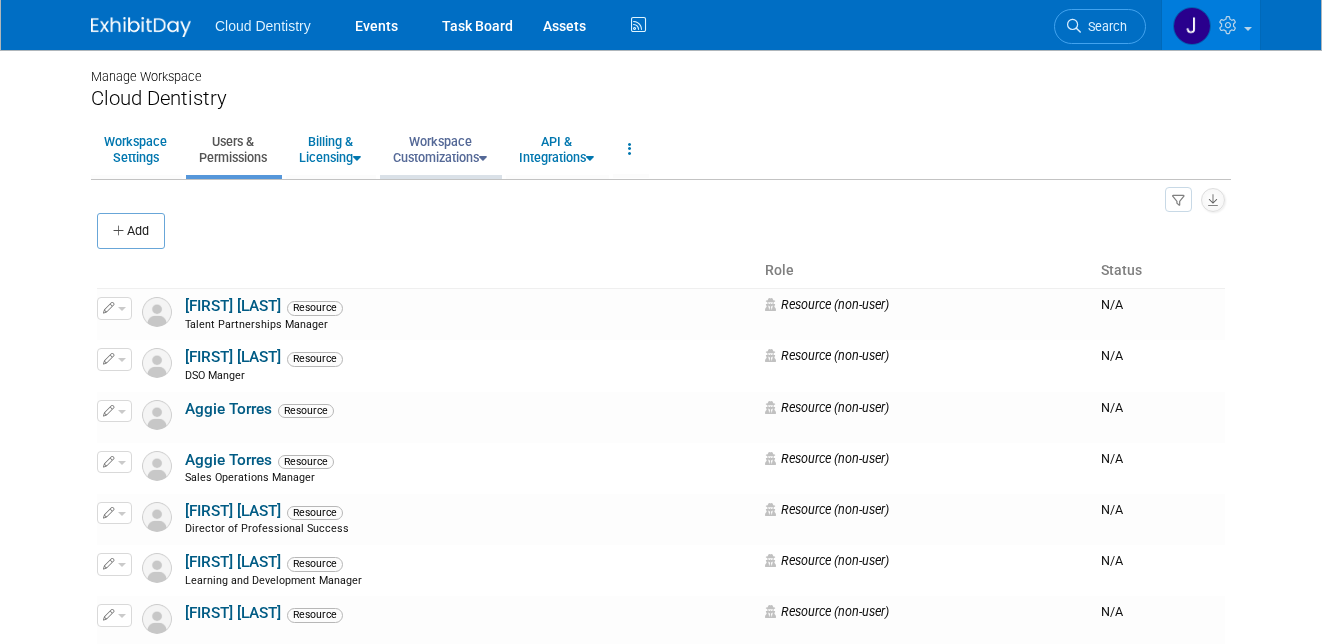 click on "Workspace Customizations" at bounding box center [440, 149] 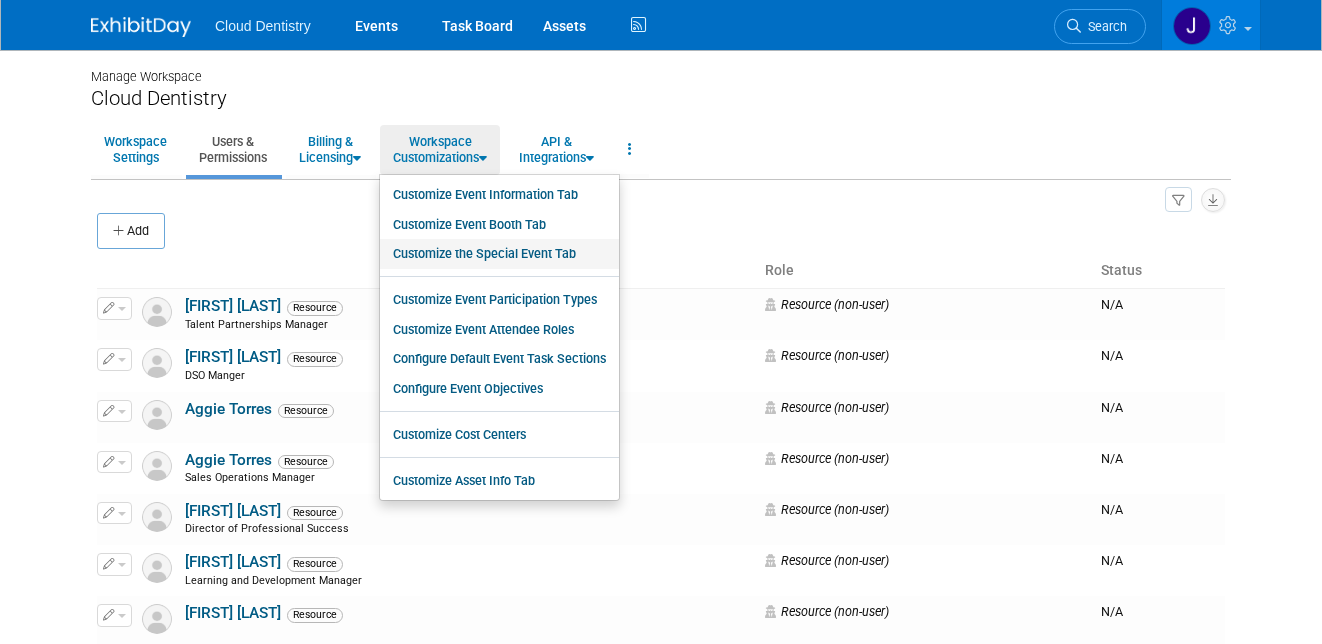 click on "Customize the Special Event Tab" at bounding box center (499, 254) 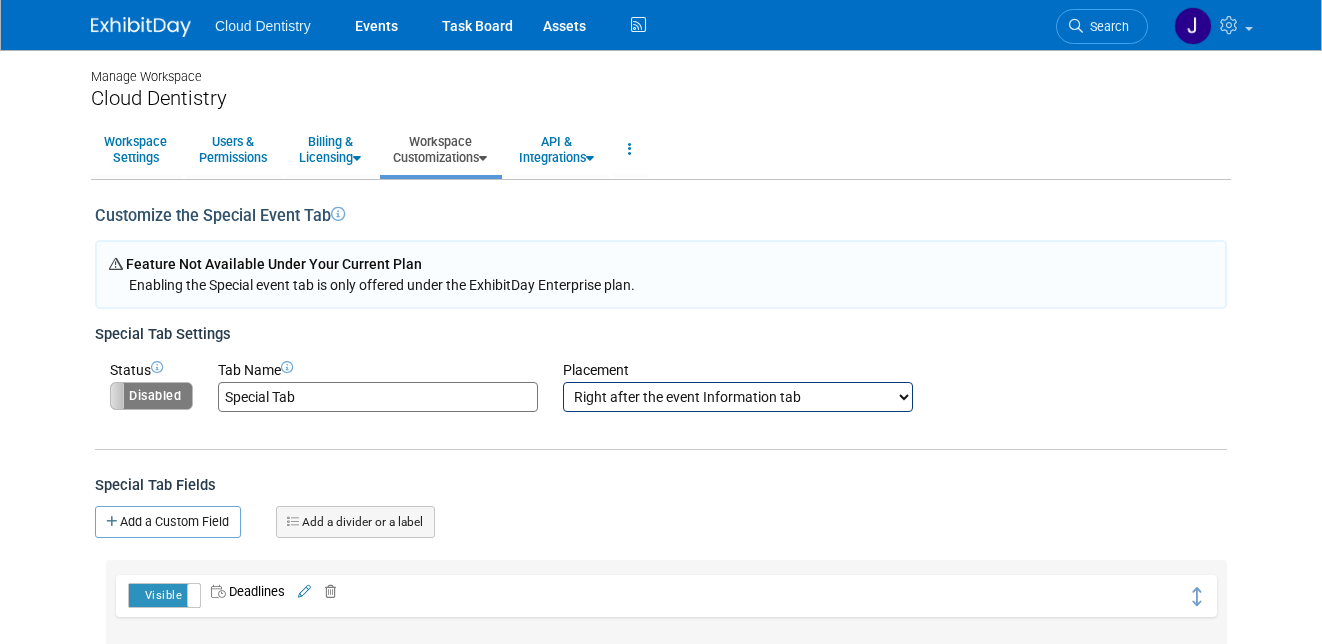 scroll, scrollTop: 0, scrollLeft: 0, axis: both 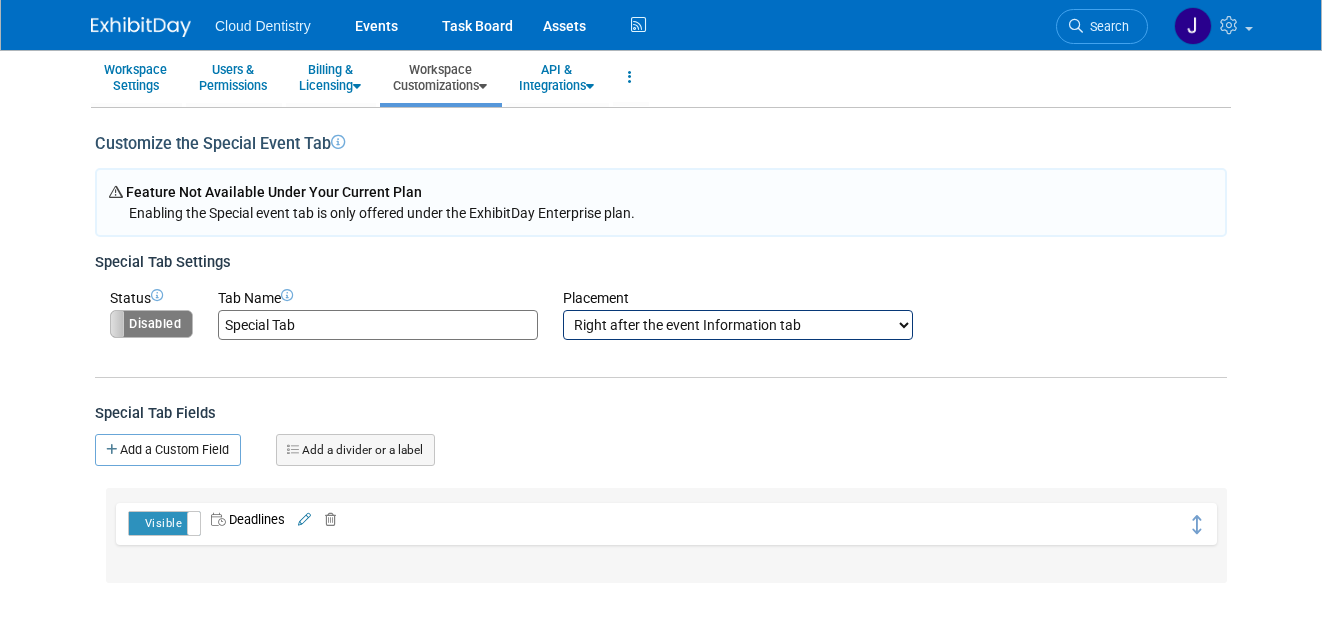 click on "Status
Enabled Disabled" at bounding box center (151, 314) 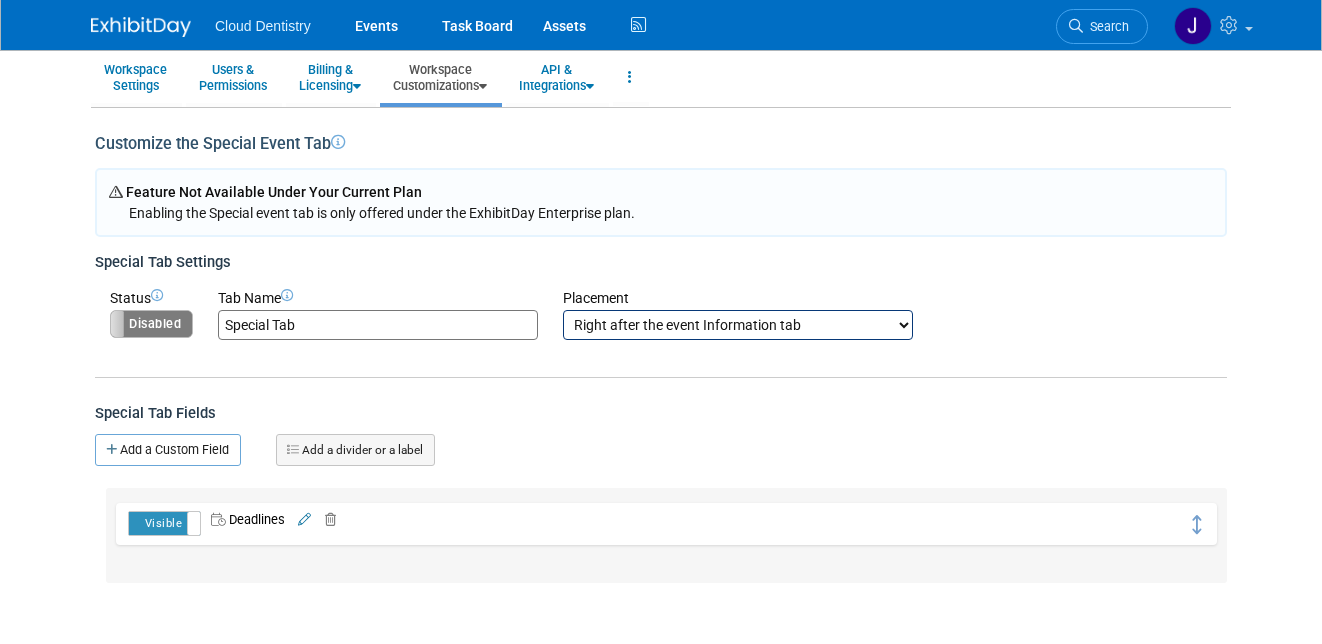 click at bounding box center [111, 324] 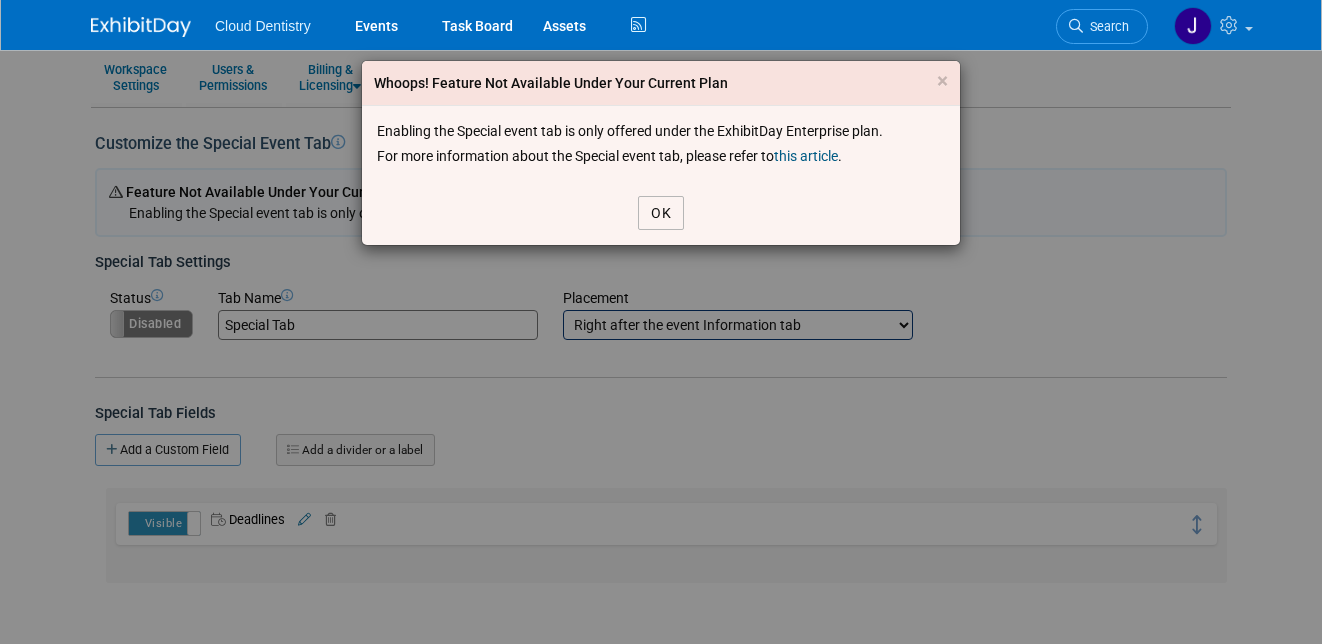 type 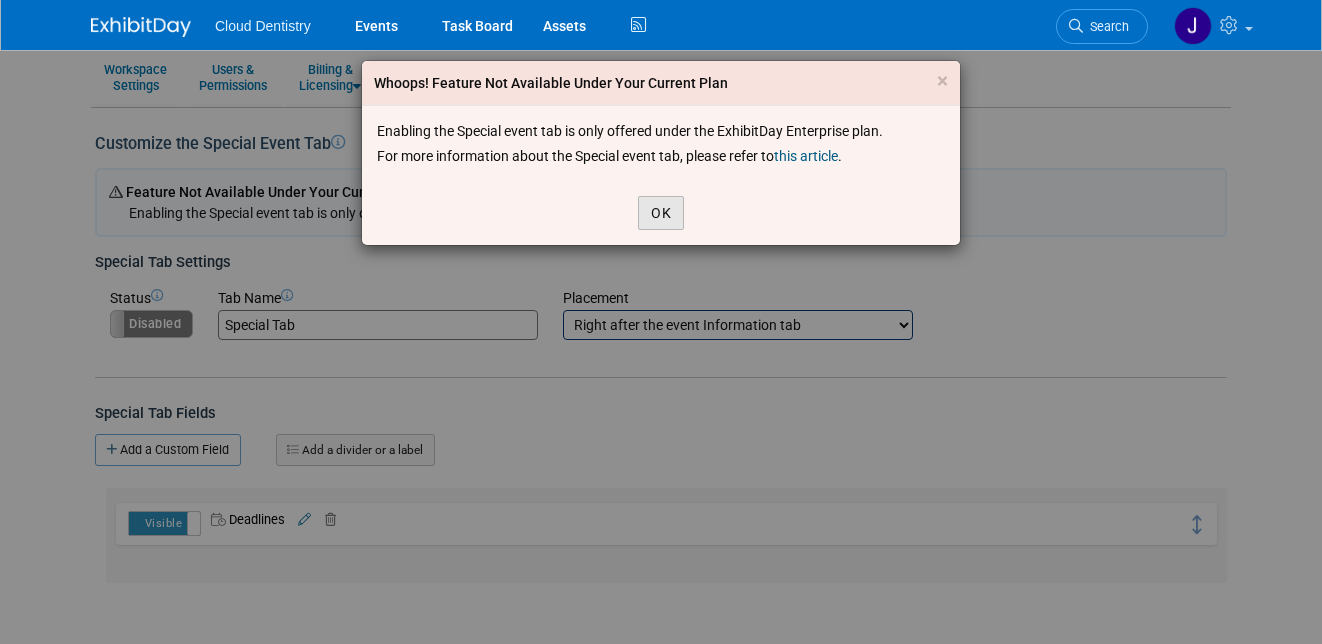 click on "OK" at bounding box center [661, 213] 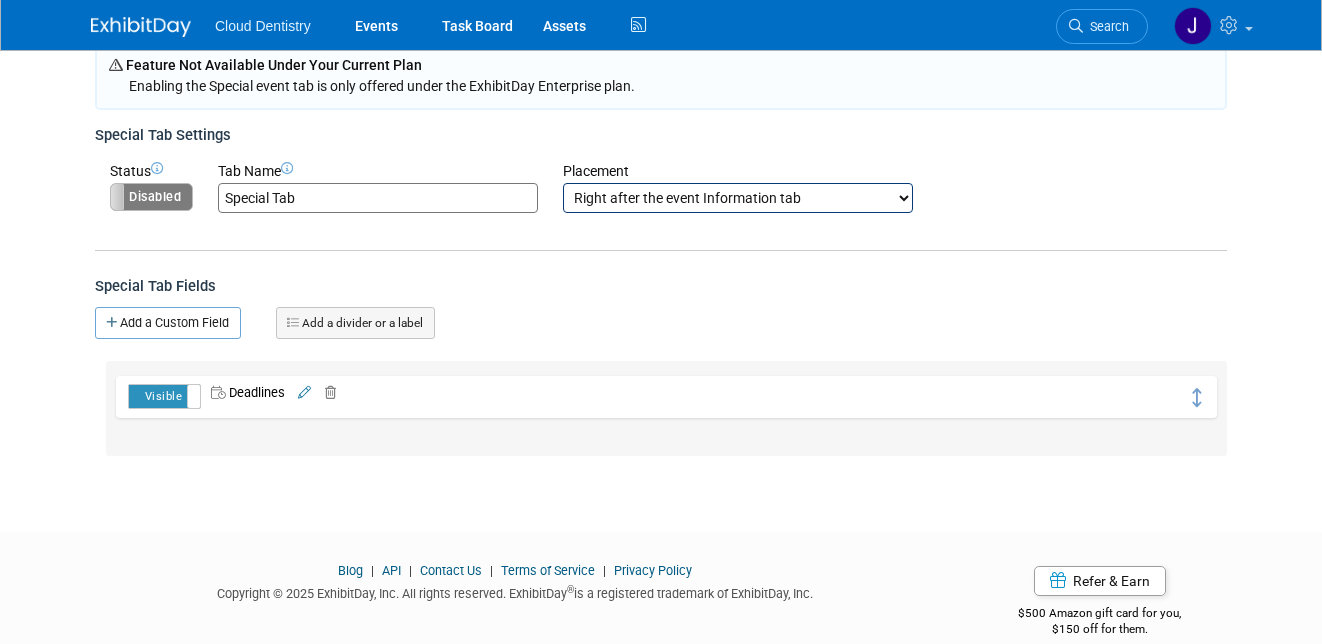 scroll, scrollTop: 227, scrollLeft: 0, axis: vertical 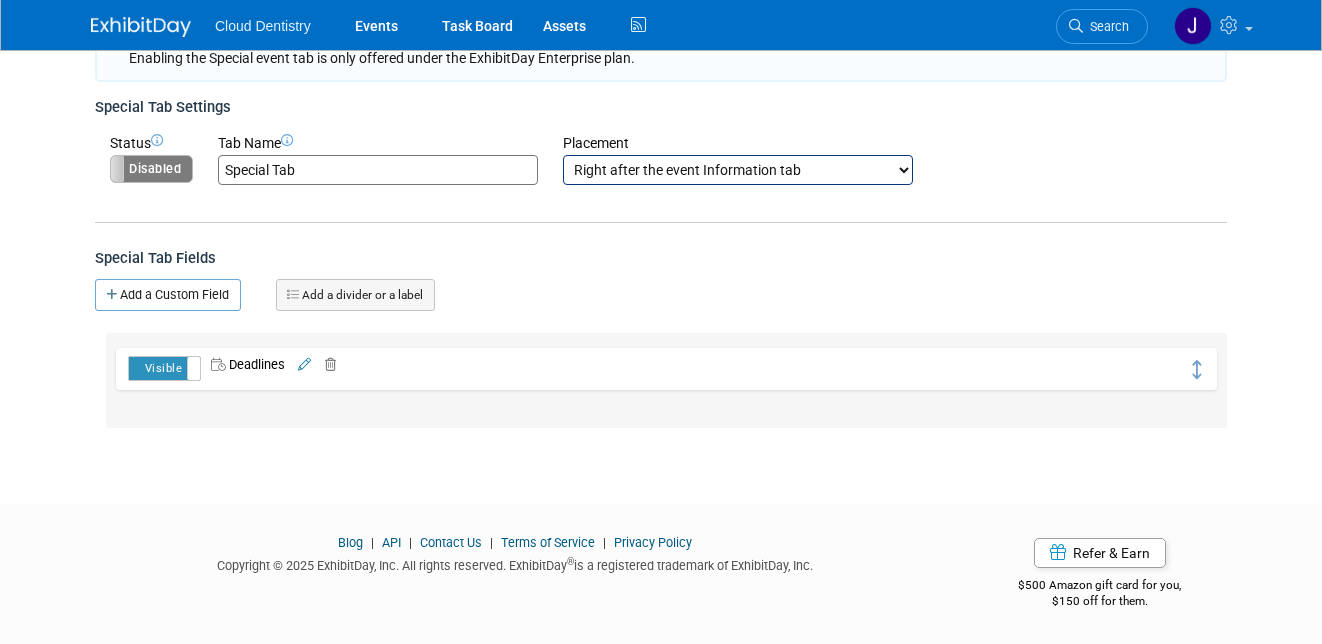click on "Deadlines" at bounding box center (243, 364) 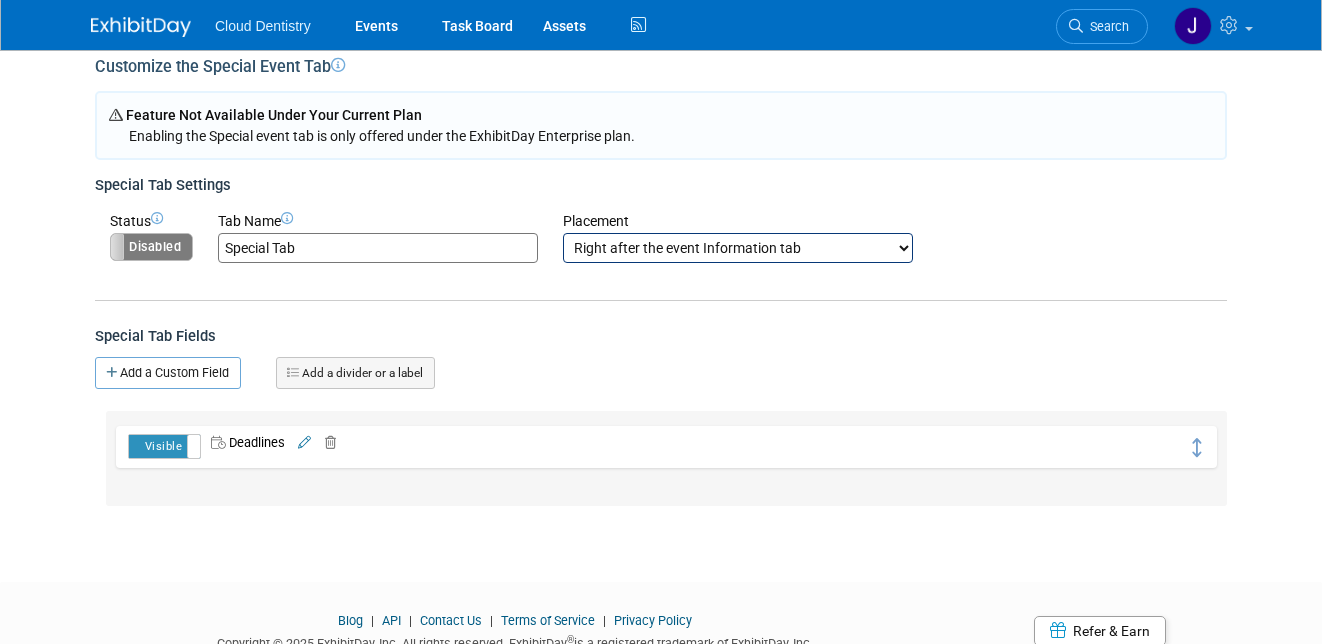 scroll, scrollTop: 0, scrollLeft: 0, axis: both 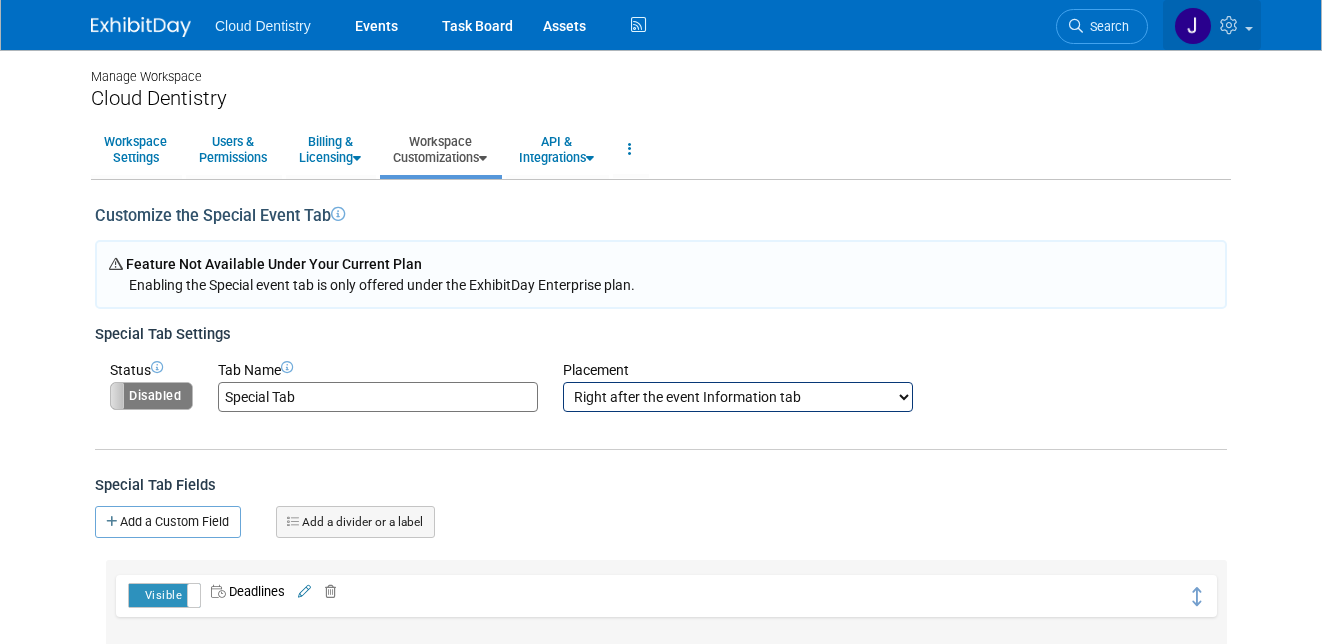 click at bounding box center [1193, 26] 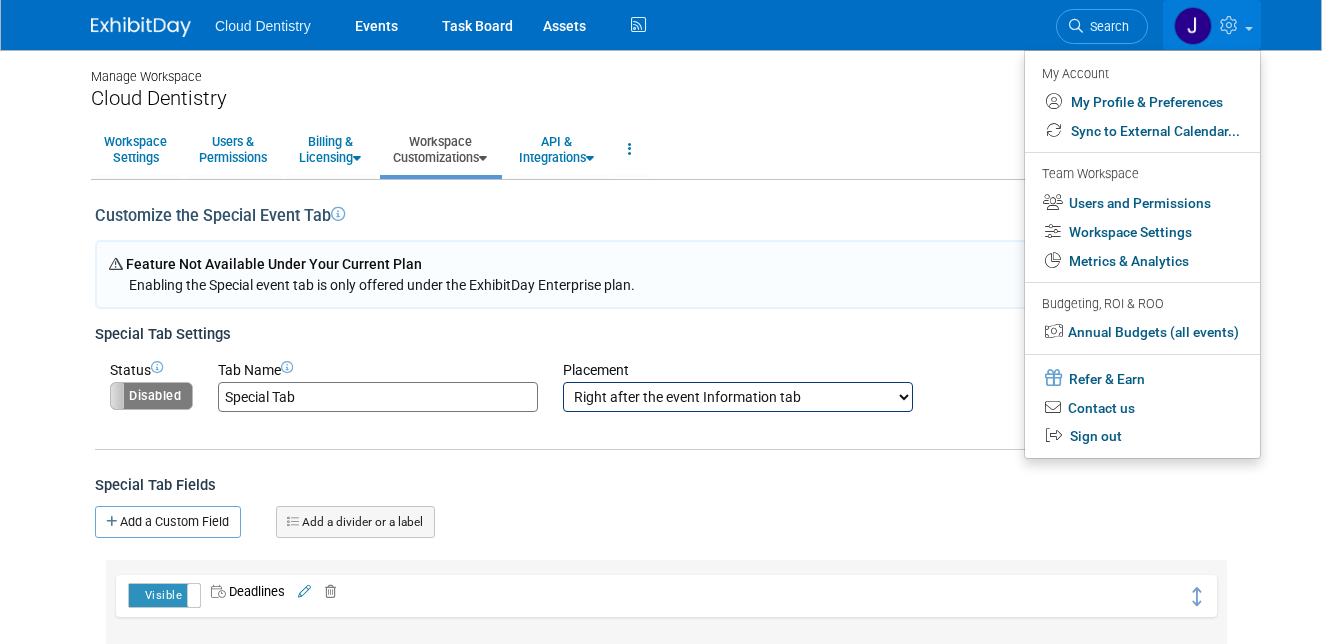 click on "Cloud Dentistry
Events
Task Board
Assets
Activity Feed" at bounding box center (433, 25) 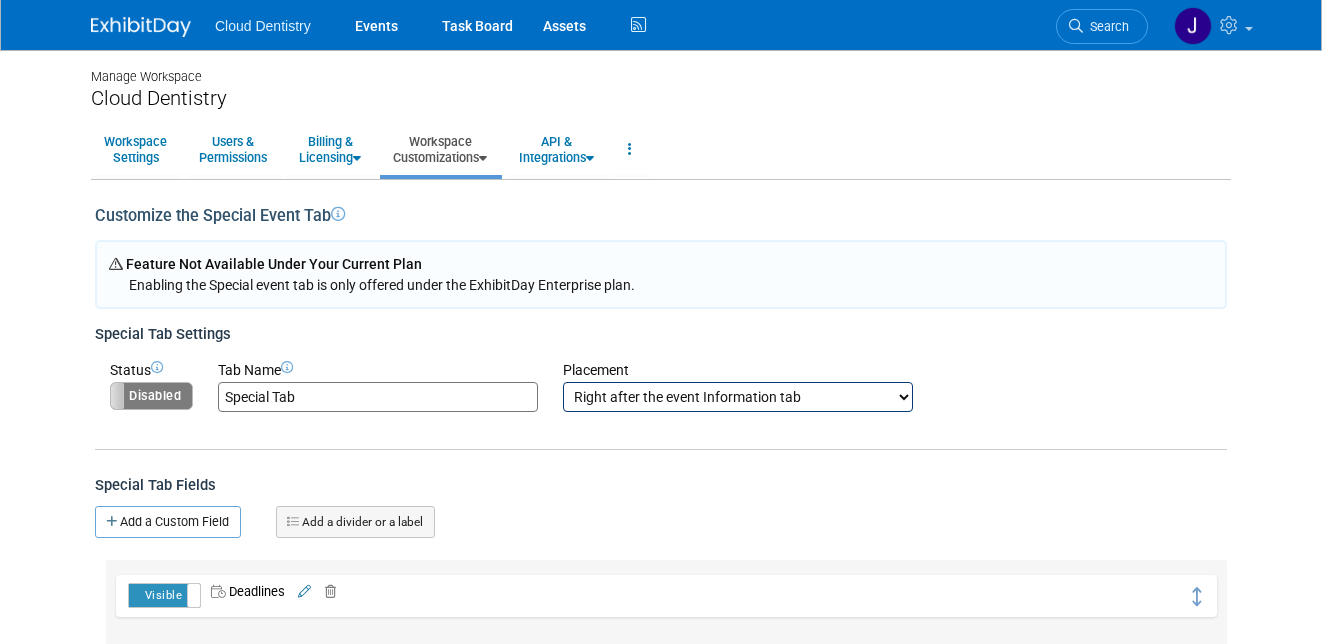 click at bounding box center [141, 27] 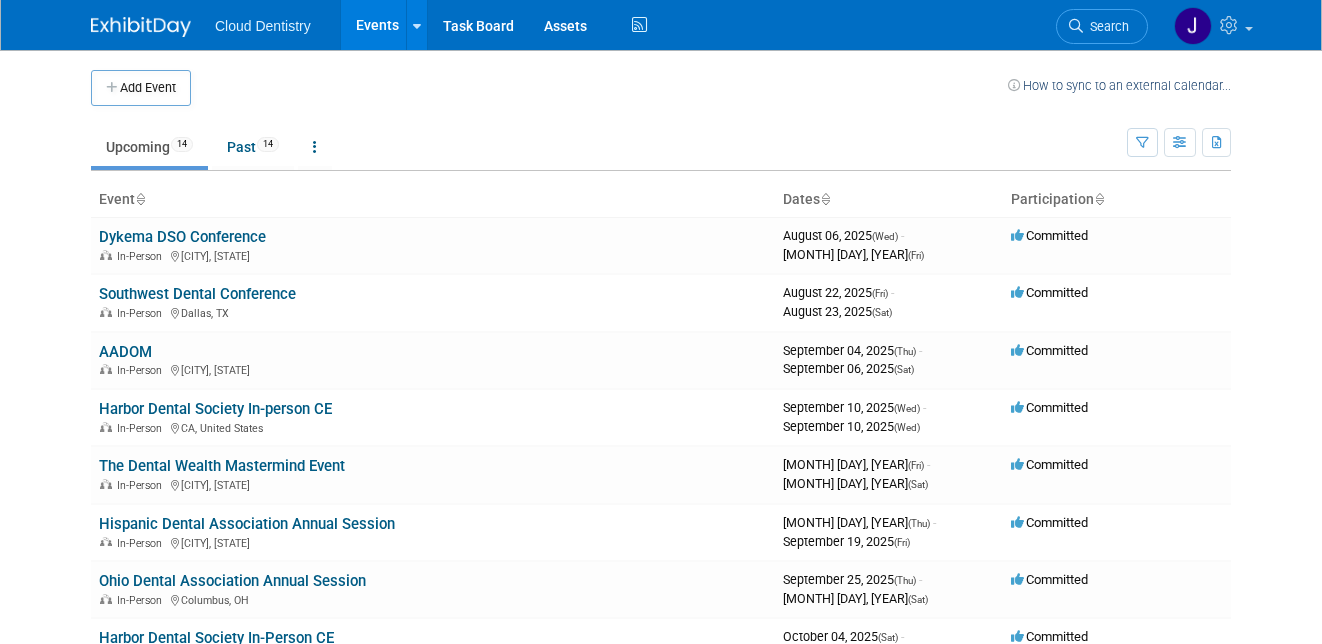 scroll, scrollTop: 0, scrollLeft: 0, axis: both 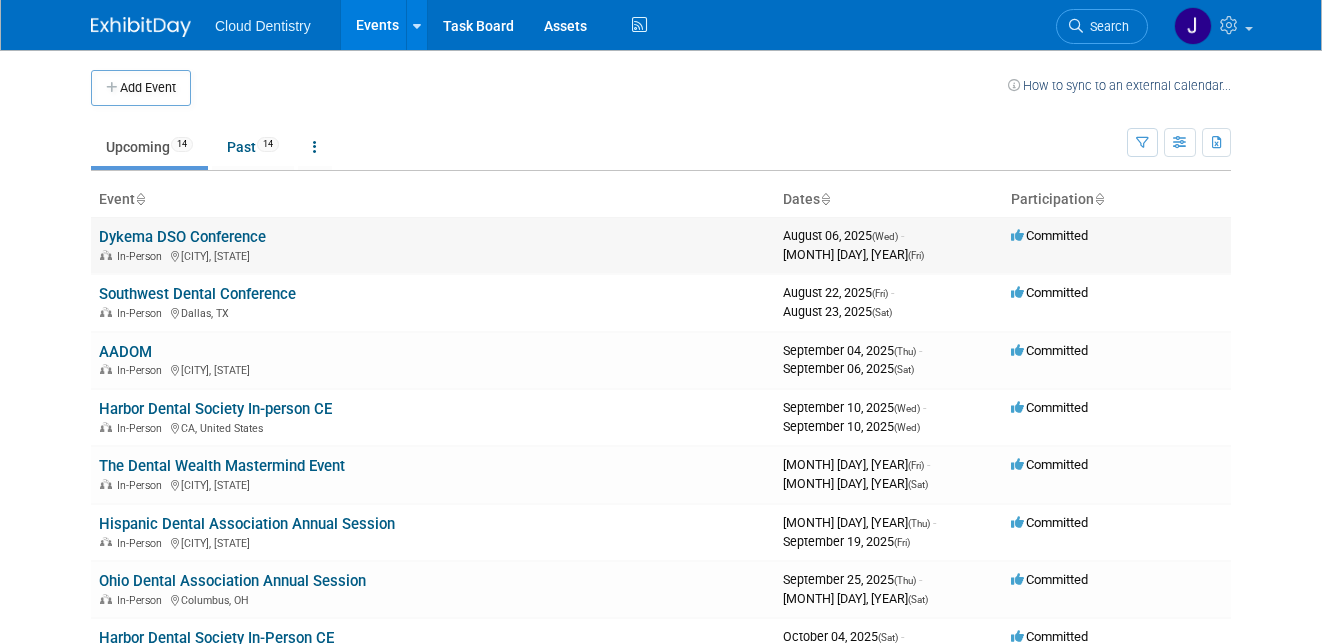 click on "Dykema DSO Conference" at bounding box center [182, 237] 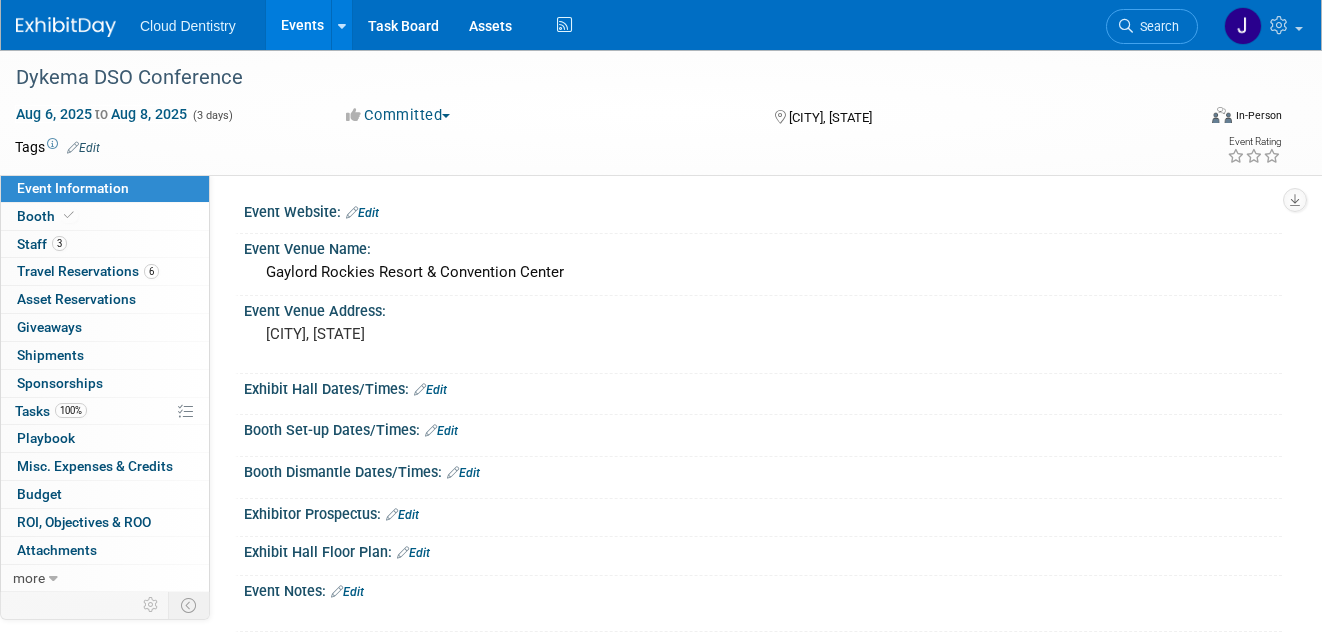 scroll, scrollTop: 0, scrollLeft: 0, axis: both 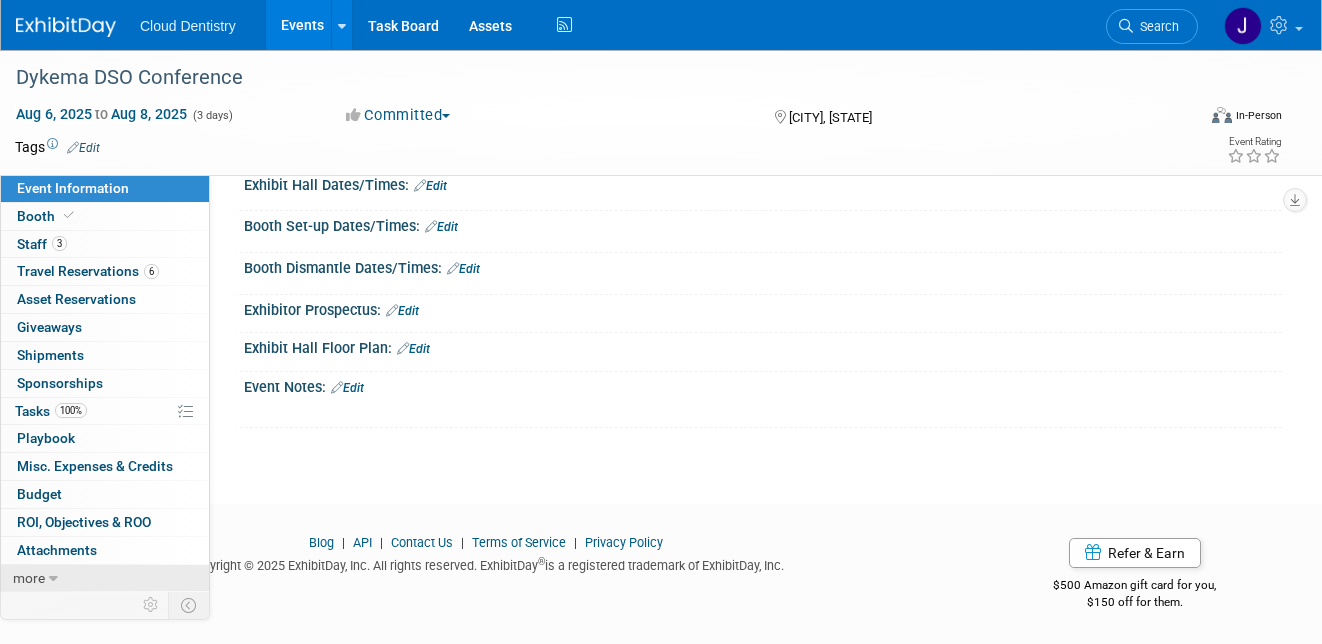click on "more" at bounding box center (29, 578) 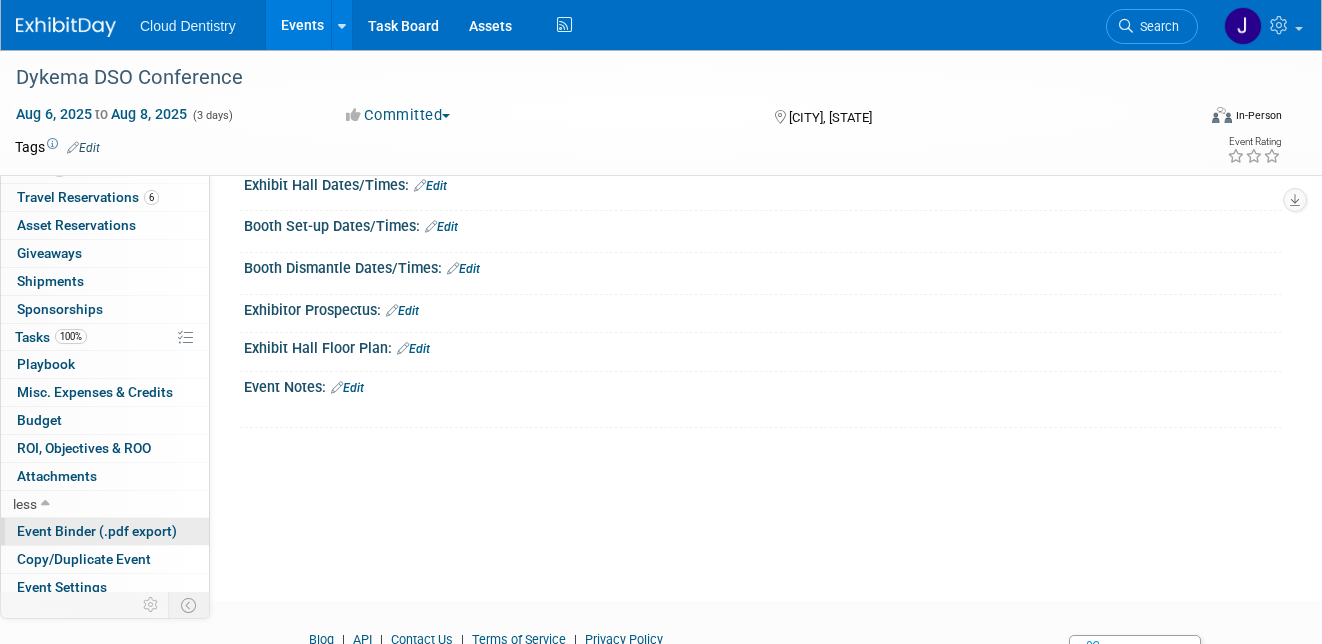 scroll, scrollTop: 140, scrollLeft: 0, axis: vertical 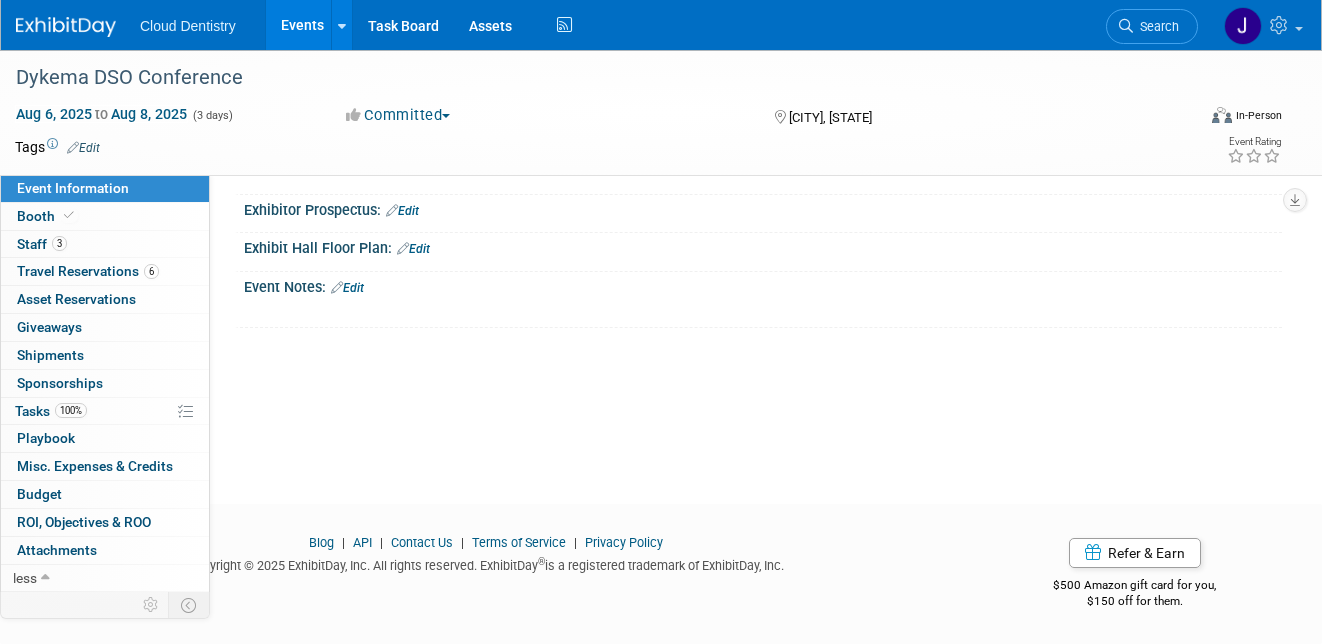 click on "Event Website:
Edit
Event Venue Name:
Gaylord Rockies Resort & Convention Center
Event Venue Address:
Aurora, CO
Exhibit Hall Dates/Times:
Edit
Save Changes
Cancel
Booth Set-up Dates/Times:
Edit
Save Changes
Cancel
Booth Dismantle Dates/Times:
Edit
Save Changes
Cancel
Exhibitor Prospectus:
Edit
Exhibit Hall Floor Plan:
Edit
Event Notes:
Edit
X
Booth Reservation & Invoice:
Edit
No Reservation Required
Booth Number:
Specify booth number
Booth Size:
Specify booth size
Booth Notes:
Edit
No booth.
X
Booth Services
Add Booth Service" at bounding box center (746, 149) 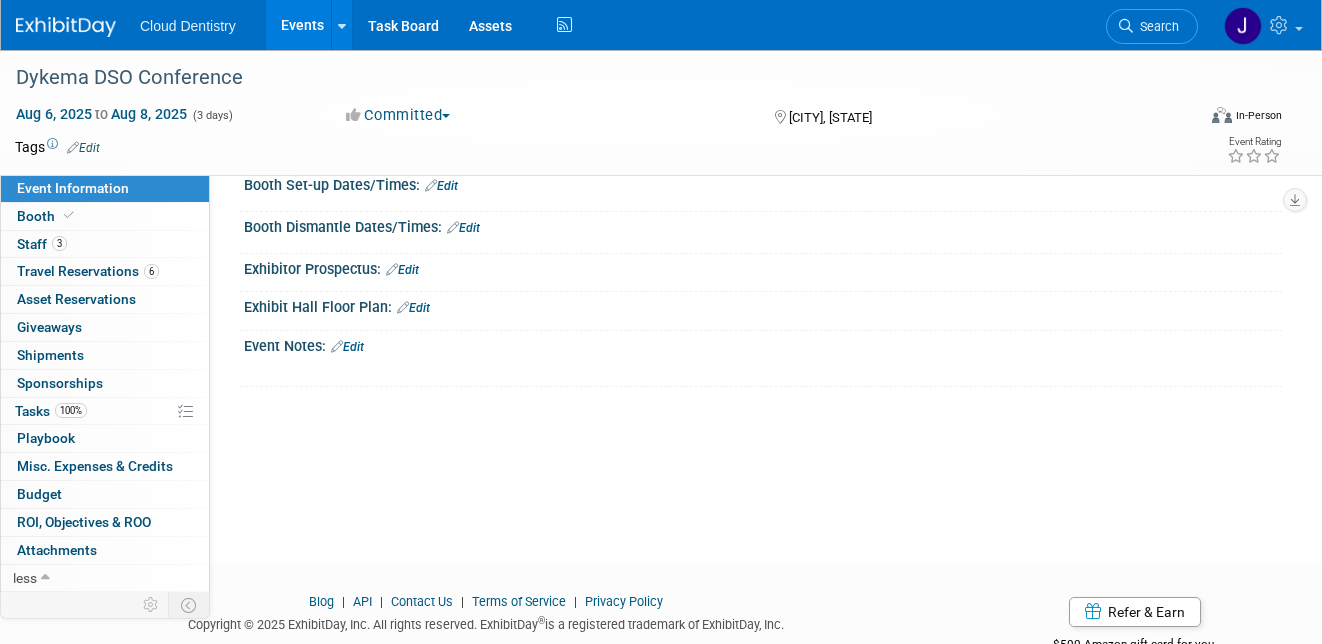 scroll, scrollTop: 225, scrollLeft: 0, axis: vertical 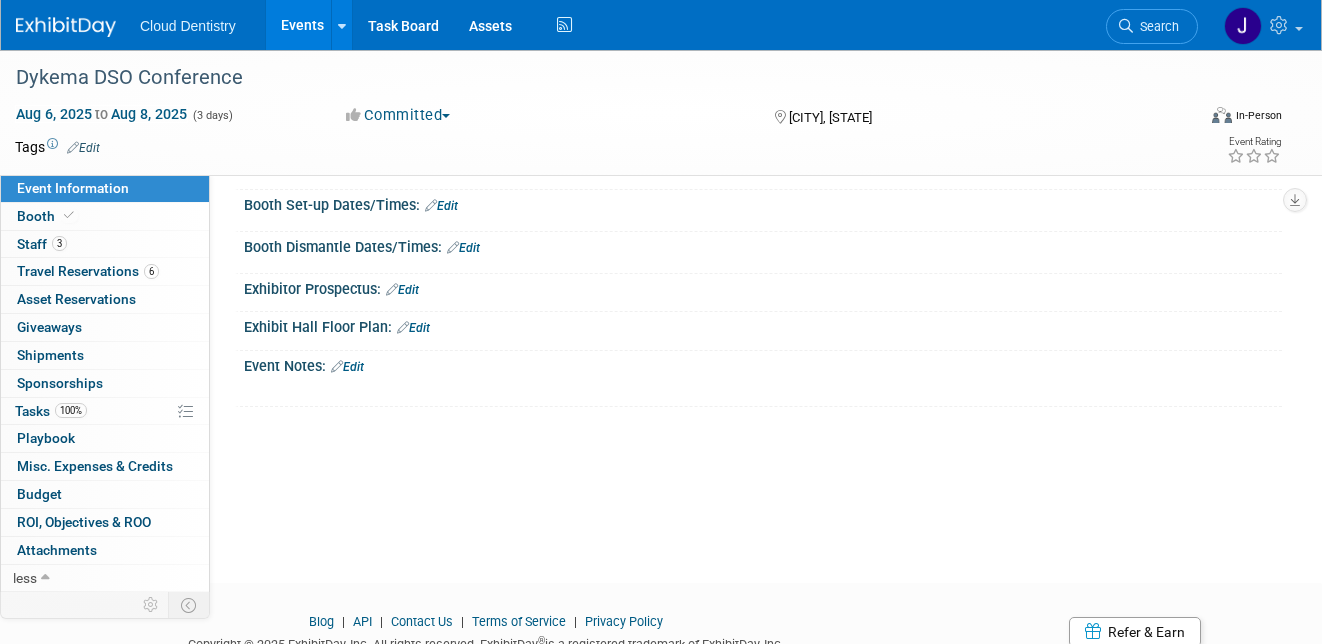 click on "Events" at bounding box center (302, 25) 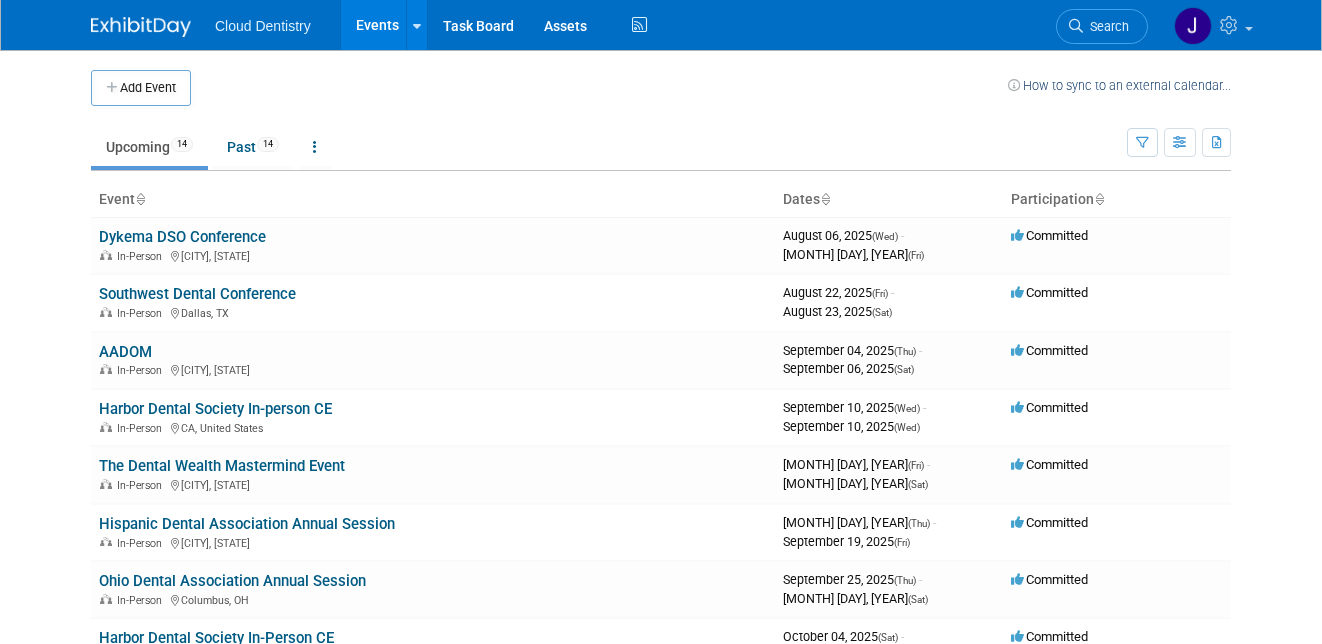 scroll, scrollTop: 0, scrollLeft: 0, axis: both 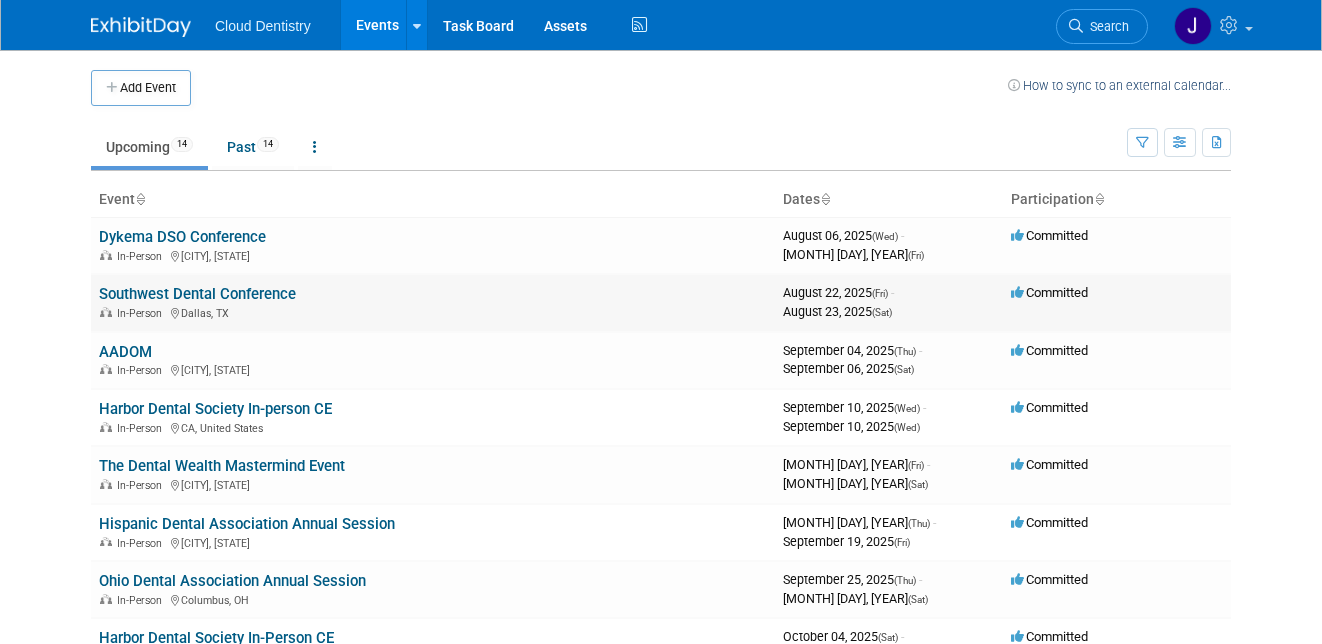 click on "Southwest Dental Conference" at bounding box center [197, 294] 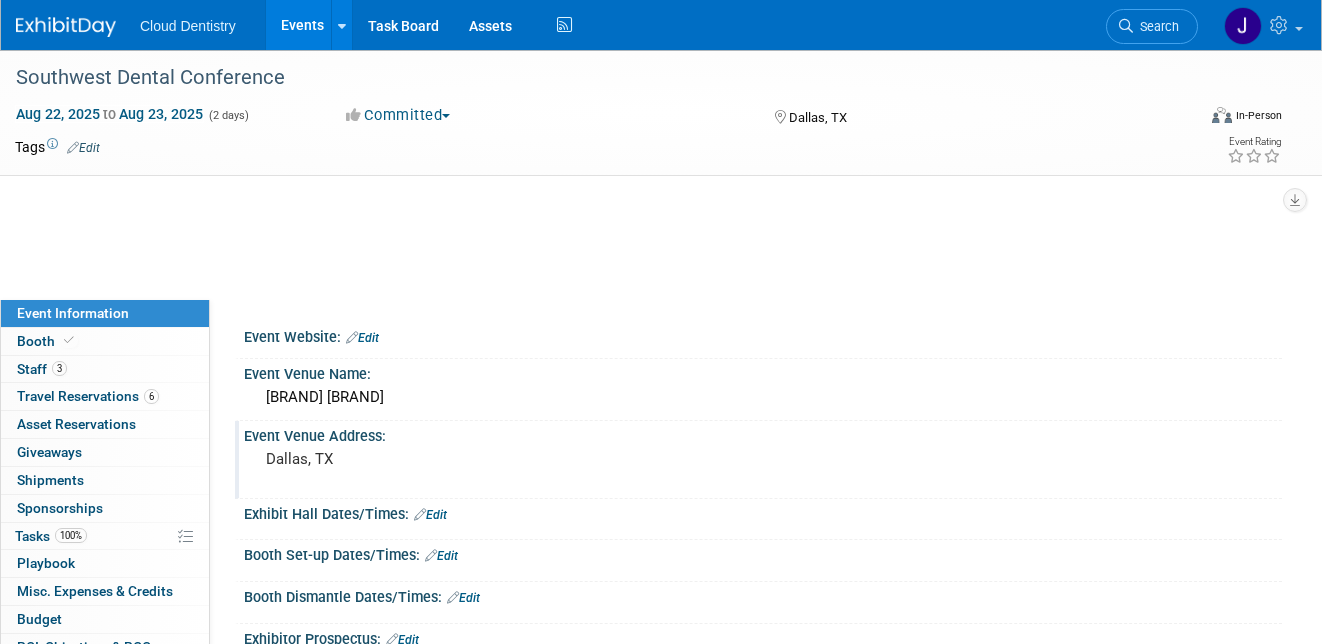 scroll, scrollTop: 0, scrollLeft: 0, axis: both 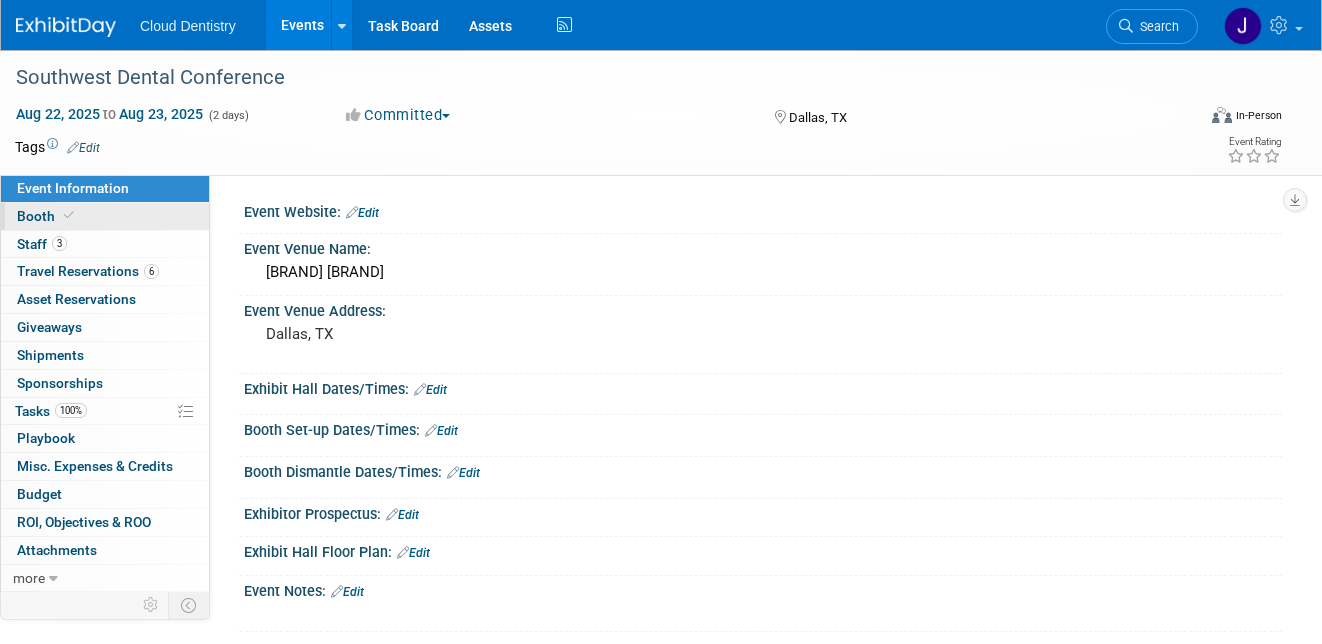 click on "Booth" at bounding box center (105, 216) 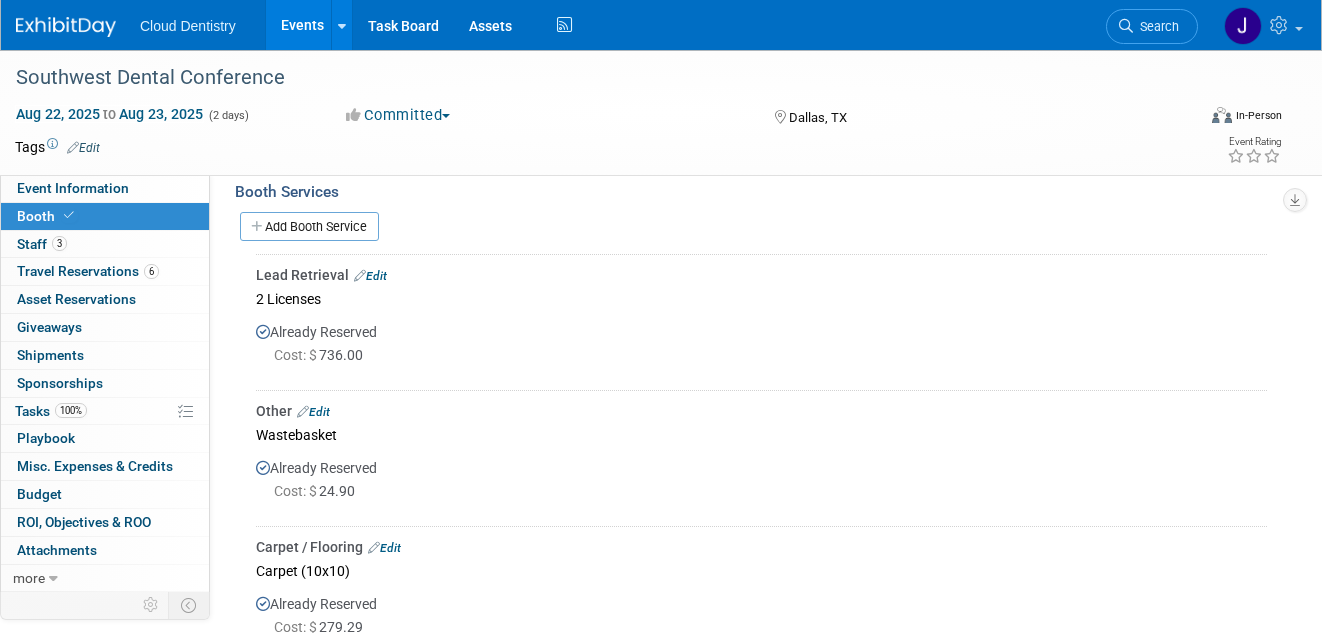 scroll, scrollTop: 303, scrollLeft: 0, axis: vertical 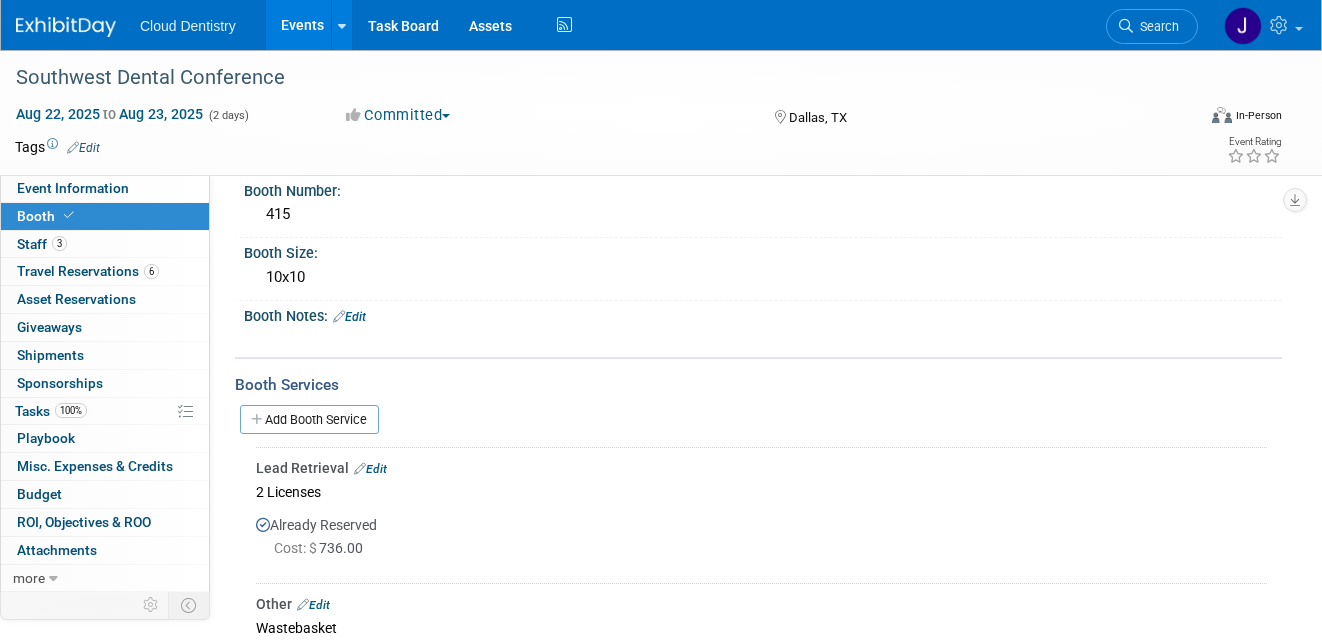 click on "Add Booth Service" at bounding box center (309, 419) 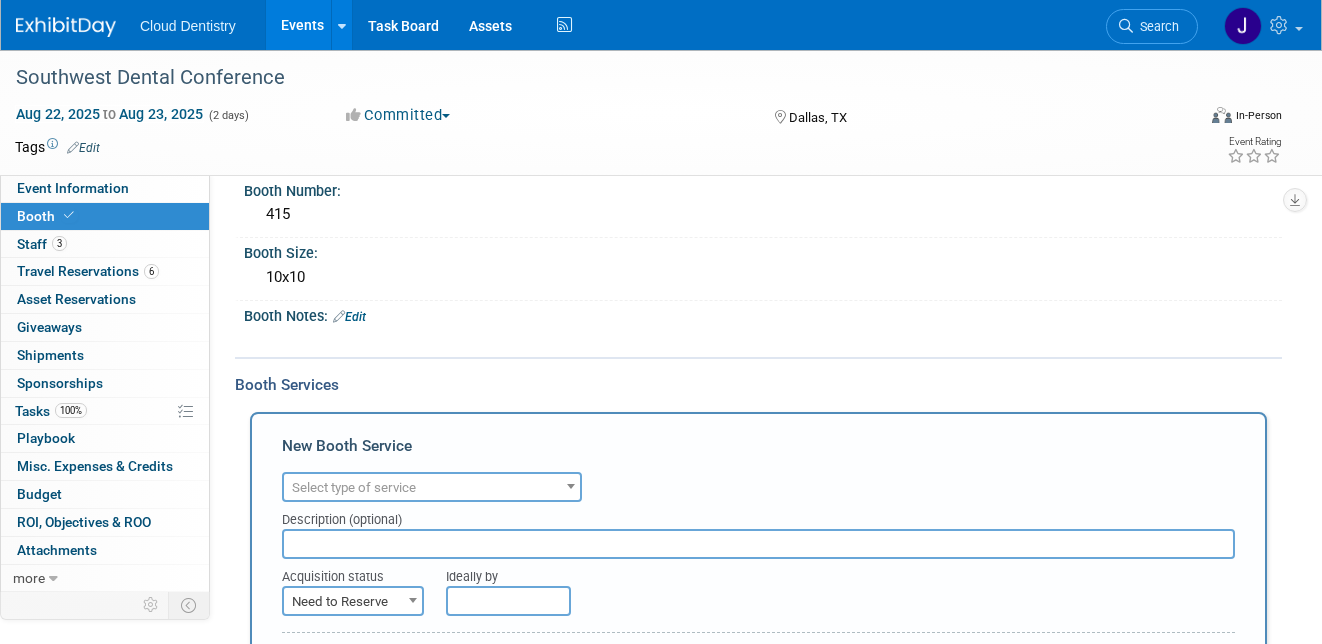 scroll, scrollTop: 123, scrollLeft: 0, axis: vertical 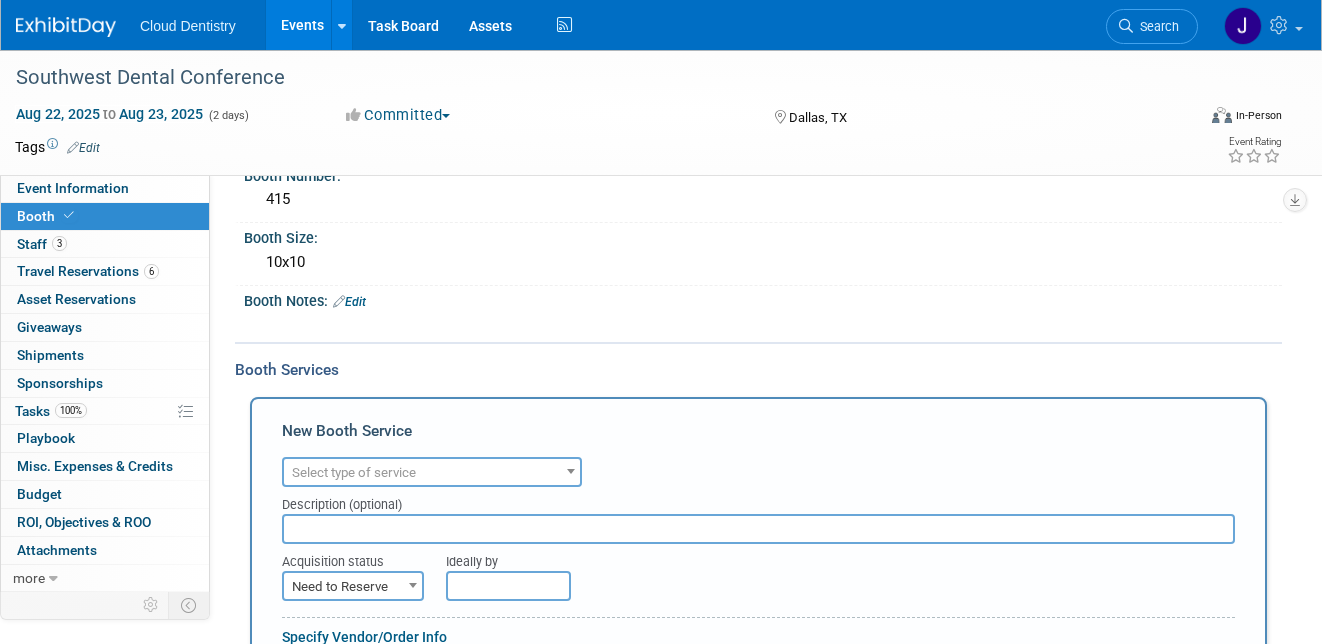 click on "Select type of service" at bounding box center (354, 472) 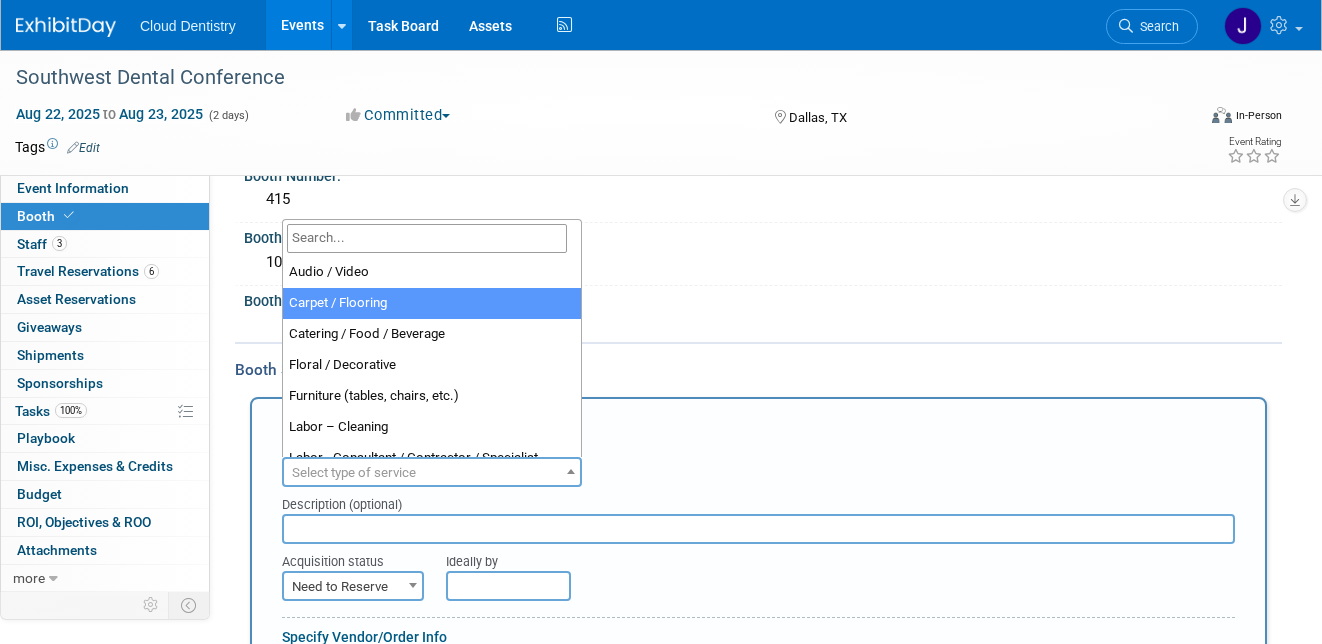 select on "4" 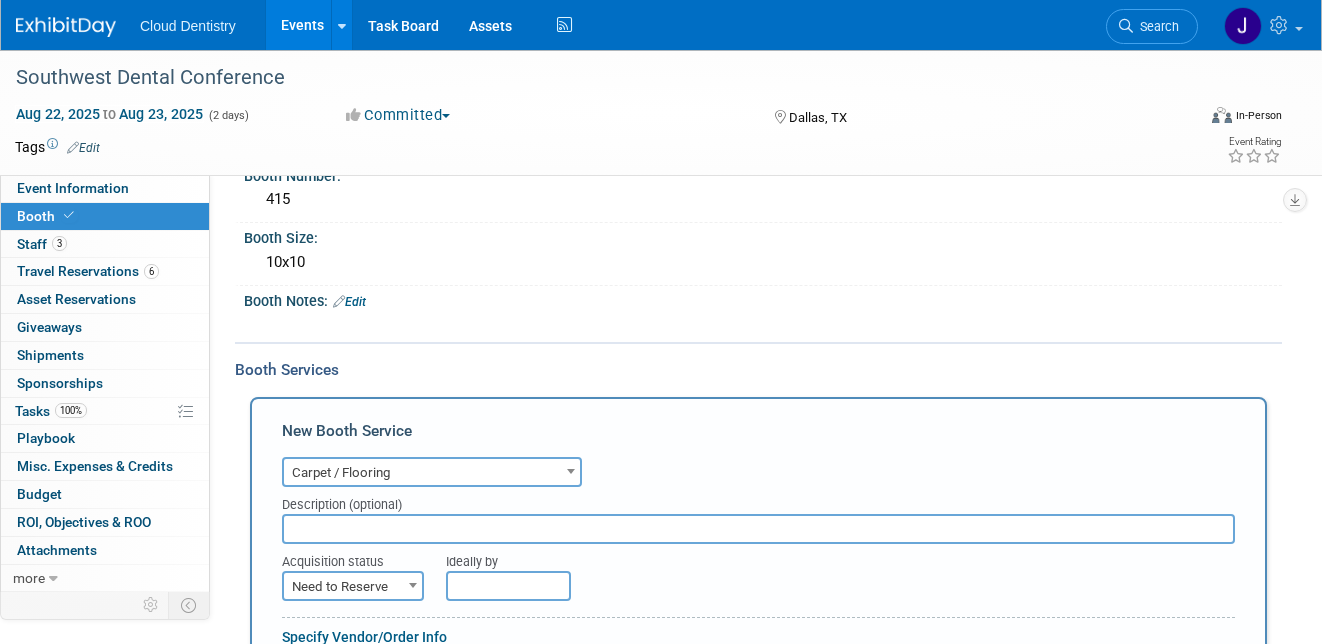 click at bounding box center [758, 529] 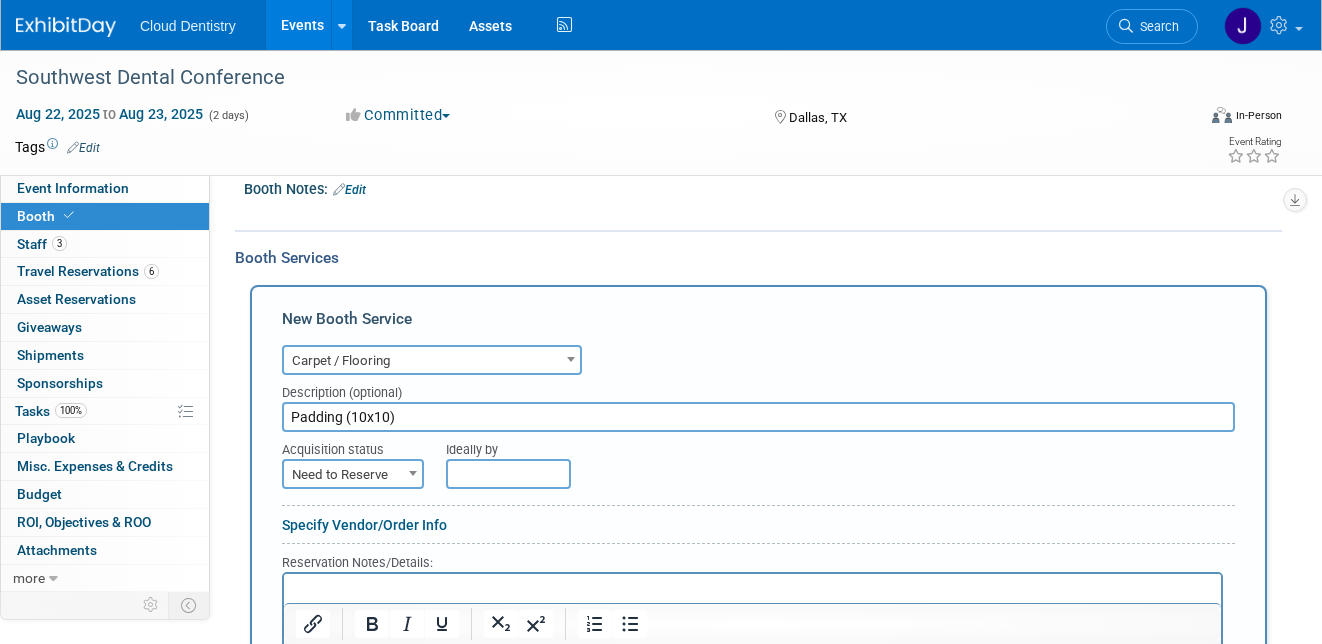 scroll, scrollTop: 275, scrollLeft: 0, axis: vertical 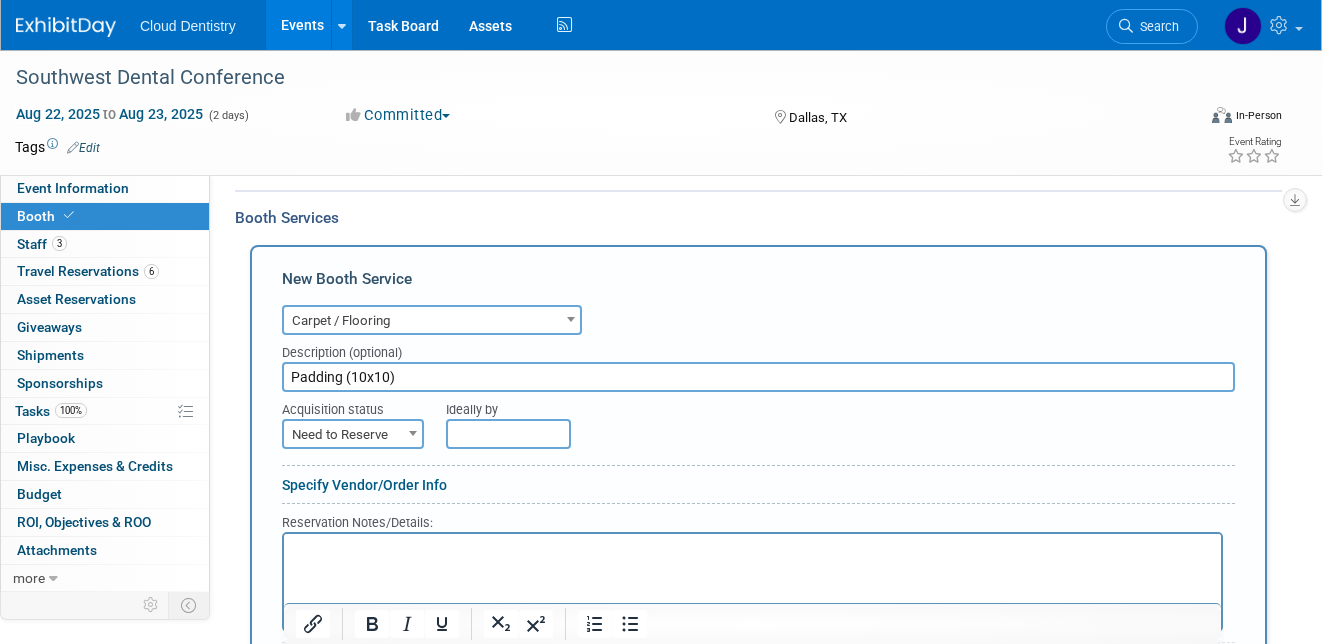 type on "Padding (10x10)" 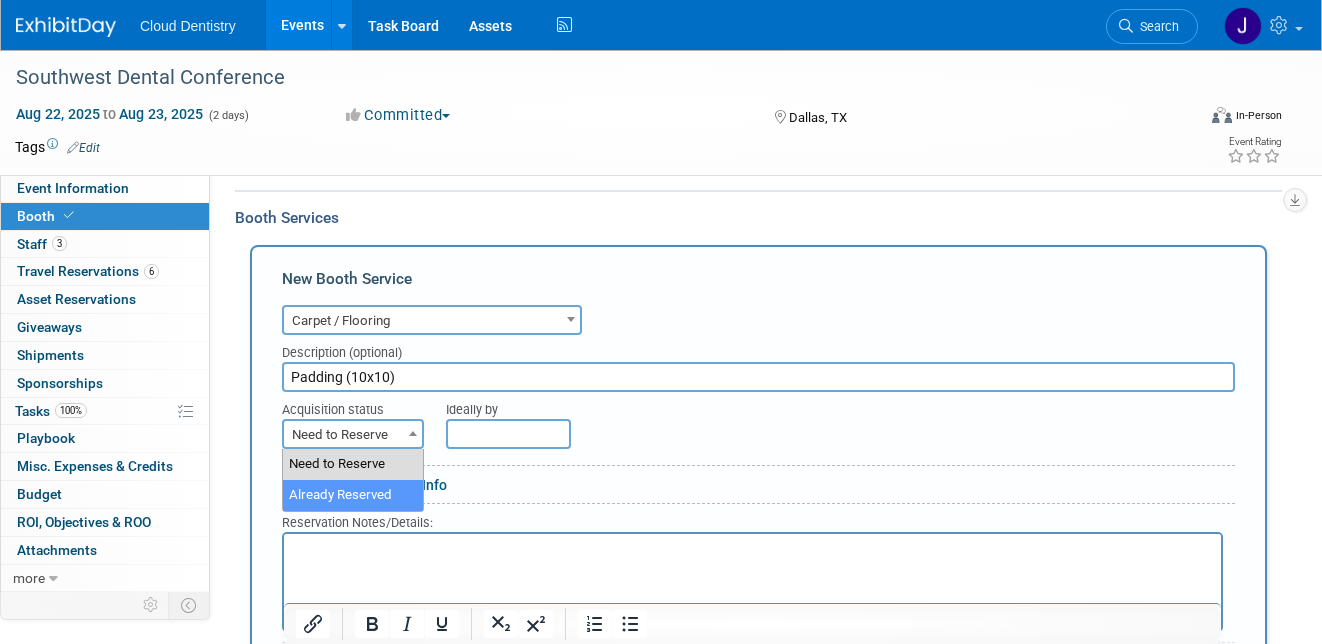 select on "2" 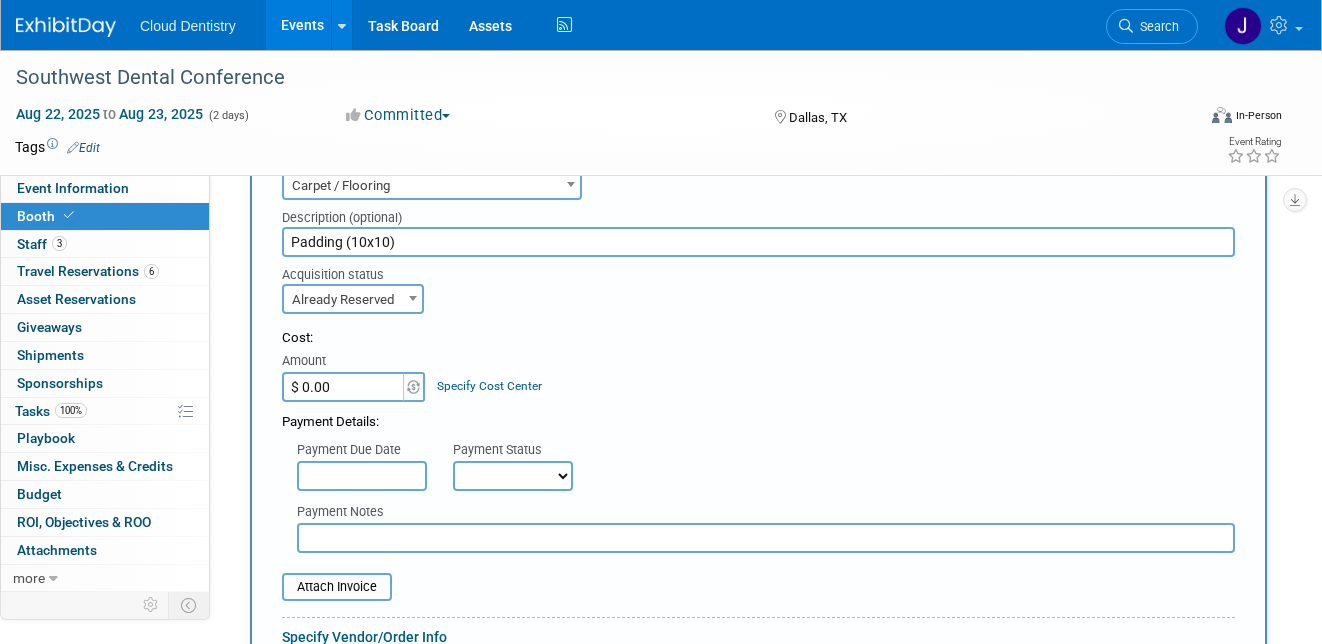 scroll, scrollTop: 445, scrollLeft: 0, axis: vertical 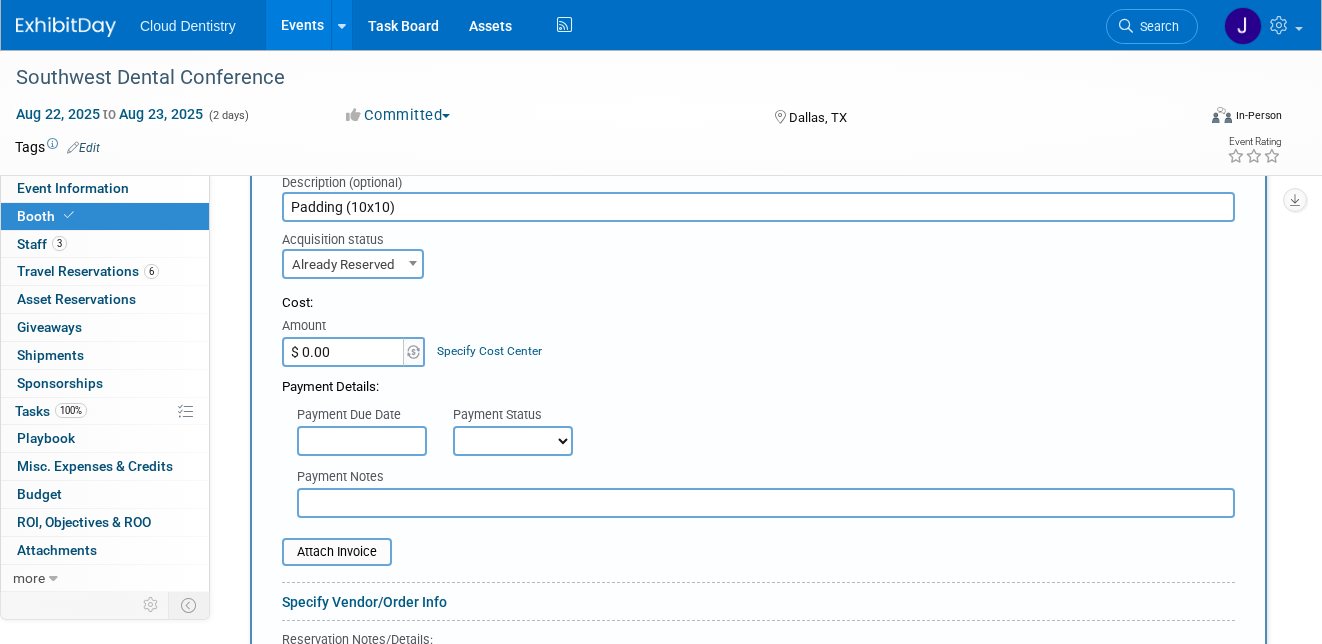 click on "$ 0.00" at bounding box center (344, 352) 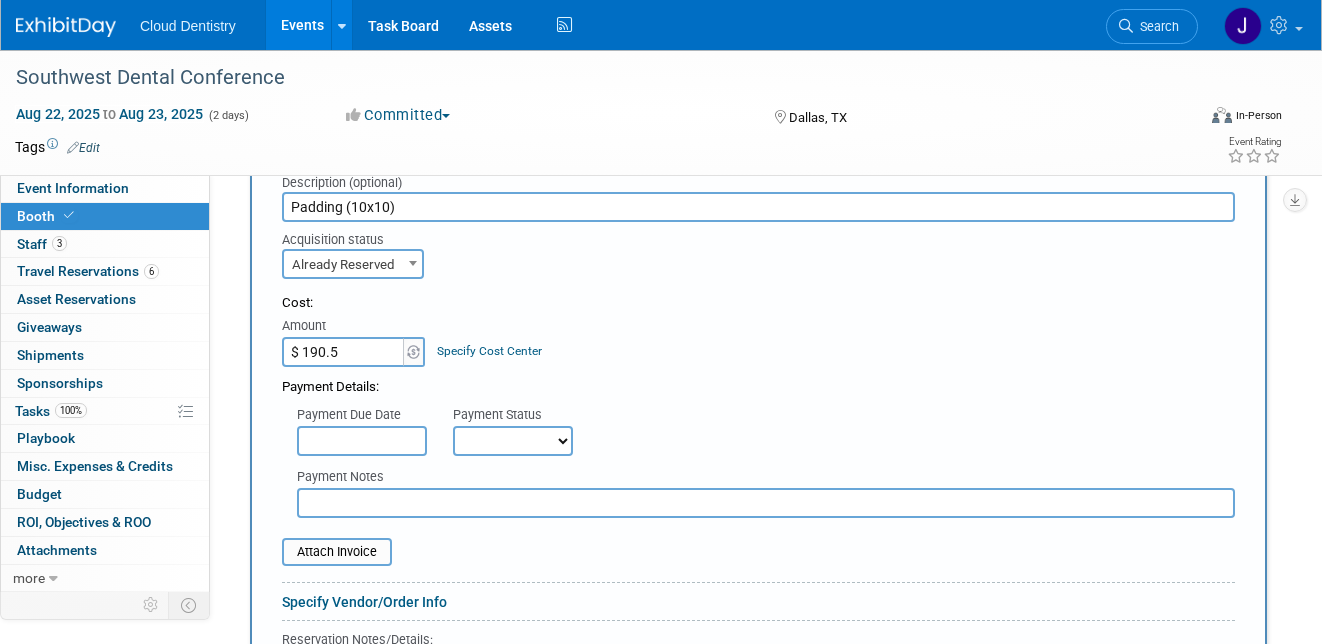 type on "$ 190.52" 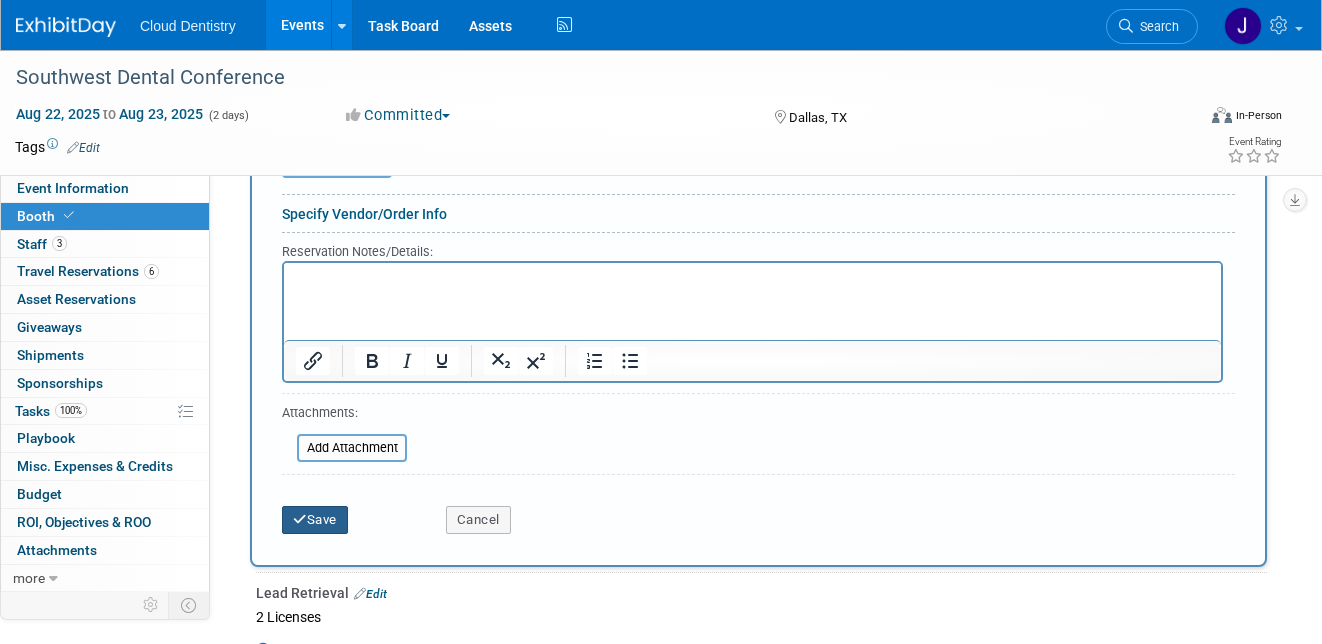 click on "Save" at bounding box center (315, 520) 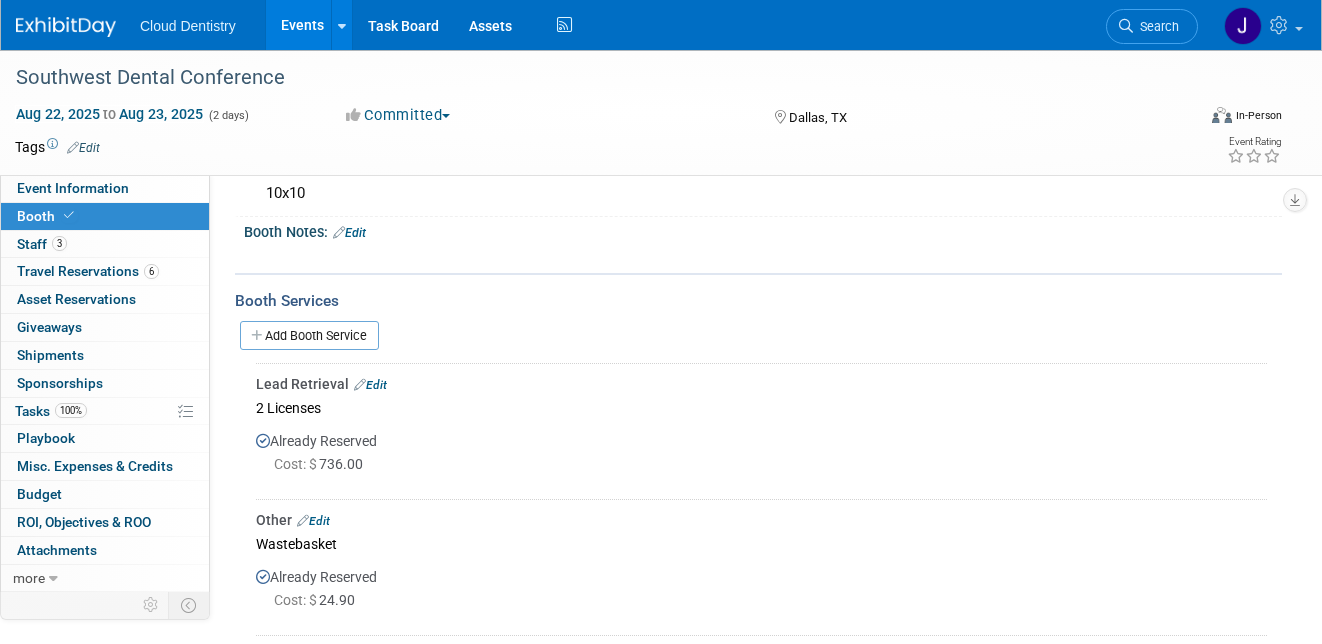 scroll, scrollTop: 174, scrollLeft: 0, axis: vertical 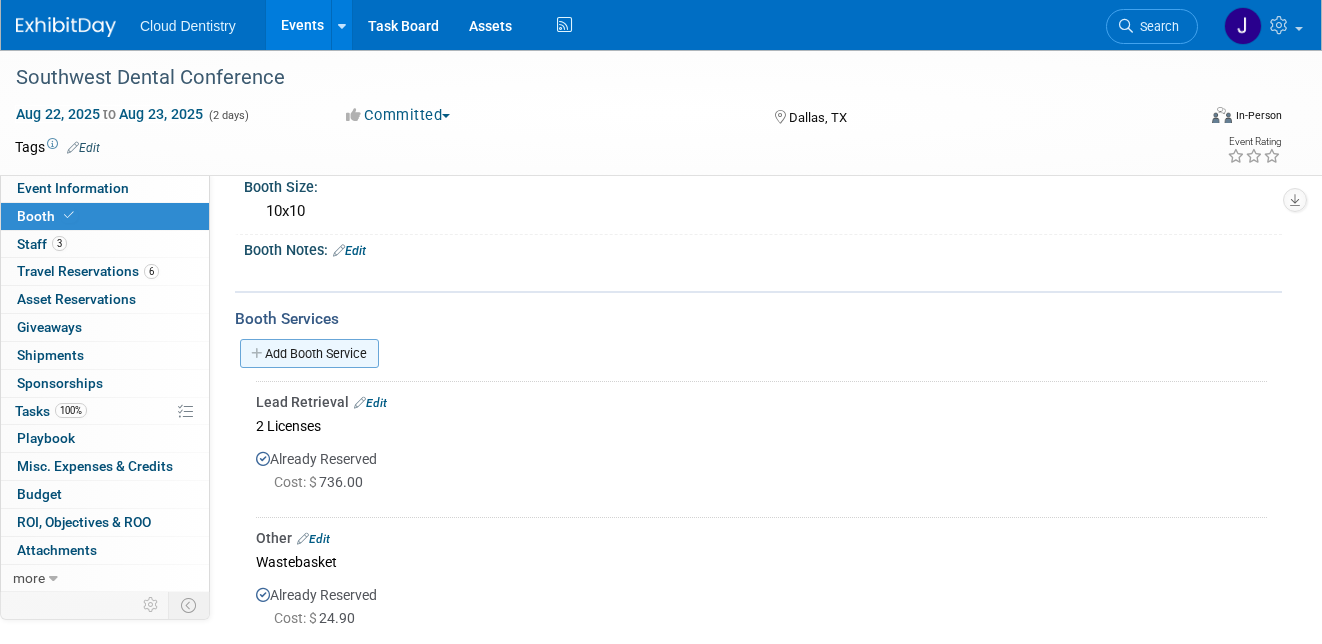 click on "Add Booth Service" at bounding box center [309, 353] 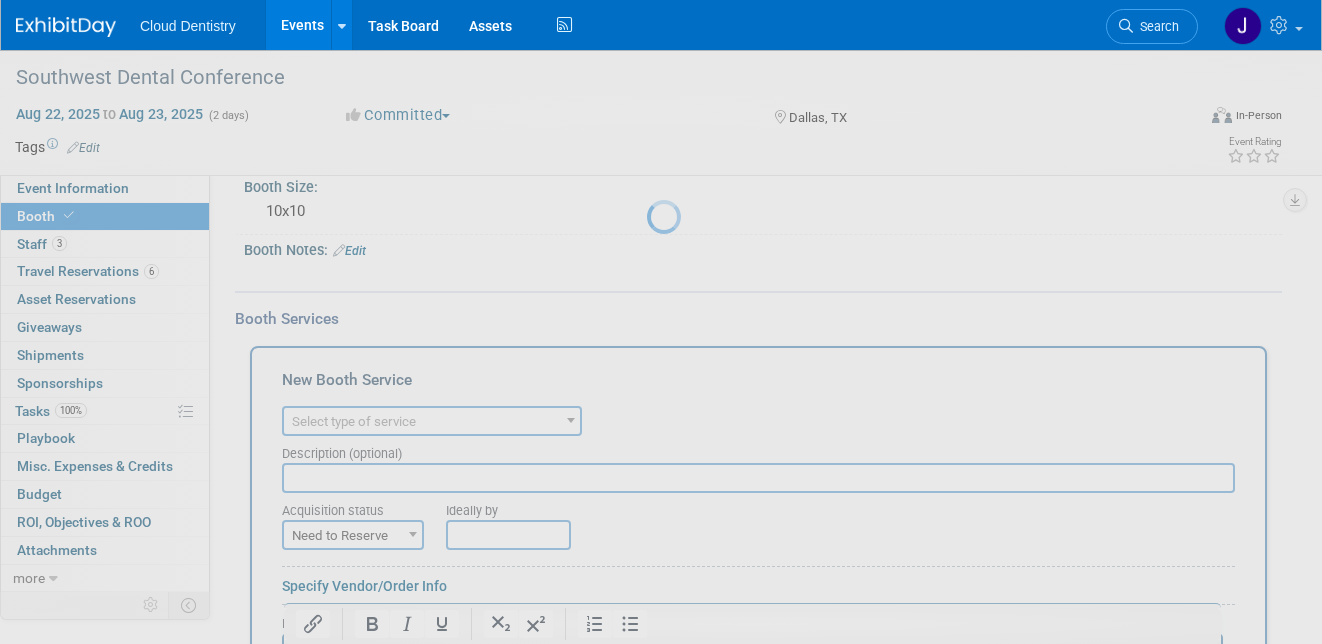 scroll, scrollTop: 0, scrollLeft: 0, axis: both 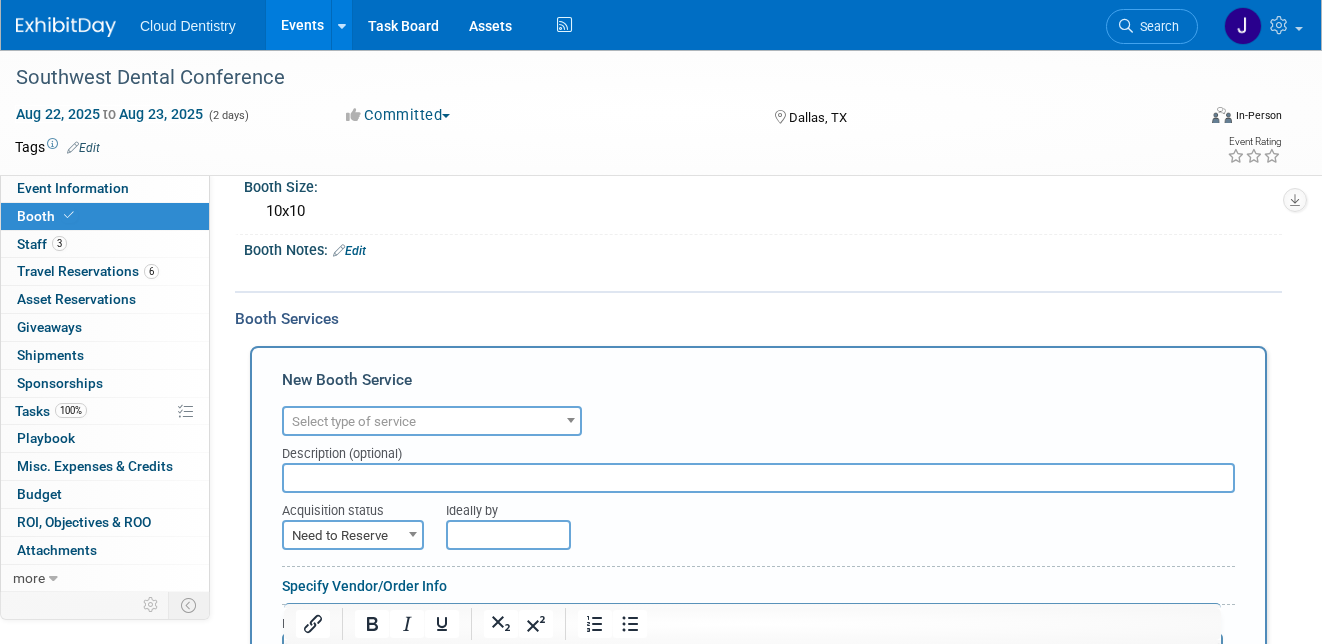 click on "Select type of service" at bounding box center [354, 421] 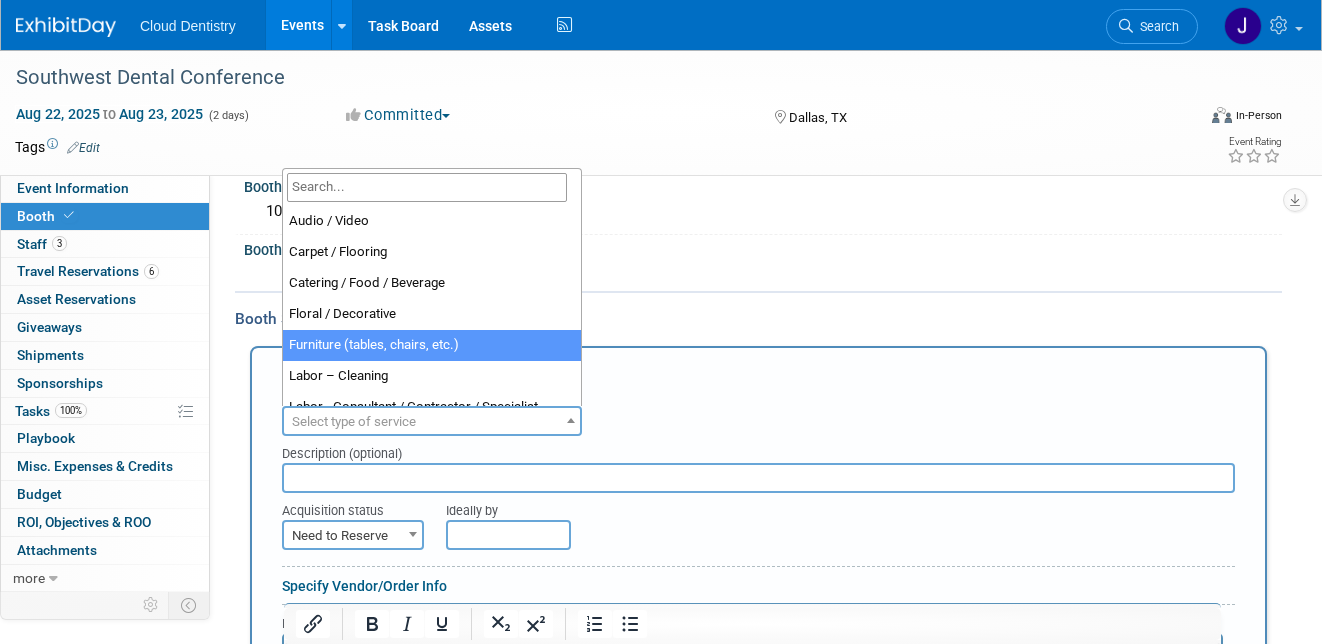 select on "6" 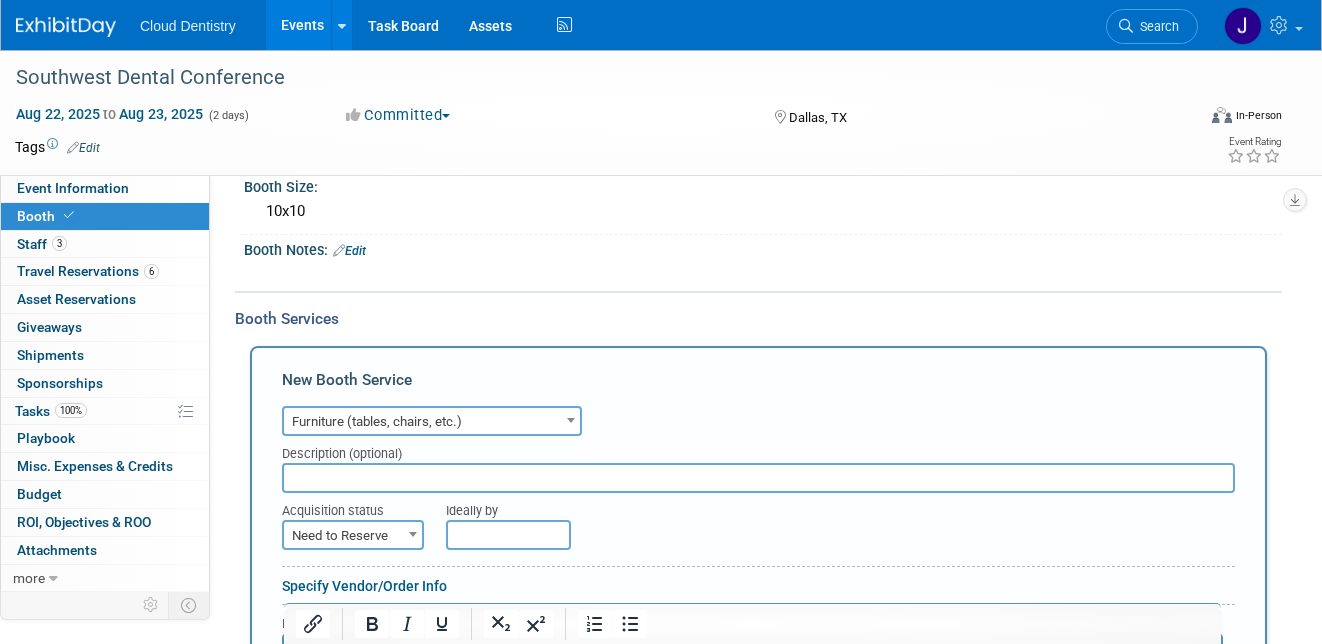click at bounding box center [758, 478] 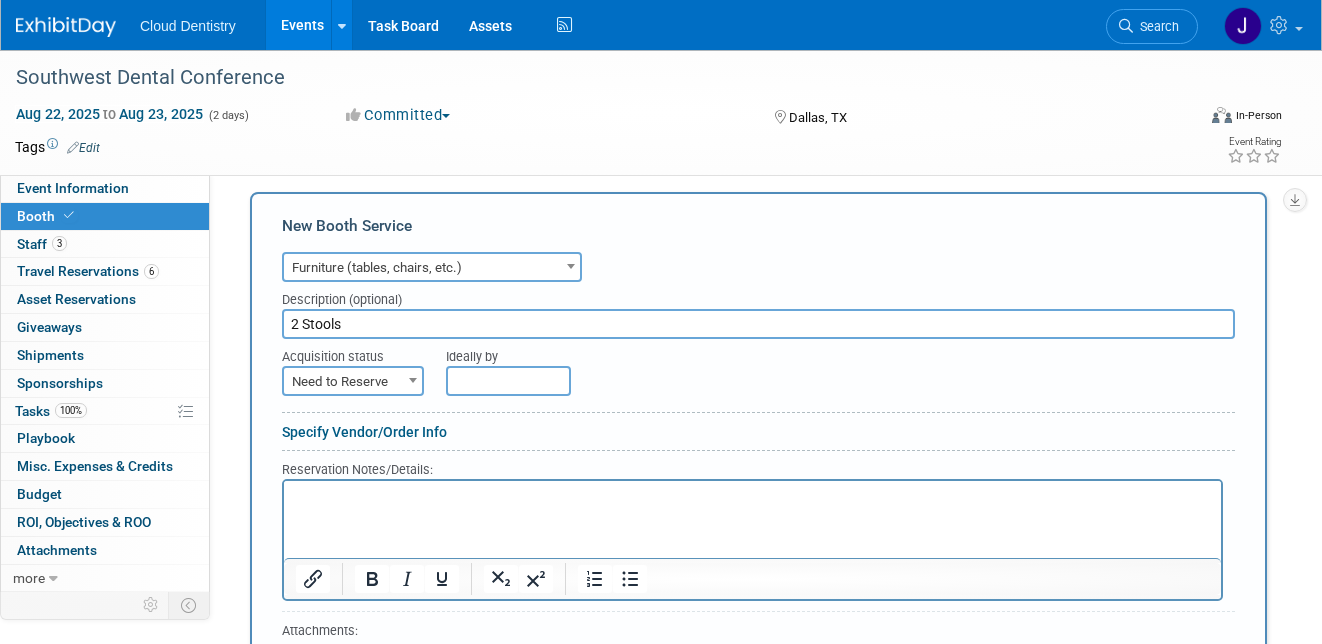 scroll, scrollTop: 359, scrollLeft: 0, axis: vertical 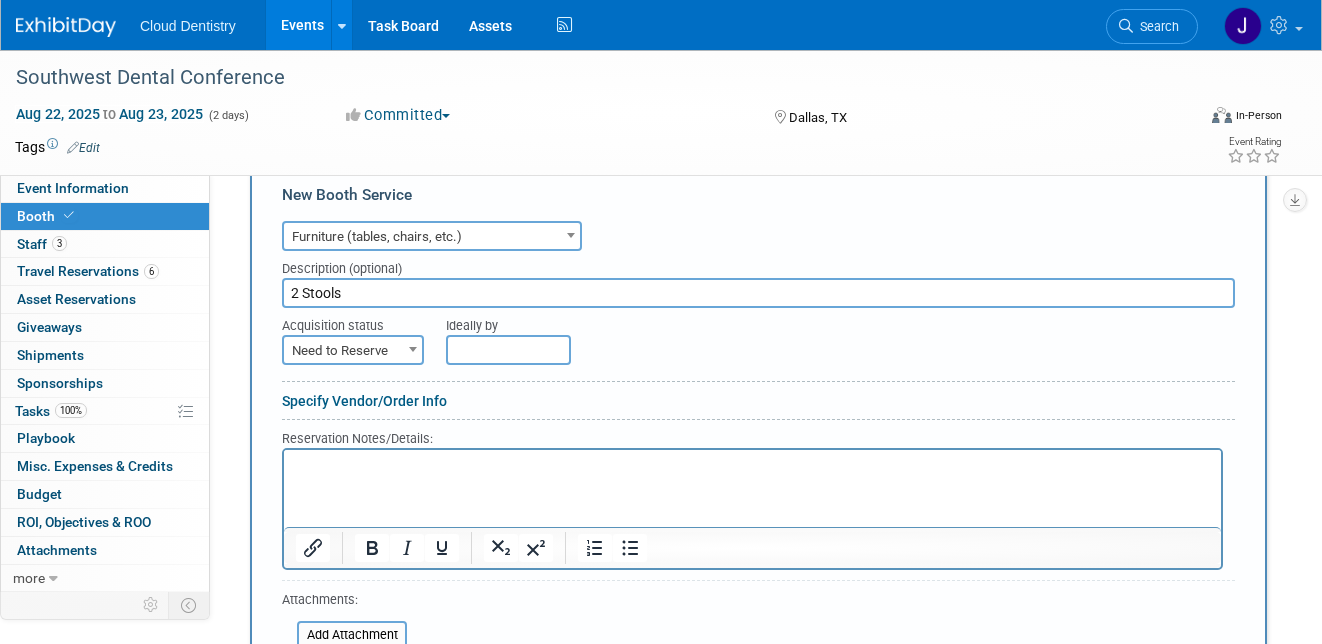 type on "2 Stools" 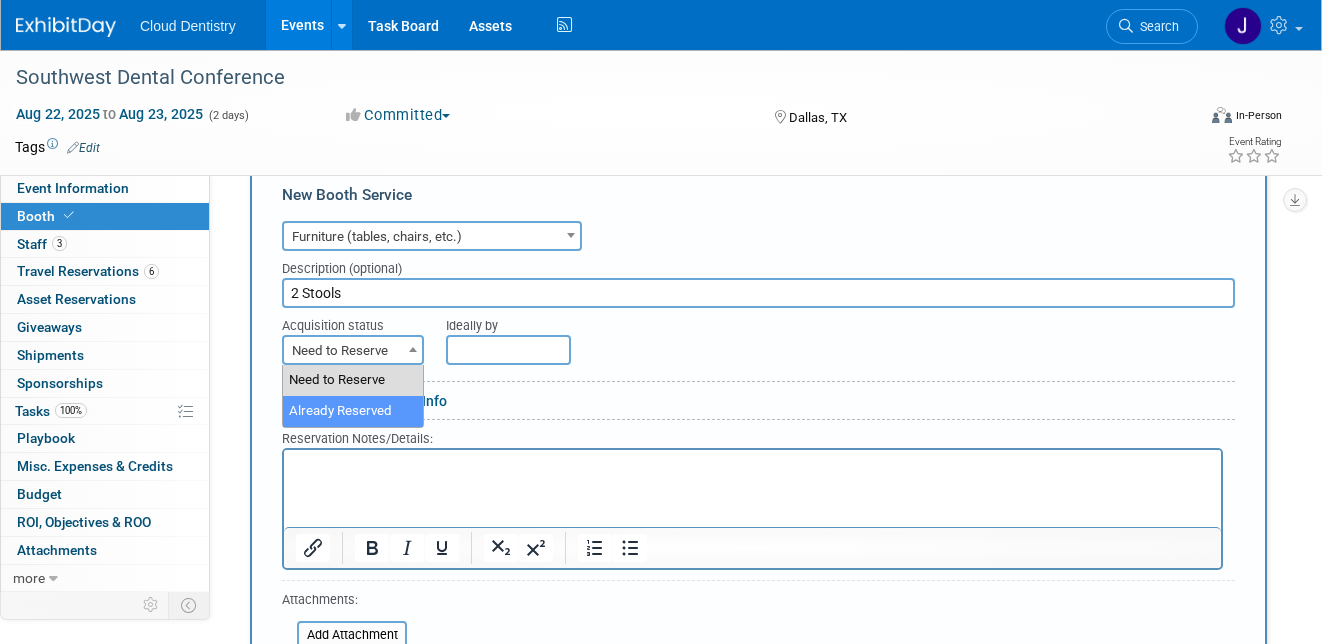 select on "2" 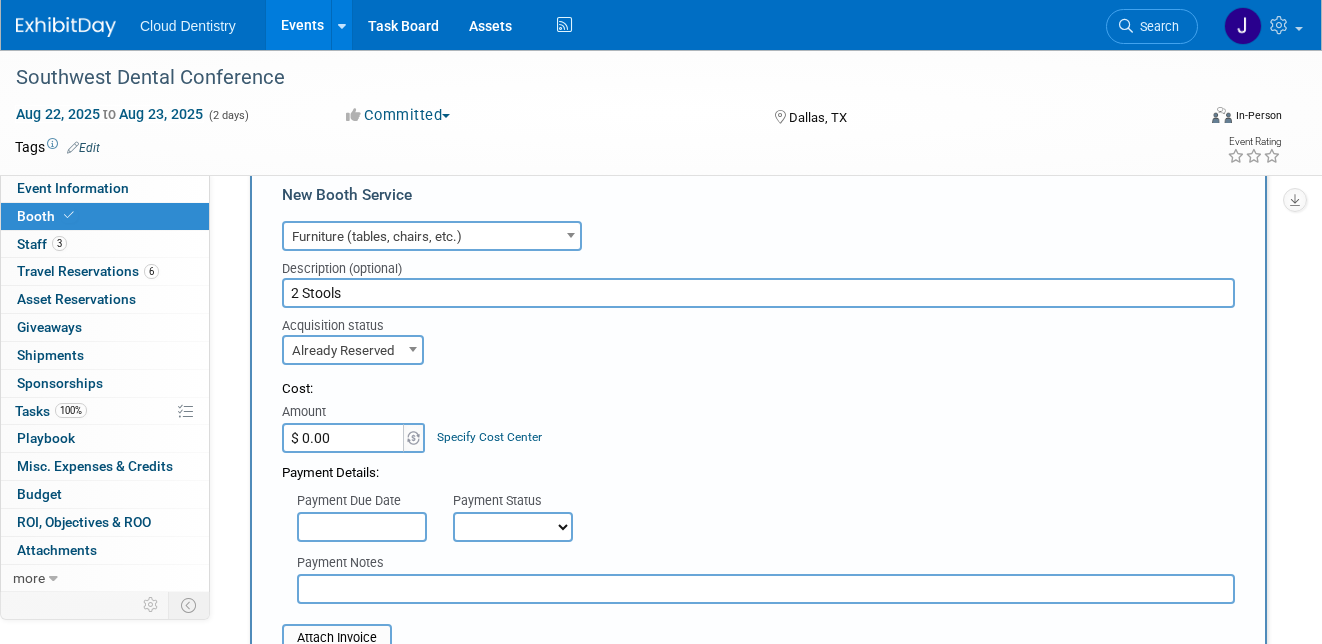 click on "$ 0.00" at bounding box center (344, 438) 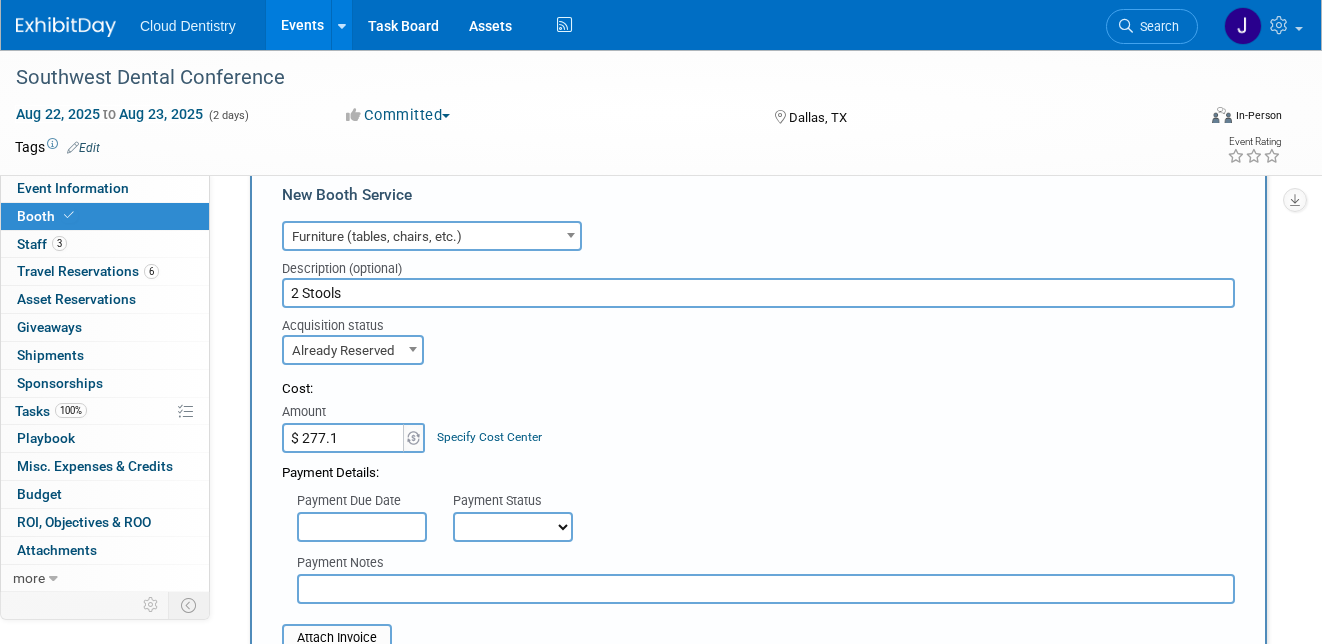 type on "$ 277.12" 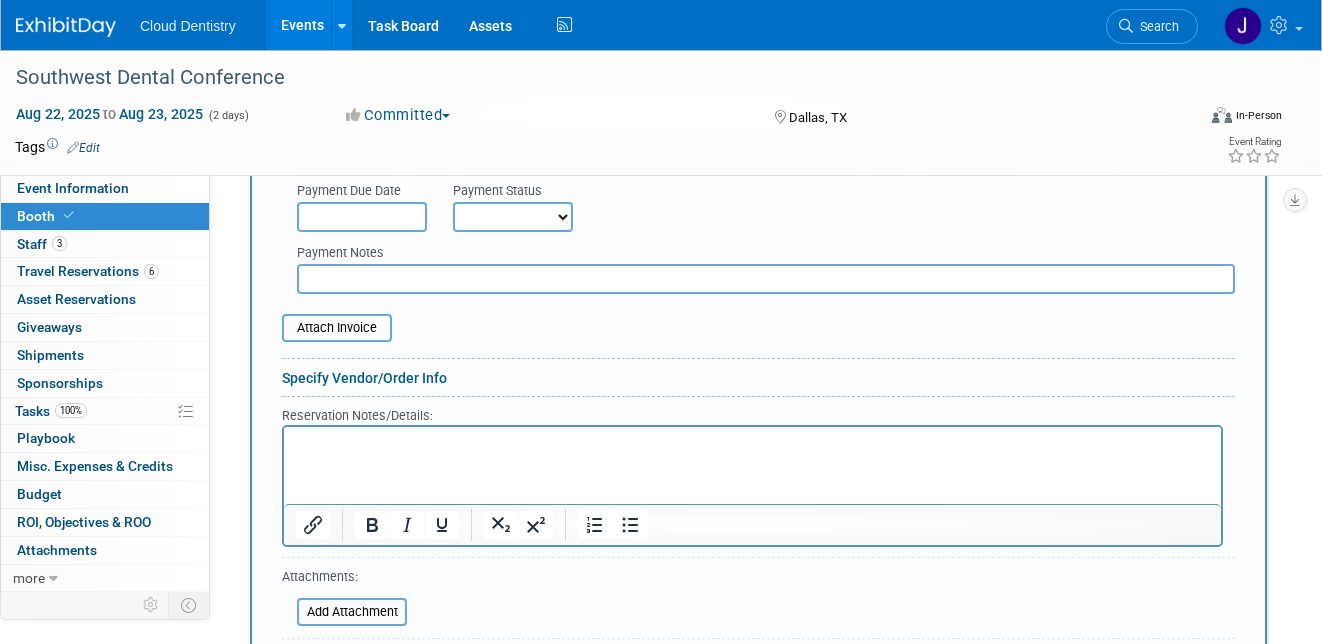 scroll, scrollTop: 672, scrollLeft: 0, axis: vertical 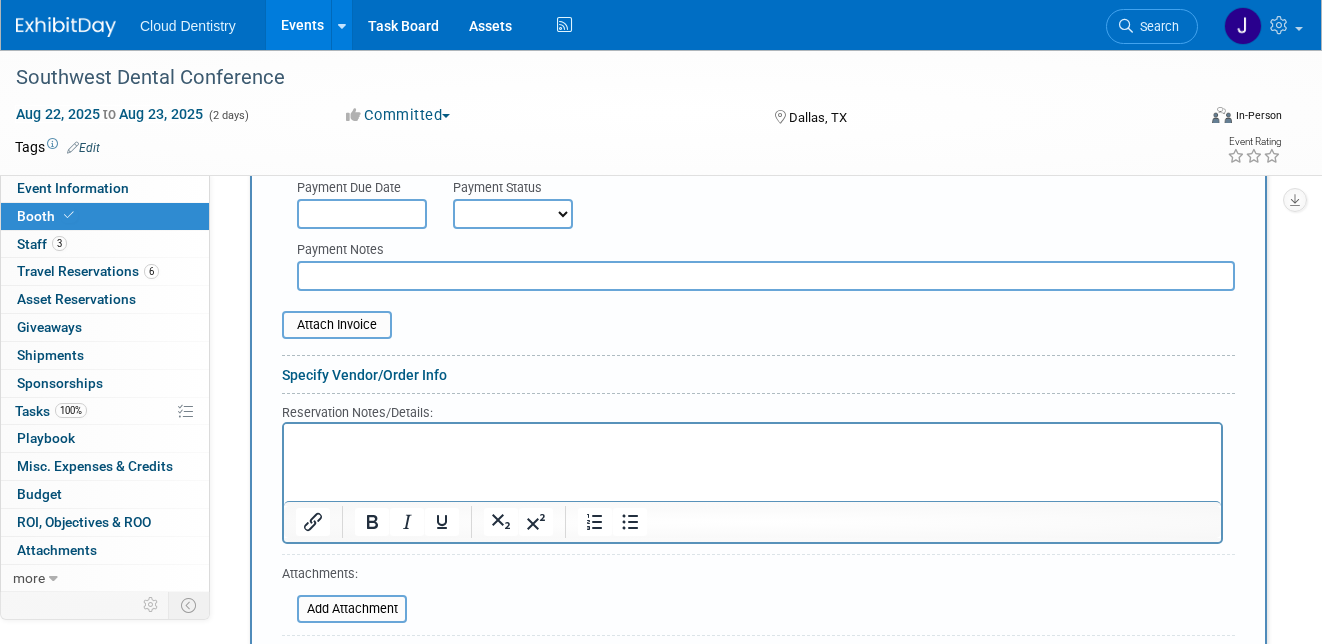 click at bounding box center [753, 440] 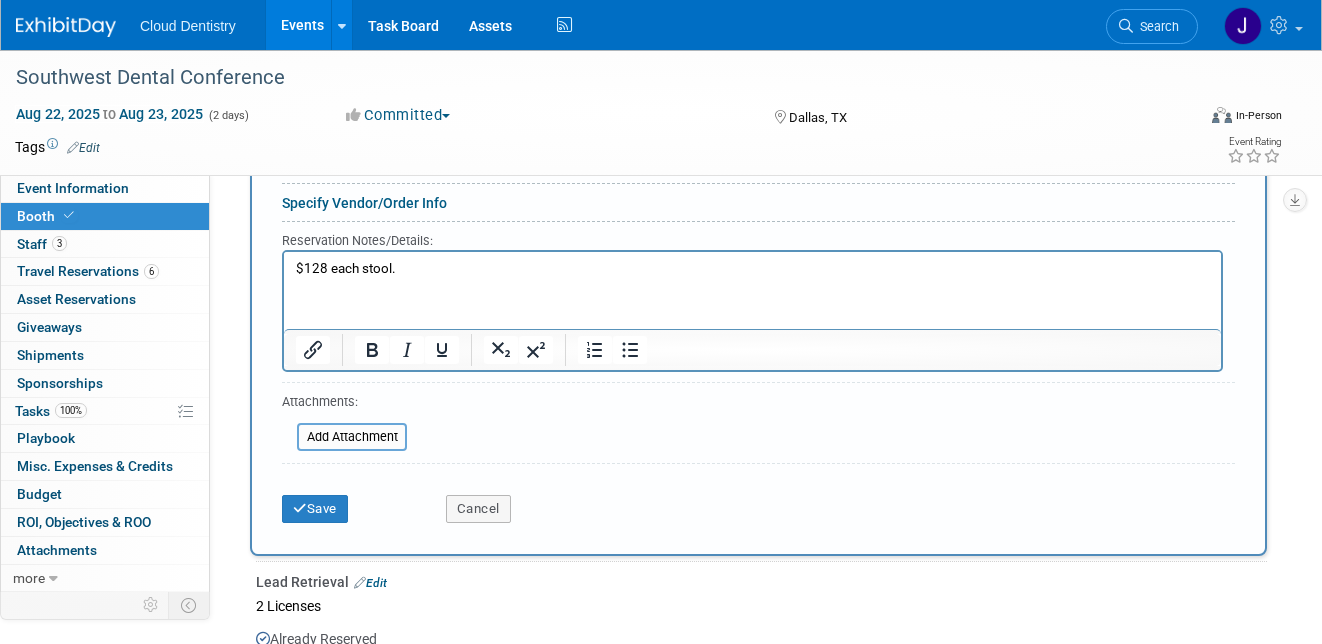 scroll, scrollTop: 856, scrollLeft: 0, axis: vertical 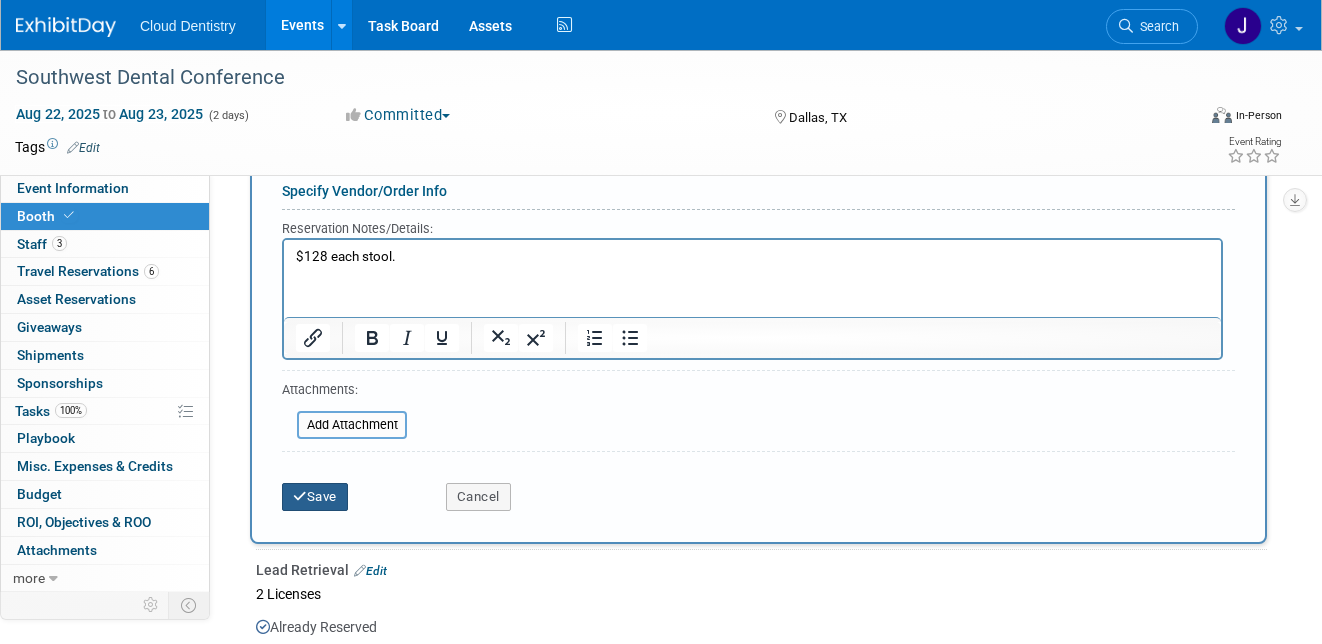 click on "Save" at bounding box center [315, 497] 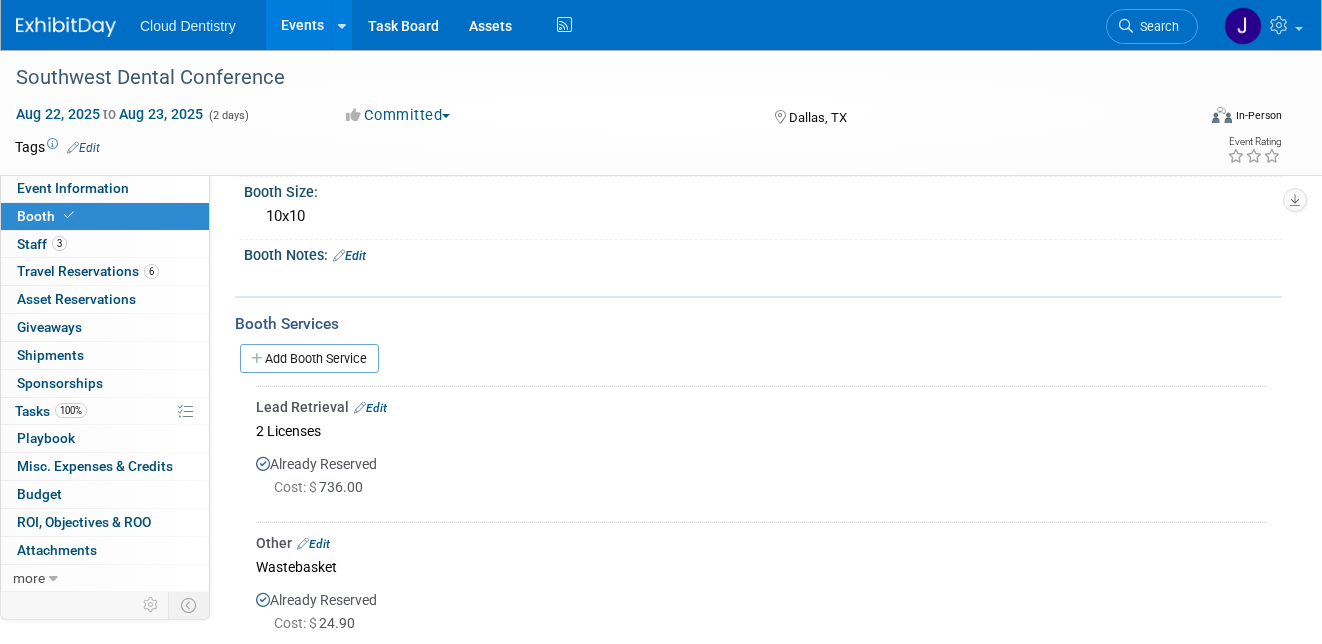 scroll, scrollTop: 167, scrollLeft: 0, axis: vertical 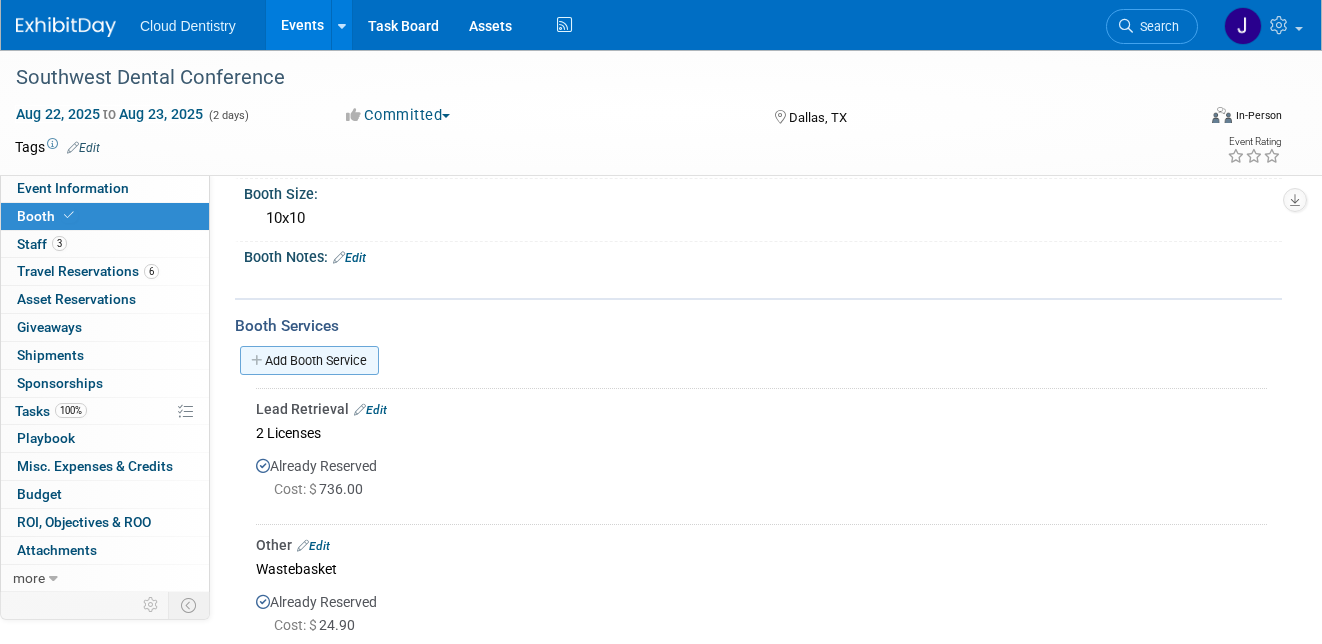 click on "Add Booth Service" at bounding box center (309, 360) 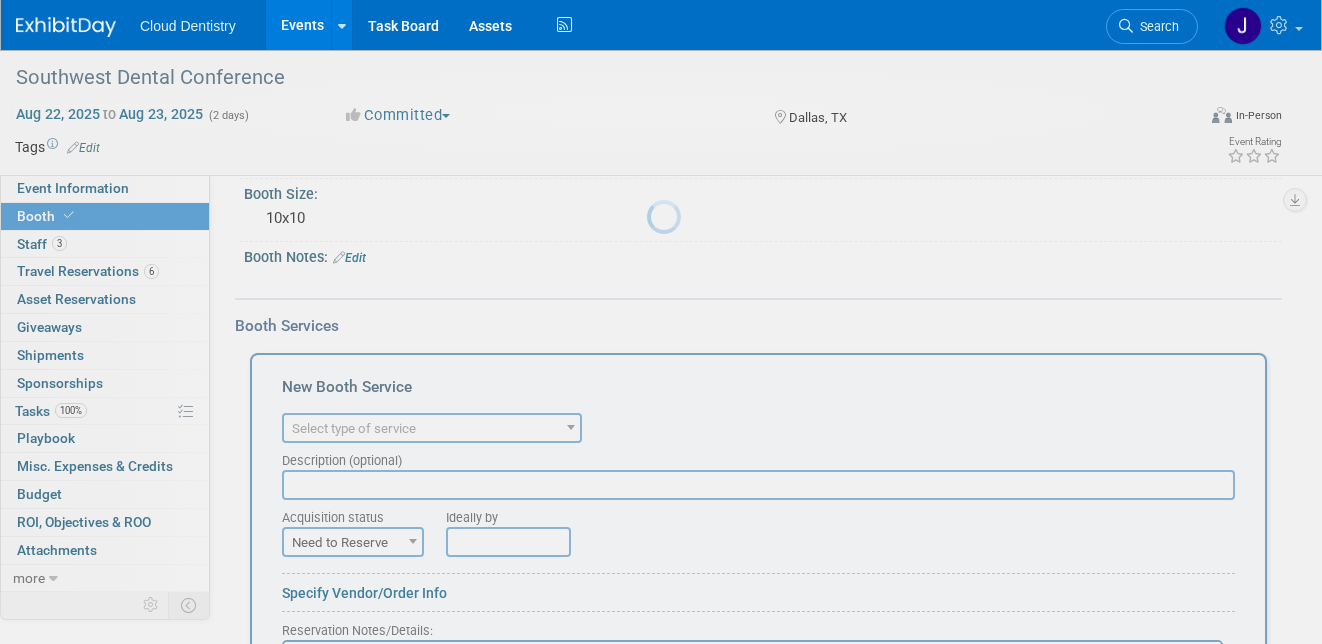 scroll, scrollTop: 0, scrollLeft: 0, axis: both 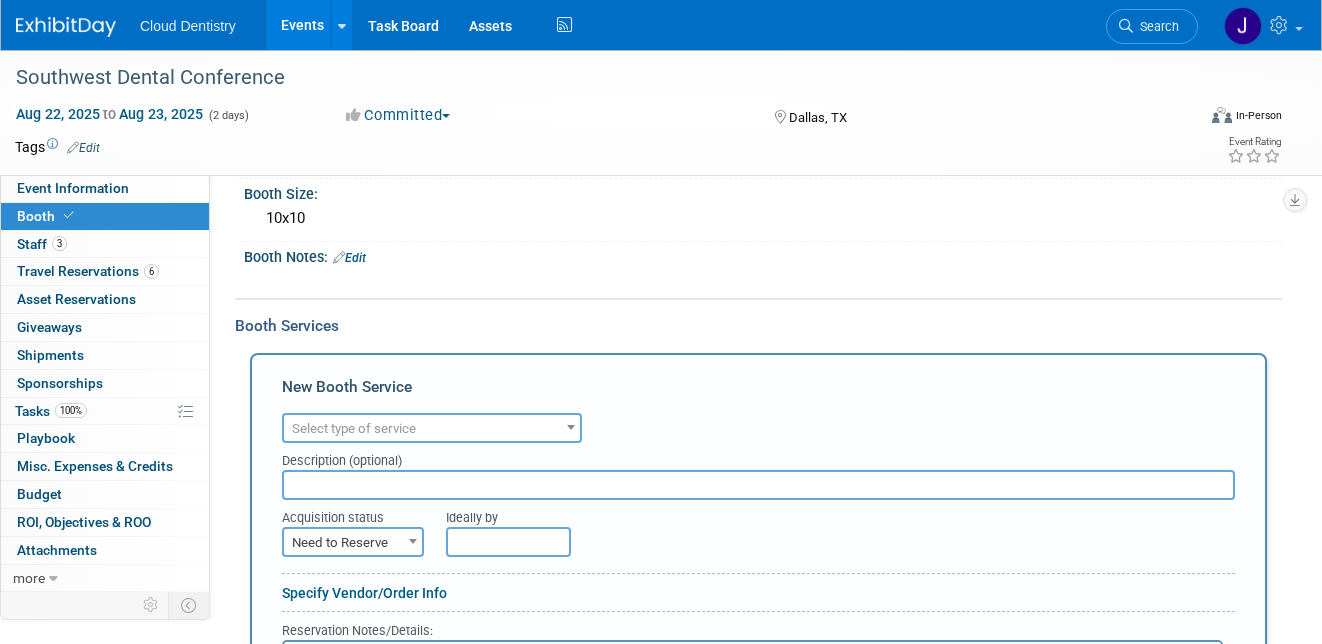 click on "Description (optional)" at bounding box center (758, 456) 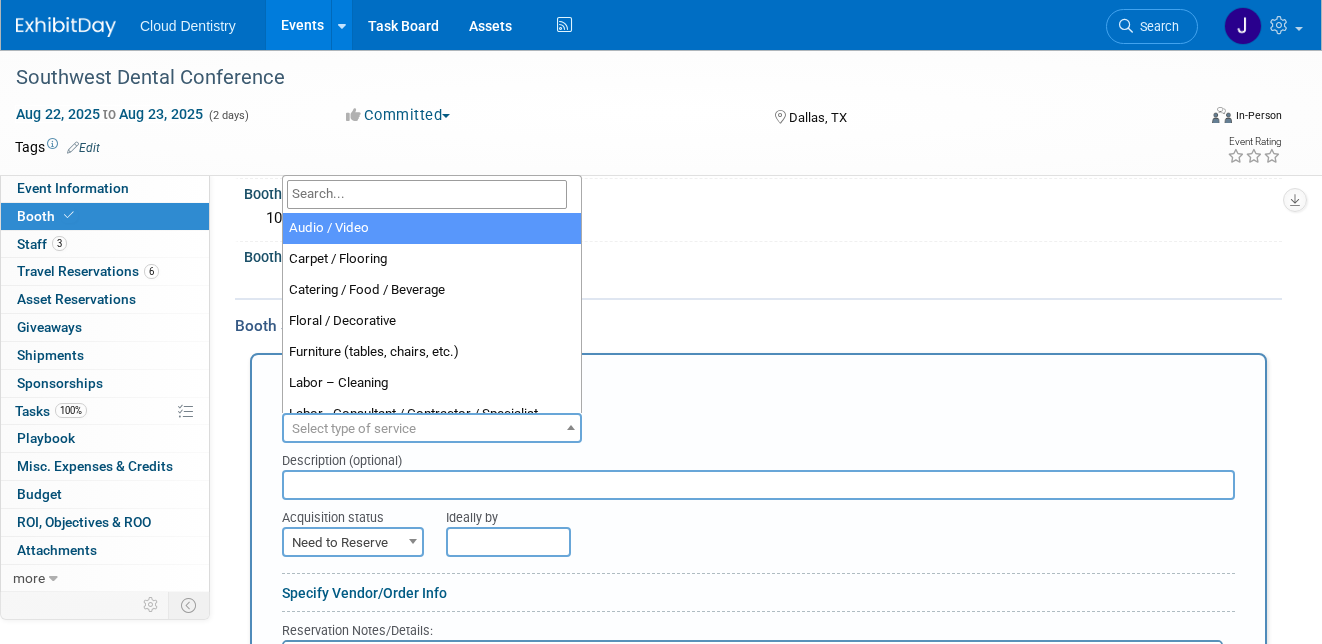 click on "Select type of service" at bounding box center [432, 429] 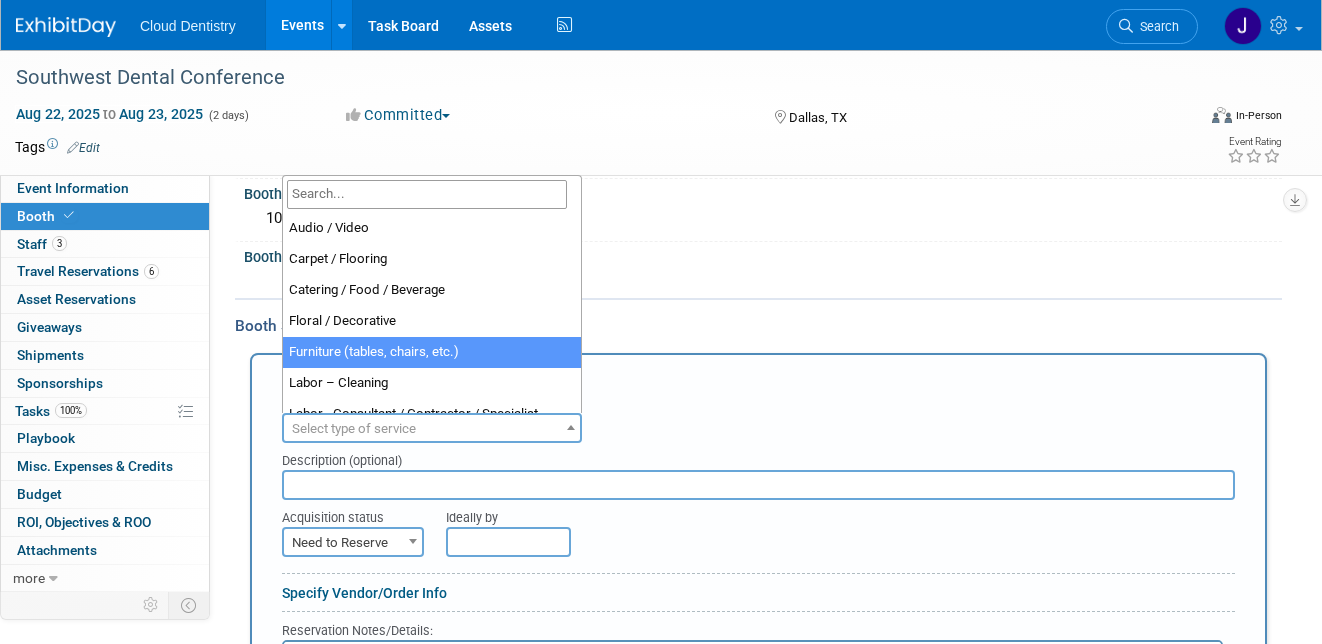 select on "6" 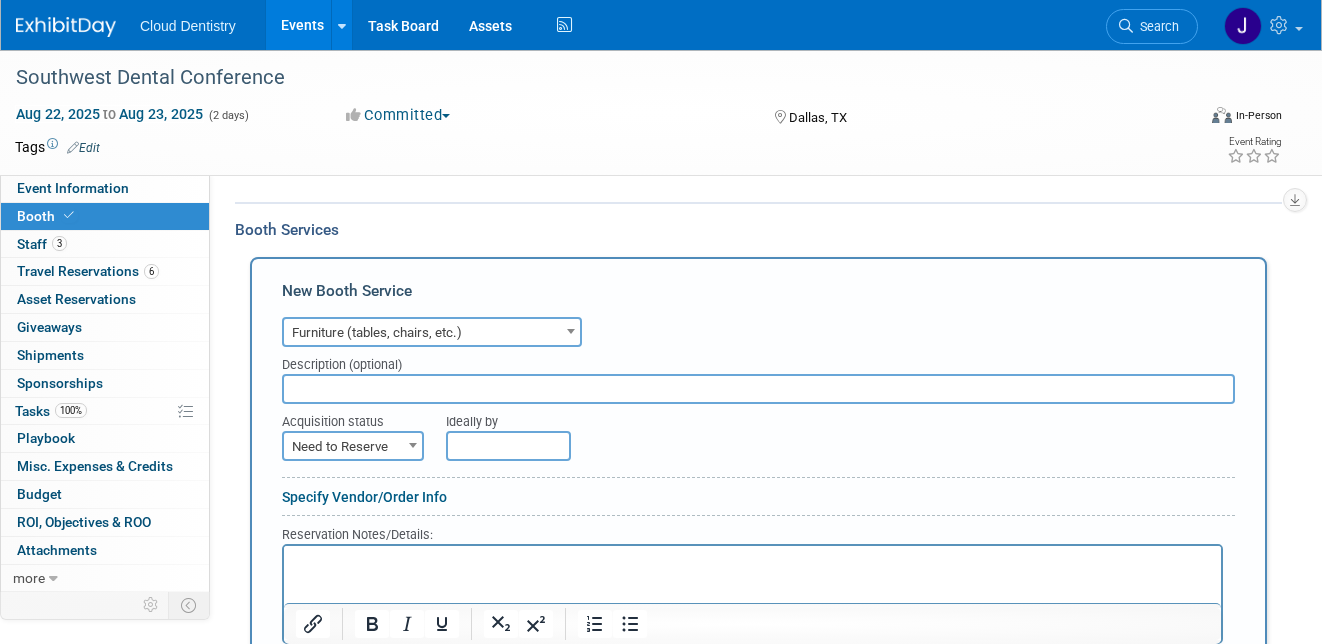 scroll, scrollTop: 276, scrollLeft: 0, axis: vertical 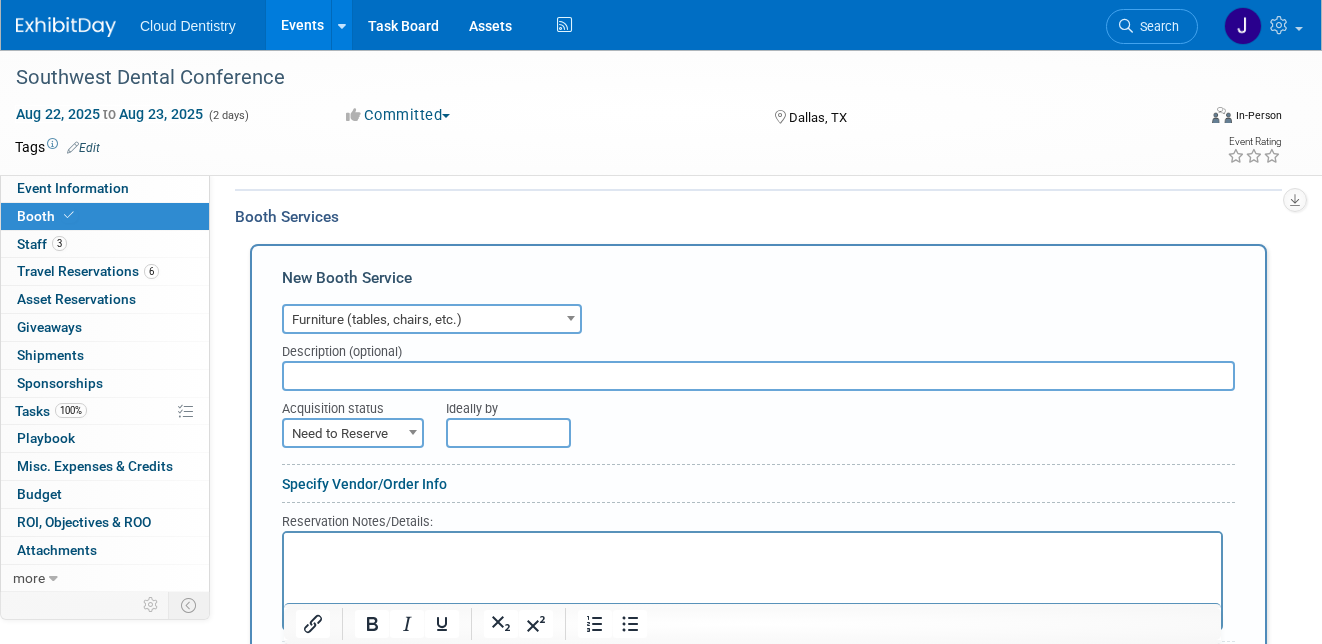 click on "Furniture (tables, chairs, etc.)" at bounding box center (432, 320) 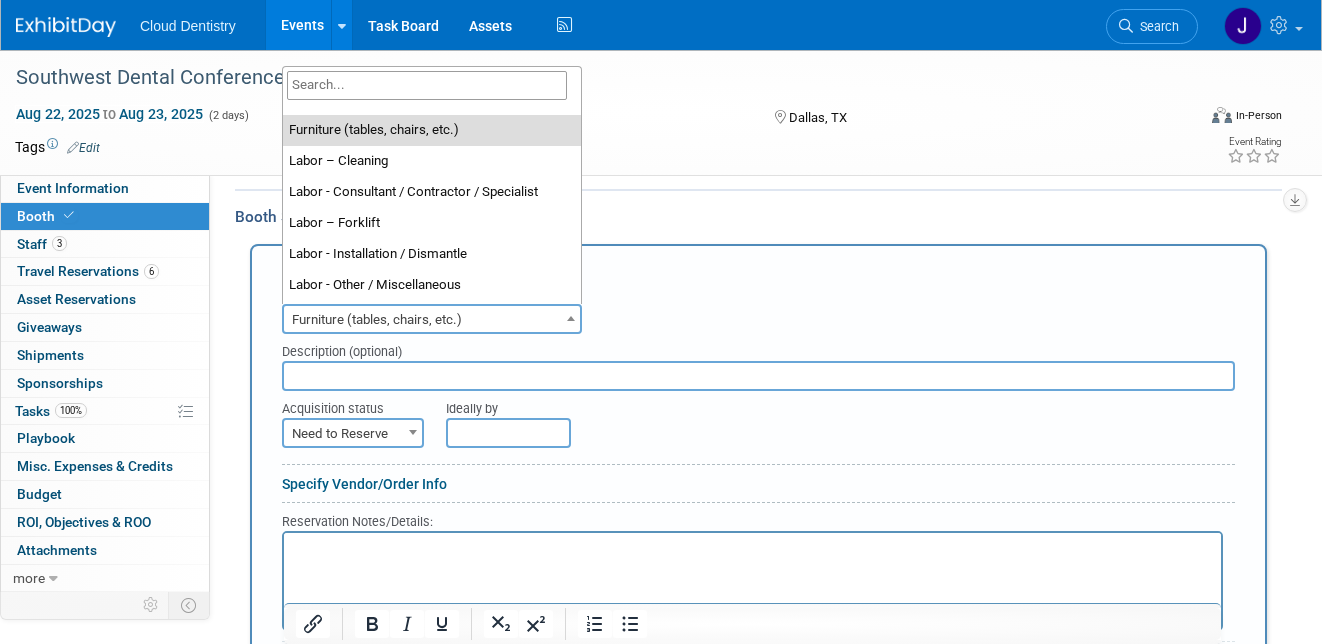 scroll, scrollTop: 0, scrollLeft: 0, axis: both 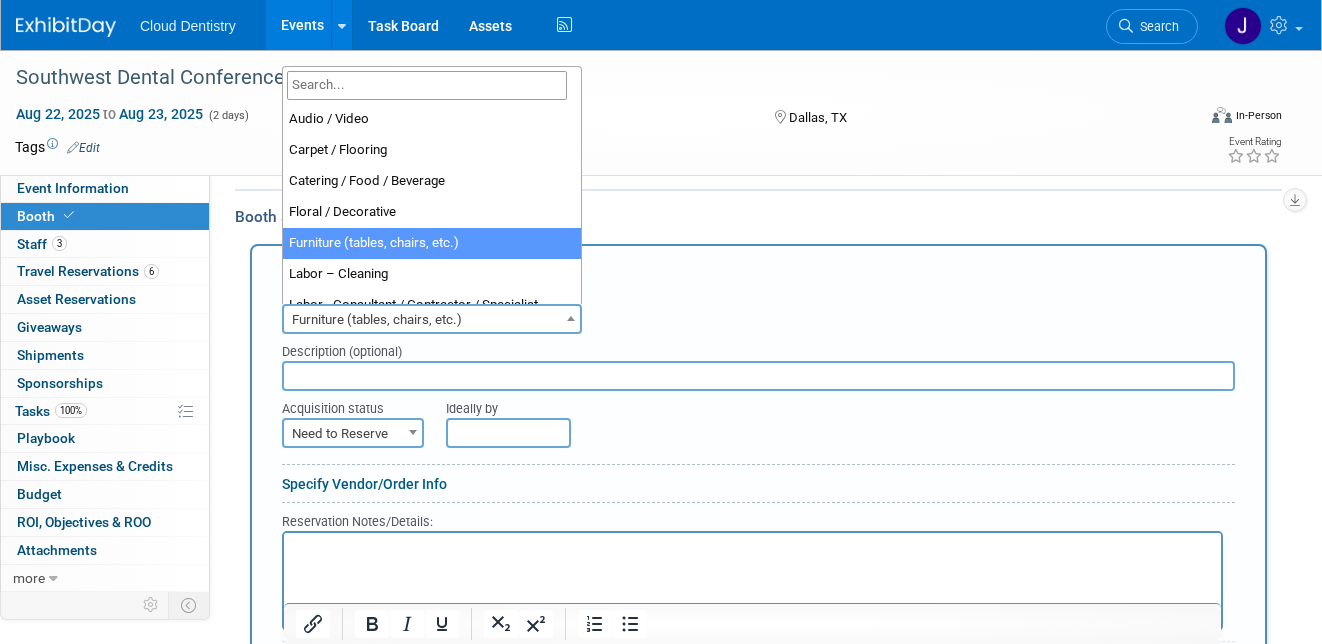 click on "Furniture (tables, chairs, etc.)" at bounding box center [432, 320] 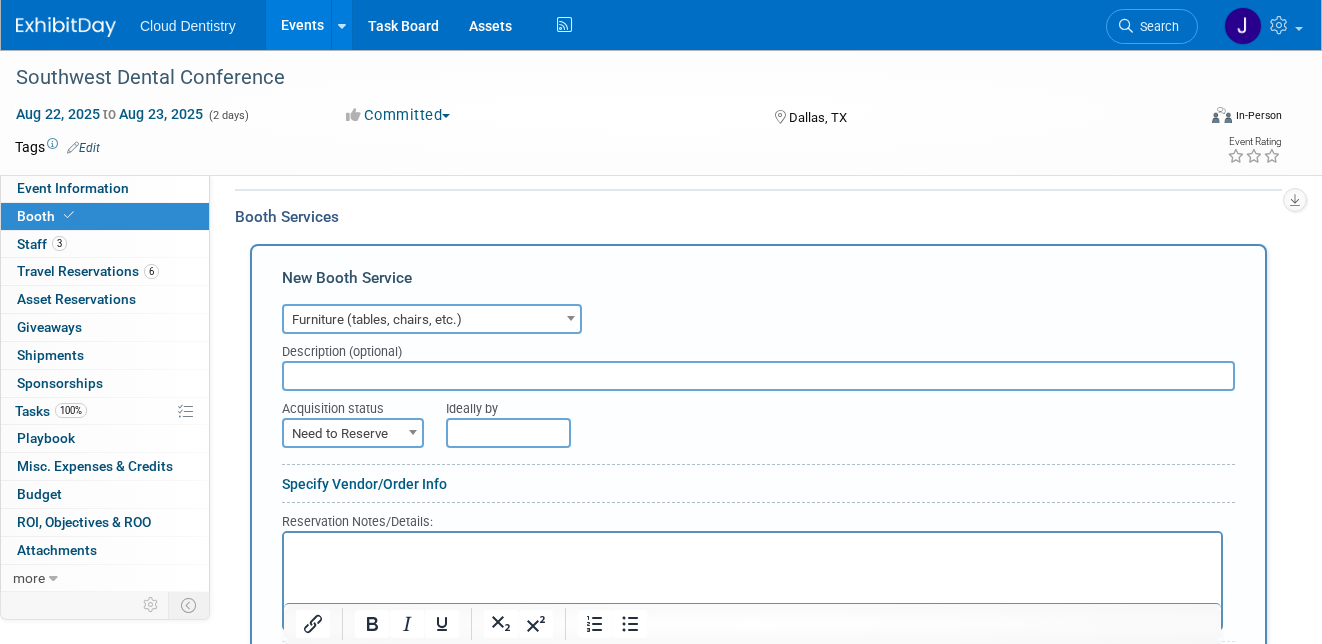 click on "Events" at bounding box center [302, 25] 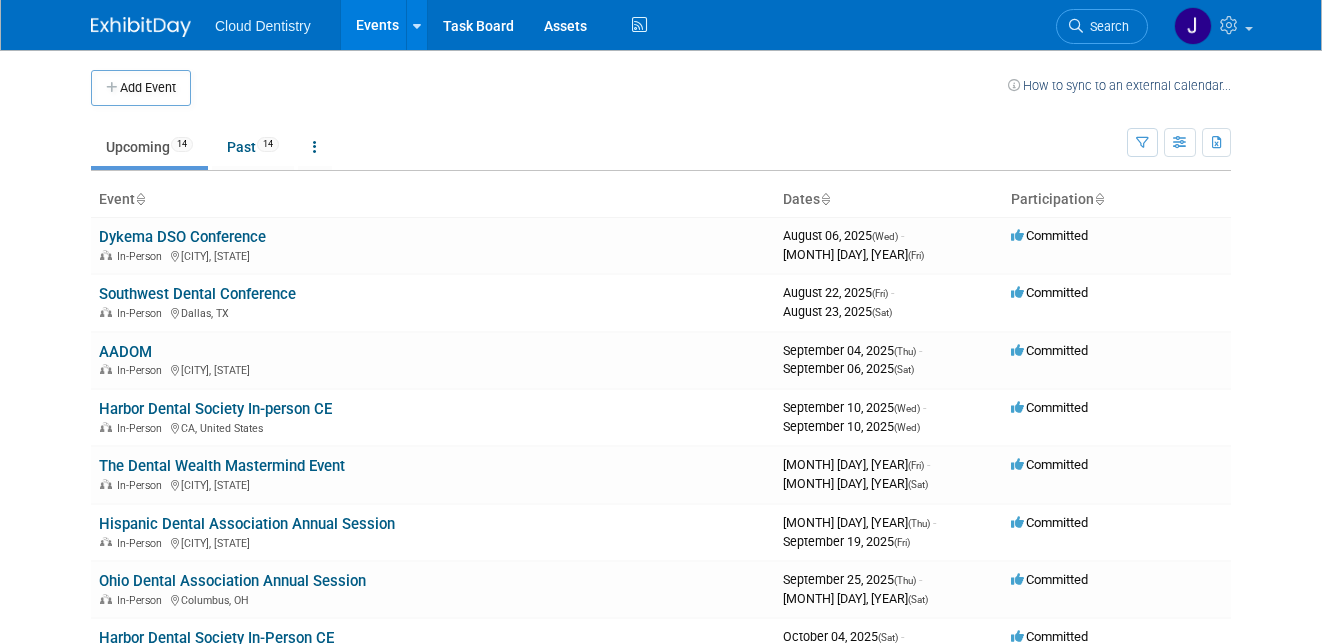 scroll, scrollTop: 0, scrollLeft: 0, axis: both 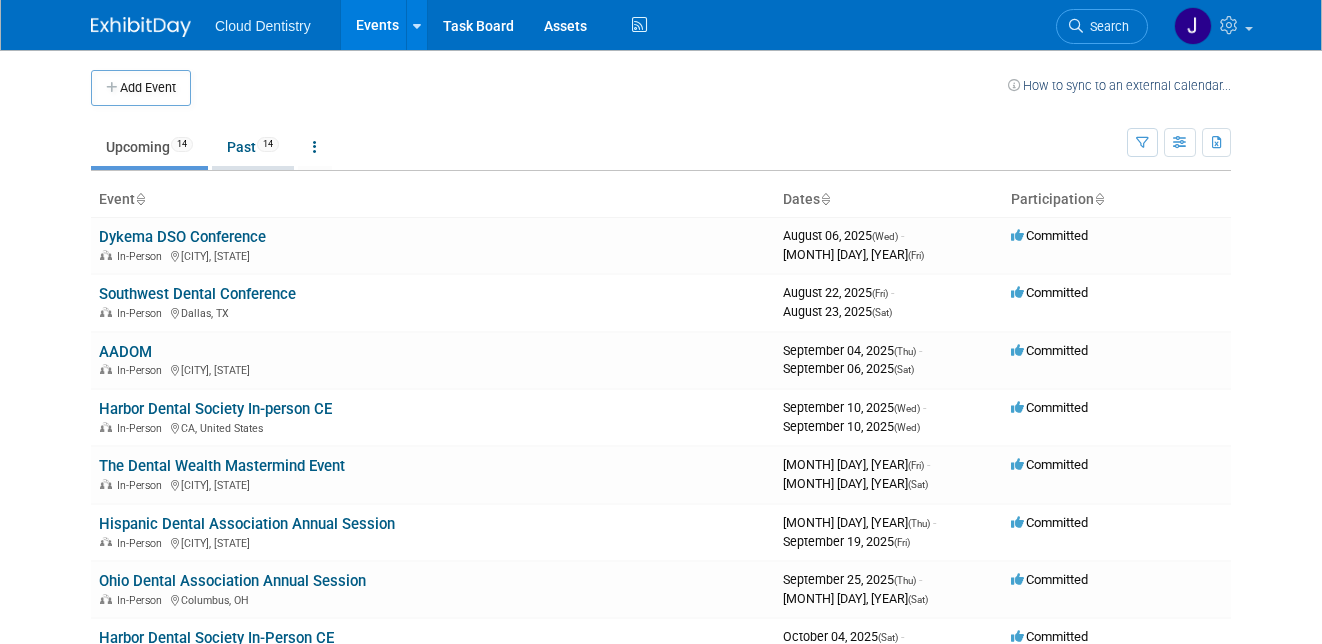 click on "Past
14" at bounding box center (253, 147) 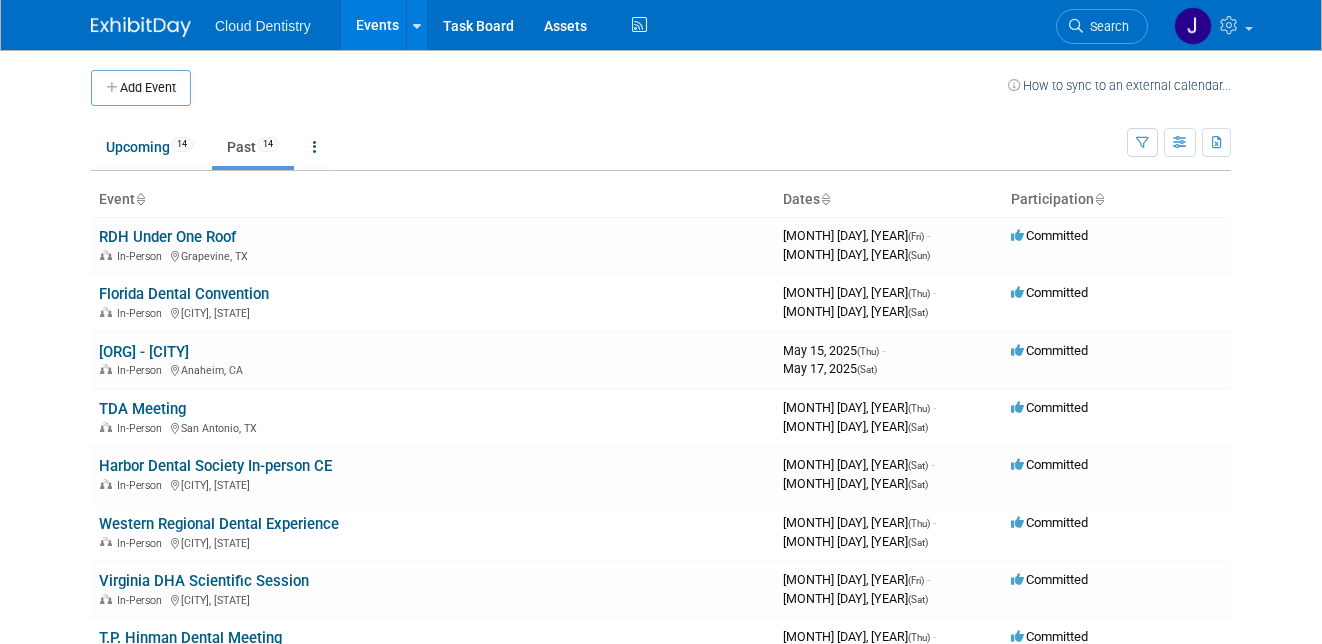 scroll, scrollTop: 0, scrollLeft: 0, axis: both 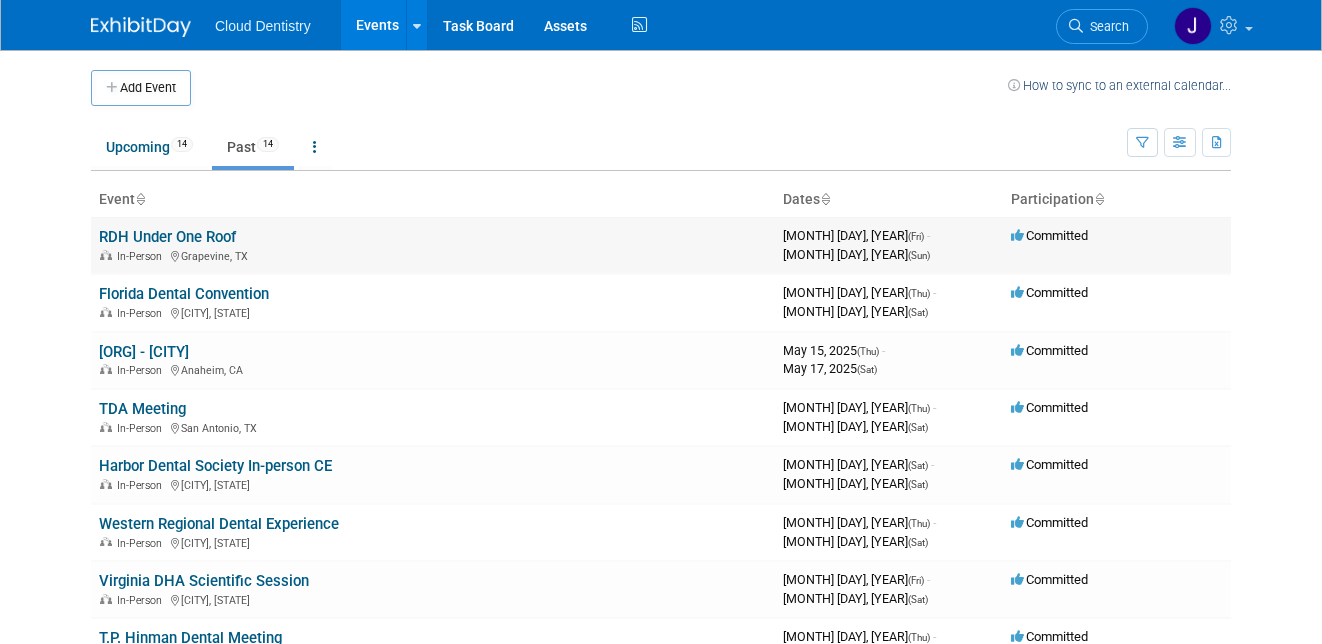 click on "RDH Under One Roof" at bounding box center (167, 237) 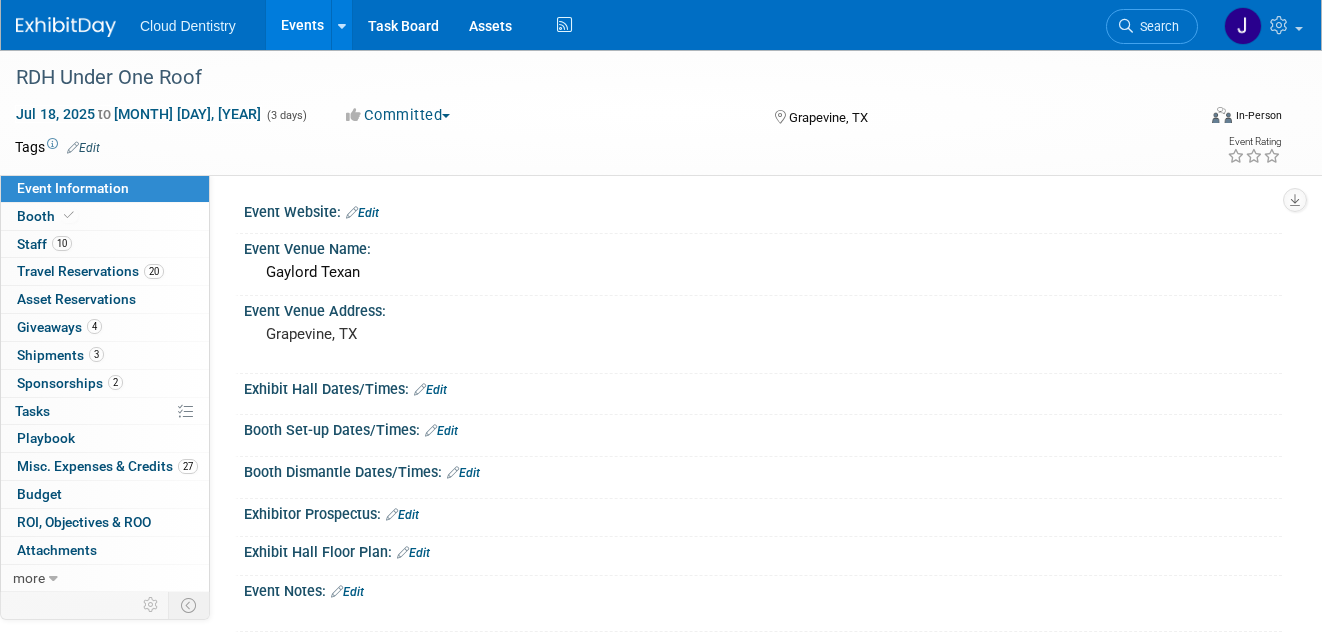 scroll, scrollTop: 0, scrollLeft: 0, axis: both 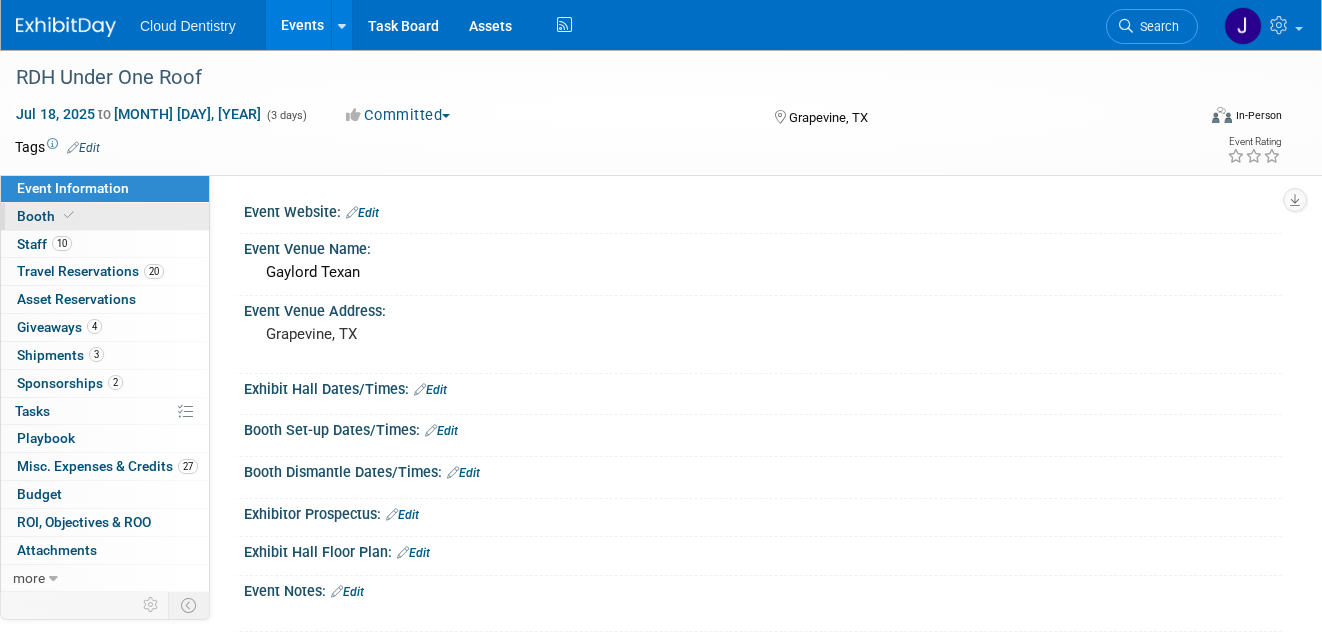 click on "Booth" at bounding box center [105, 216] 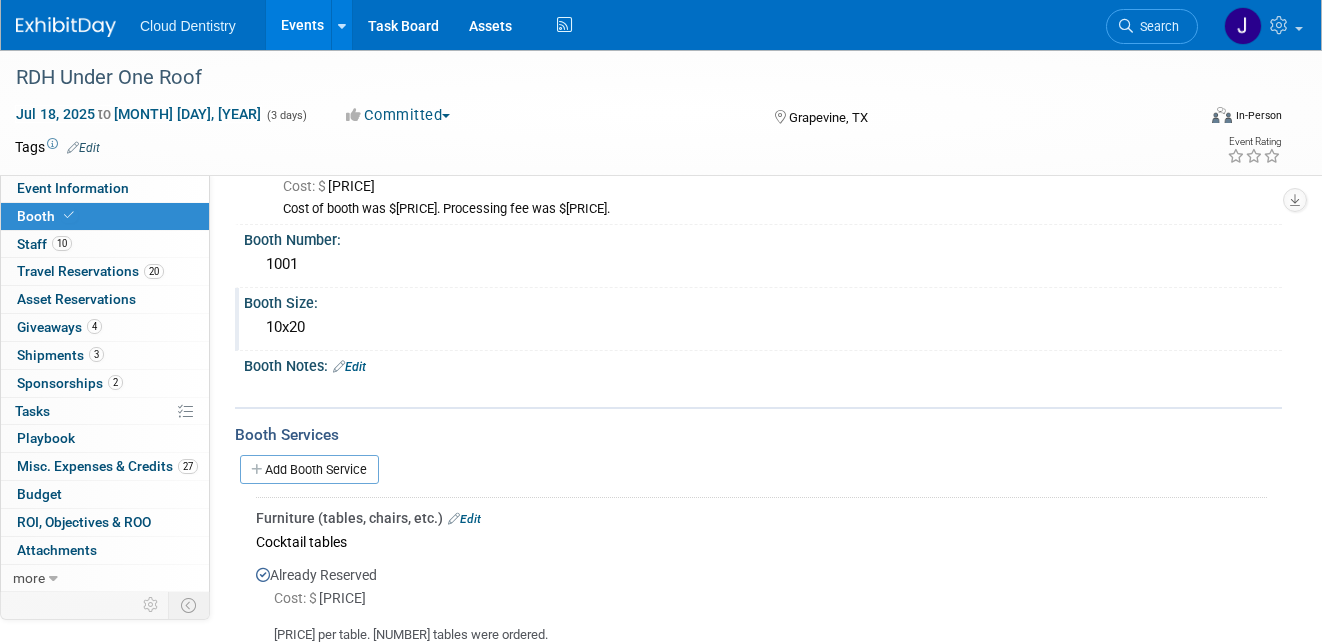 scroll, scrollTop: 0, scrollLeft: 0, axis: both 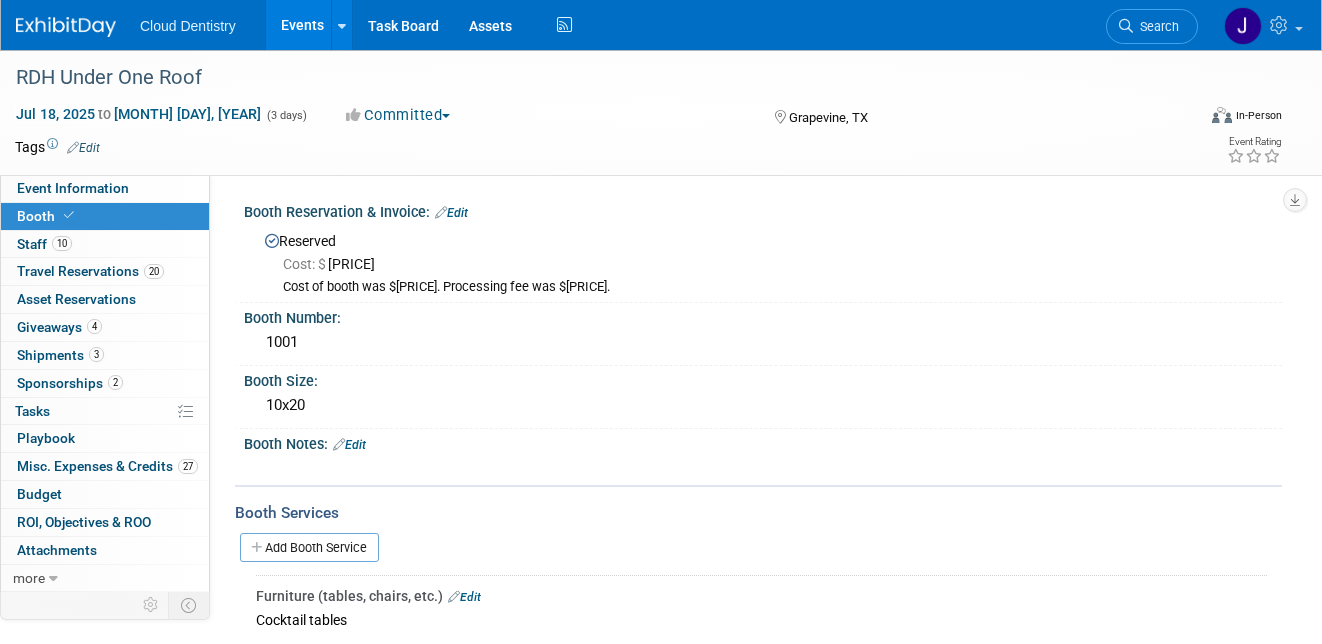 click on "Events" at bounding box center (302, 25) 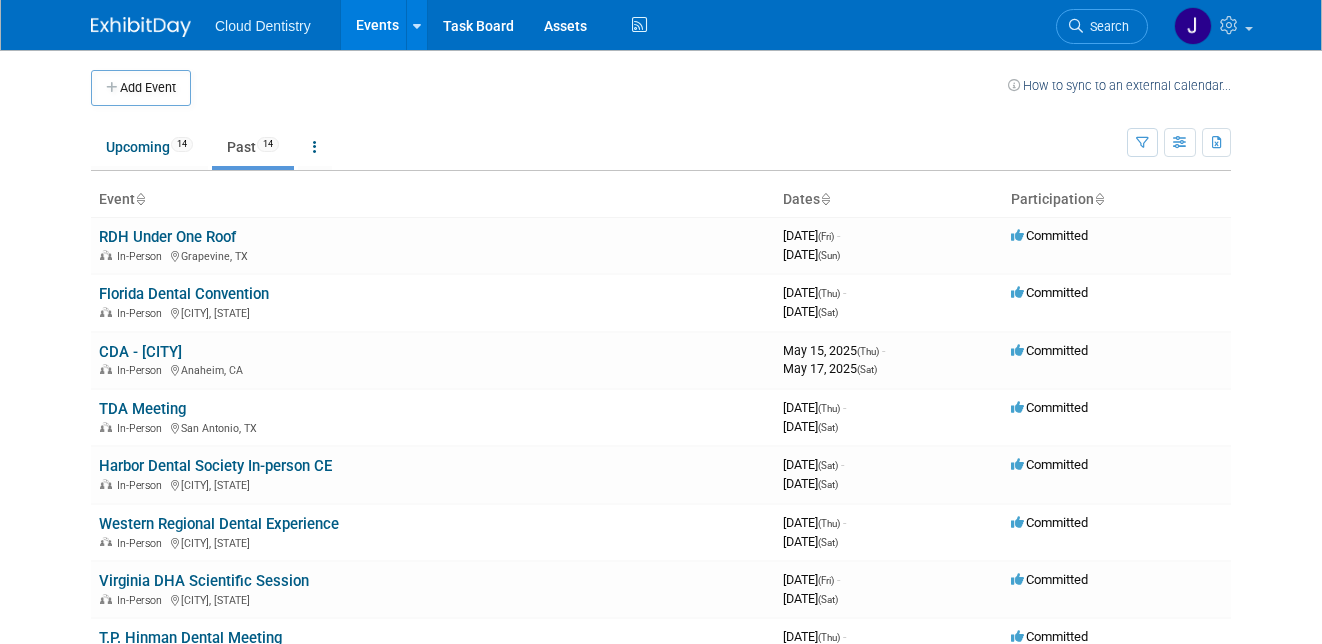 scroll, scrollTop: 0, scrollLeft: 0, axis: both 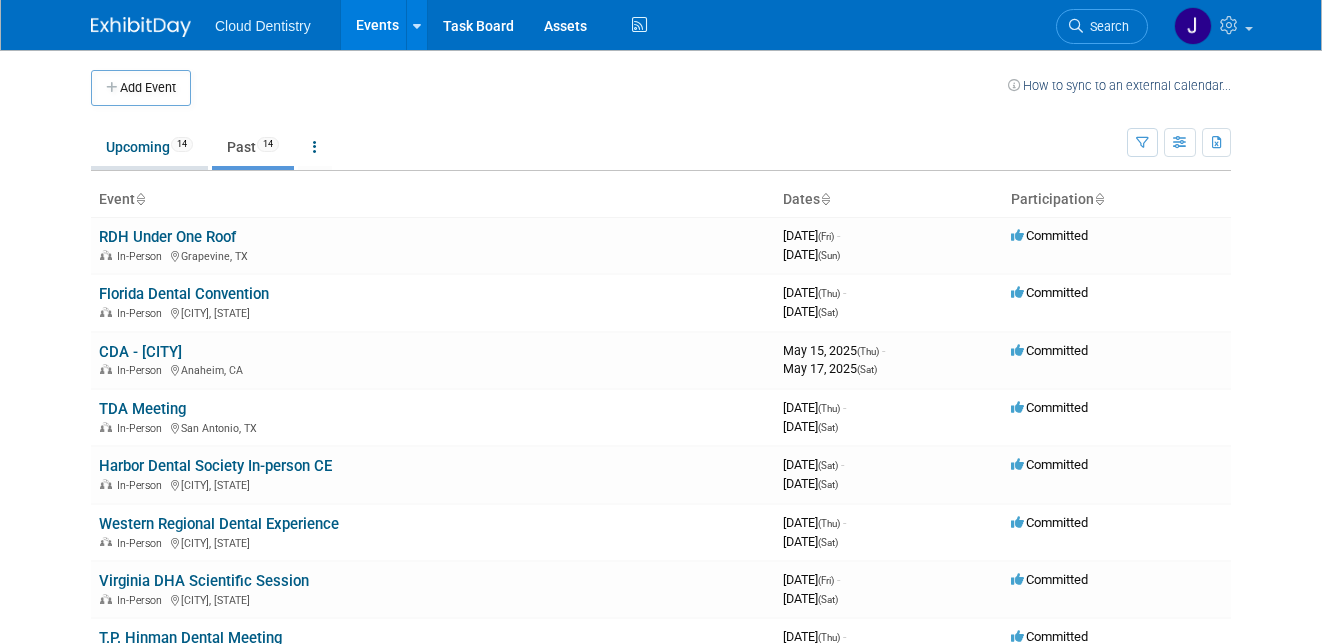 click on "Upcoming
14" at bounding box center (149, 147) 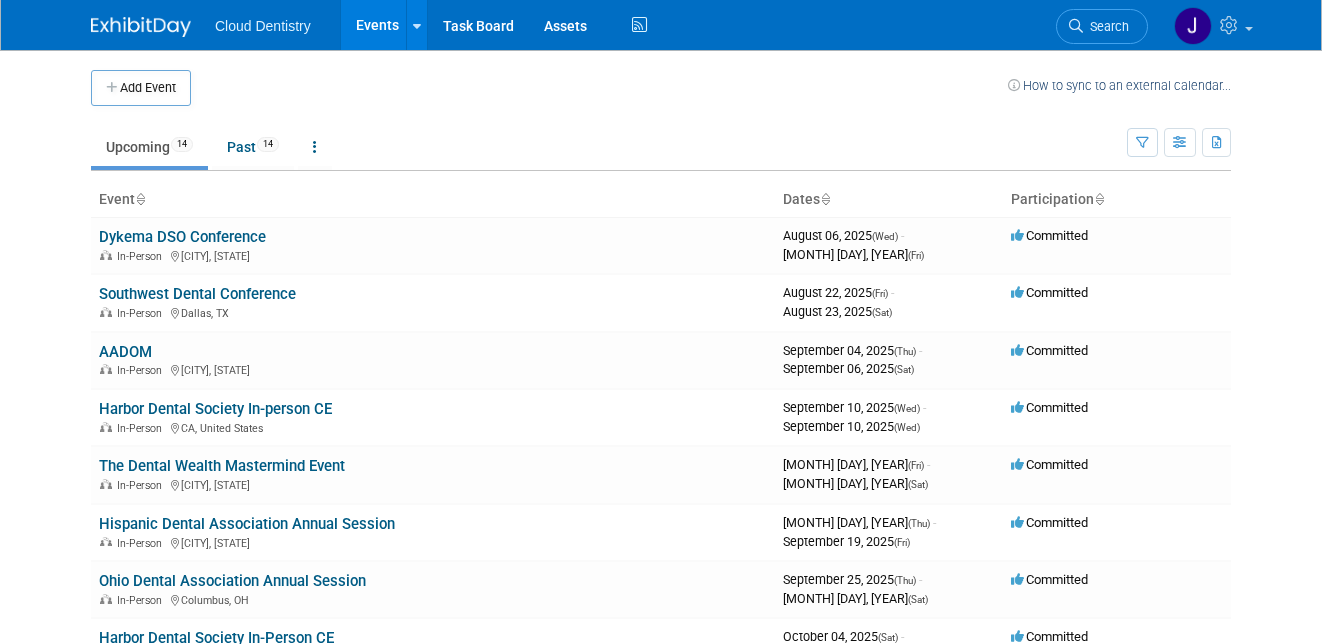scroll, scrollTop: 0, scrollLeft: 0, axis: both 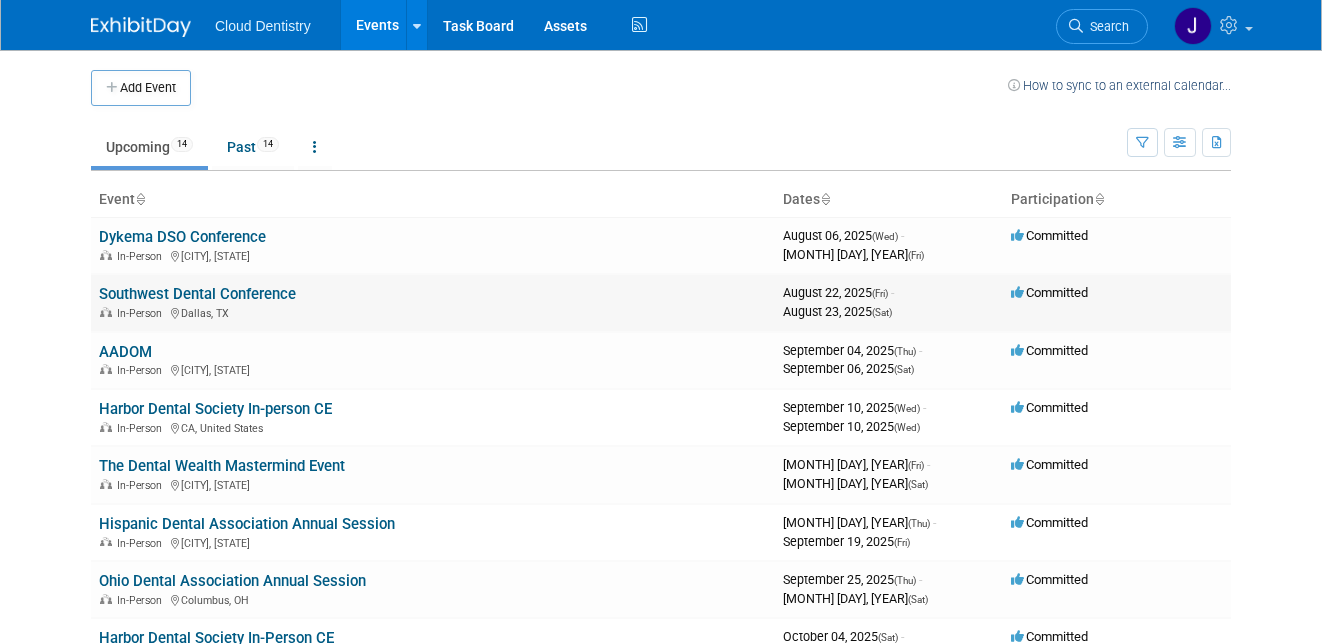 click on "Southwest Dental Conference" at bounding box center [197, 294] 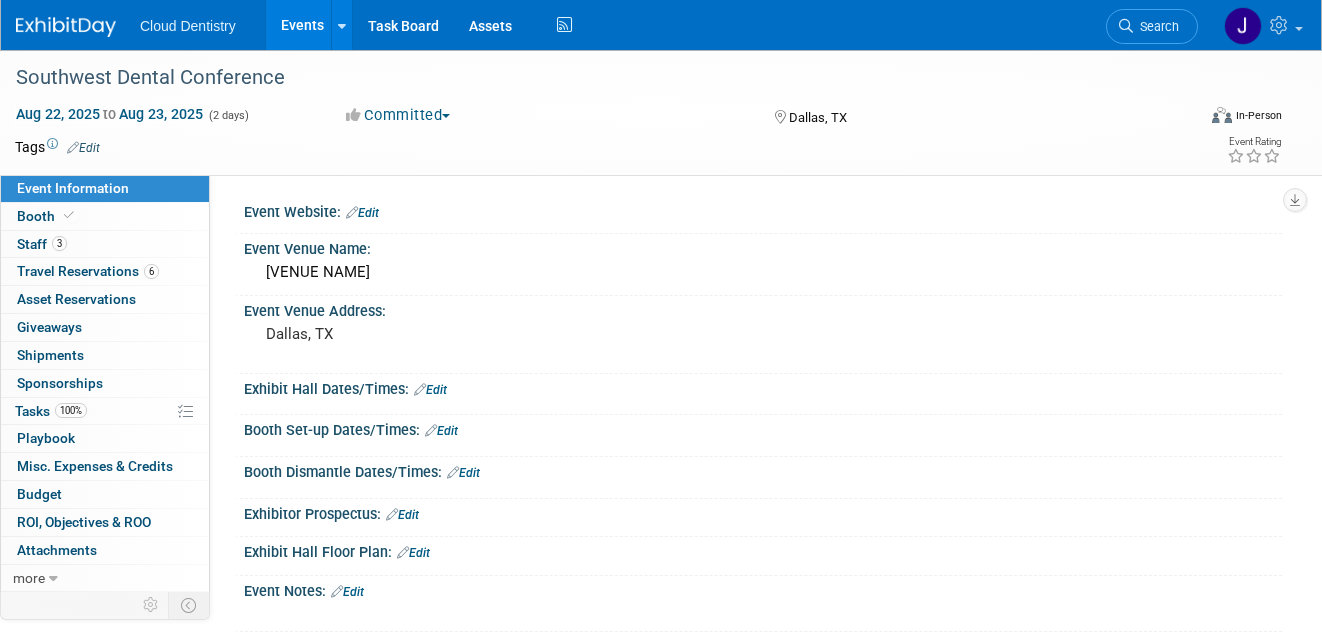scroll, scrollTop: 0, scrollLeft: 0, axis: both 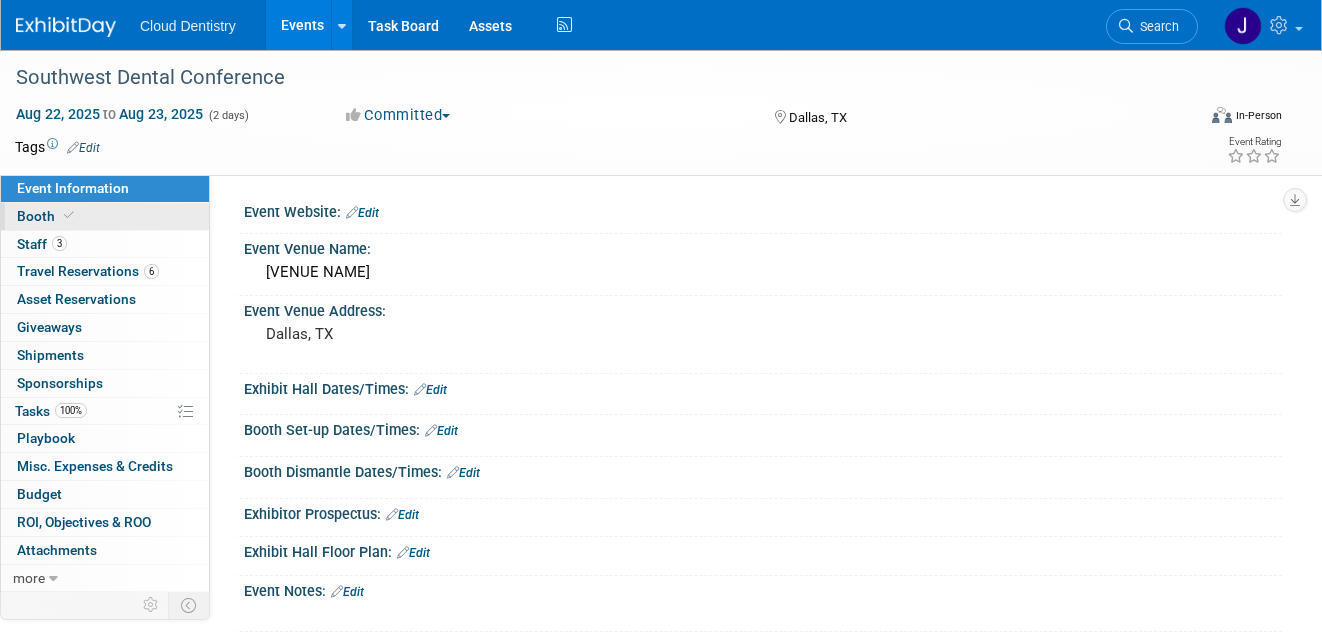 click on "Booth" at bounding box center [105, 216] 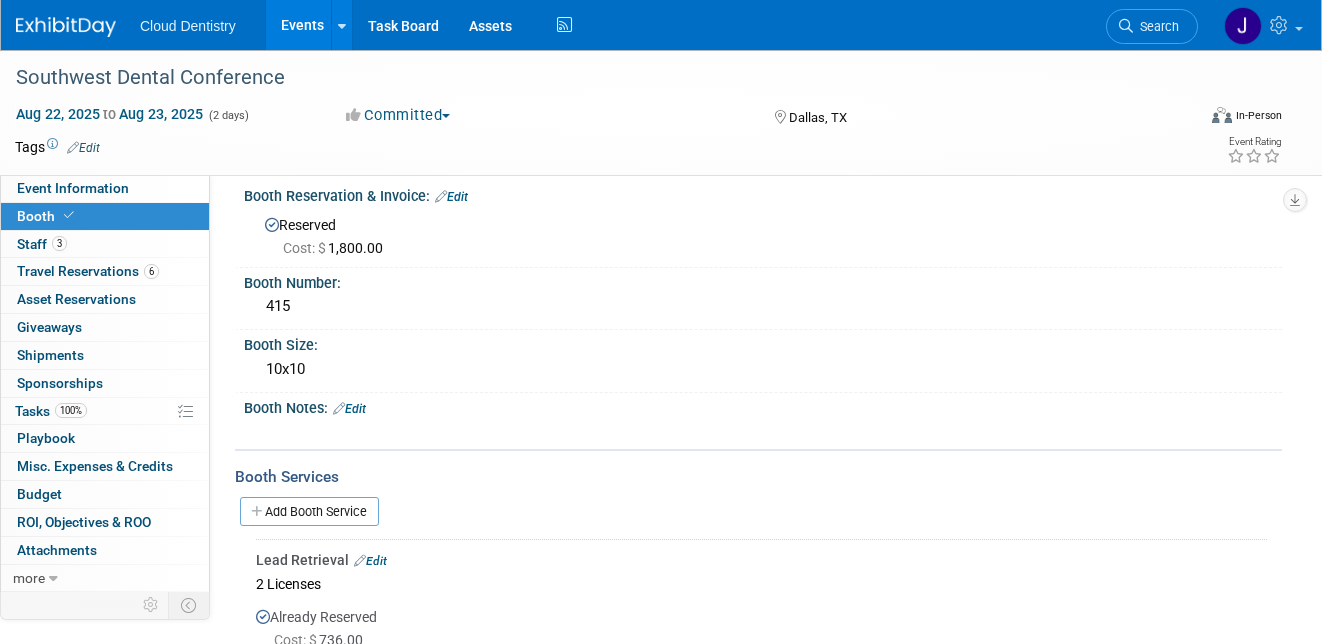scroll, scrollTop: 0, scrollLeft: 0, axis: both 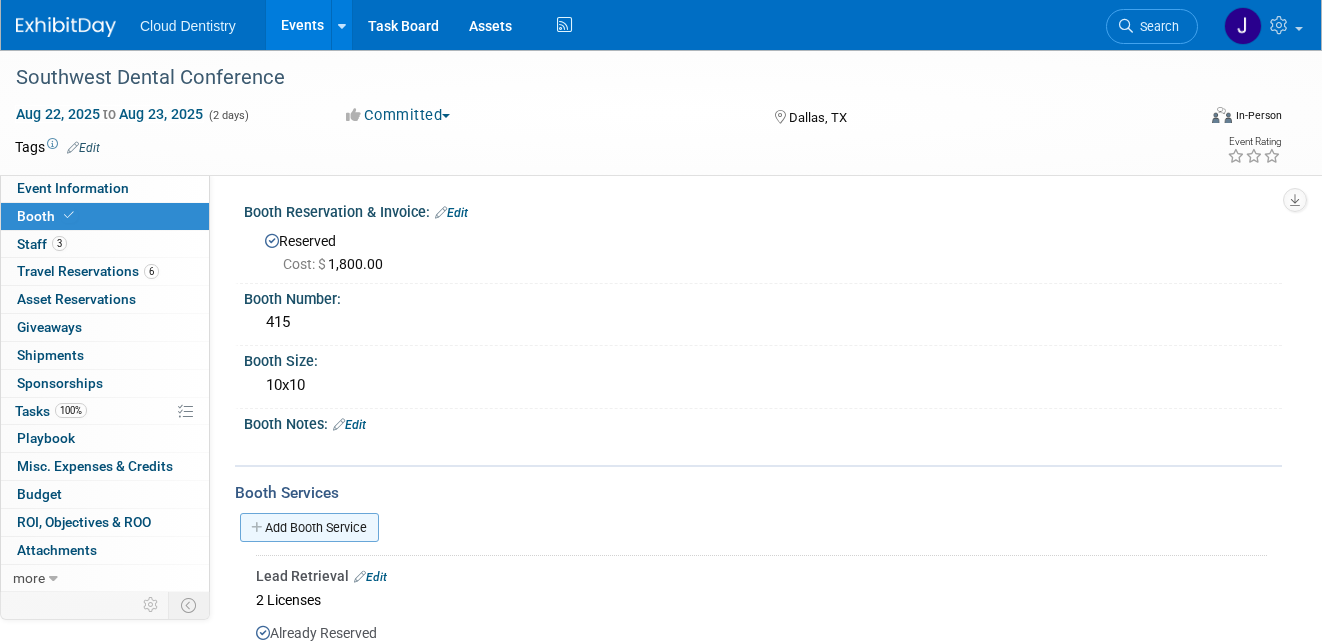 click on "Add Booth Service" at bounding box center (309, 527) 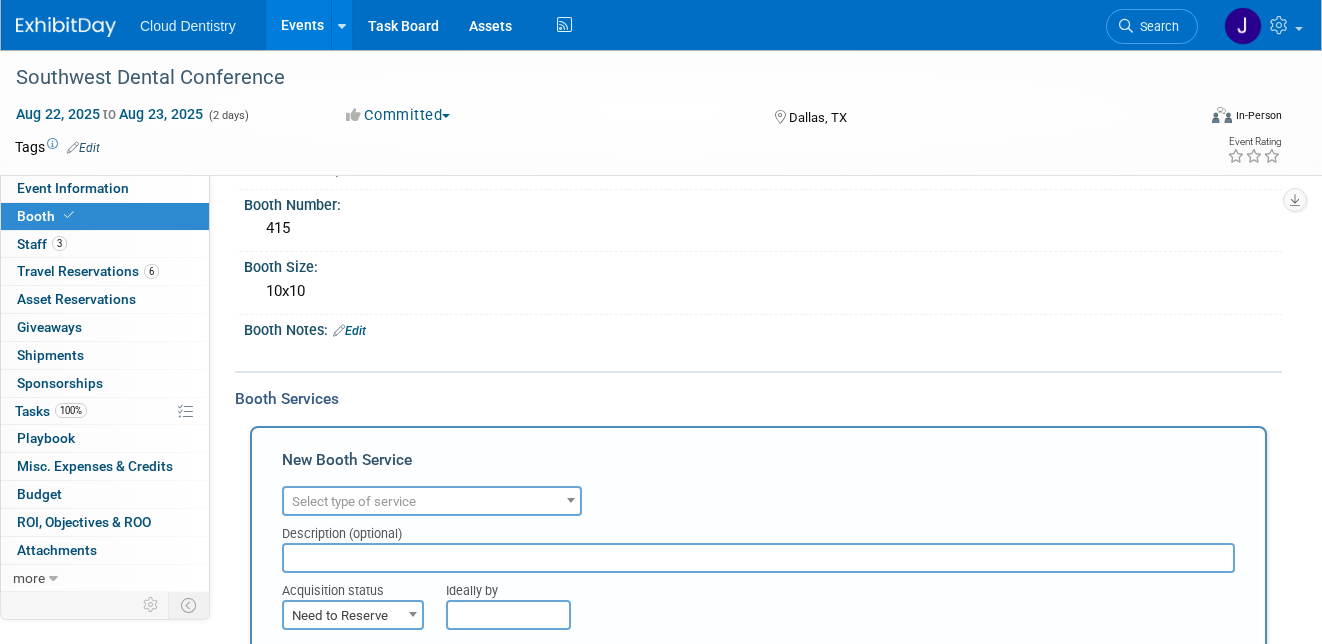 scroll, scrollTop: 130, scrollLeft: 0, axis: vertical 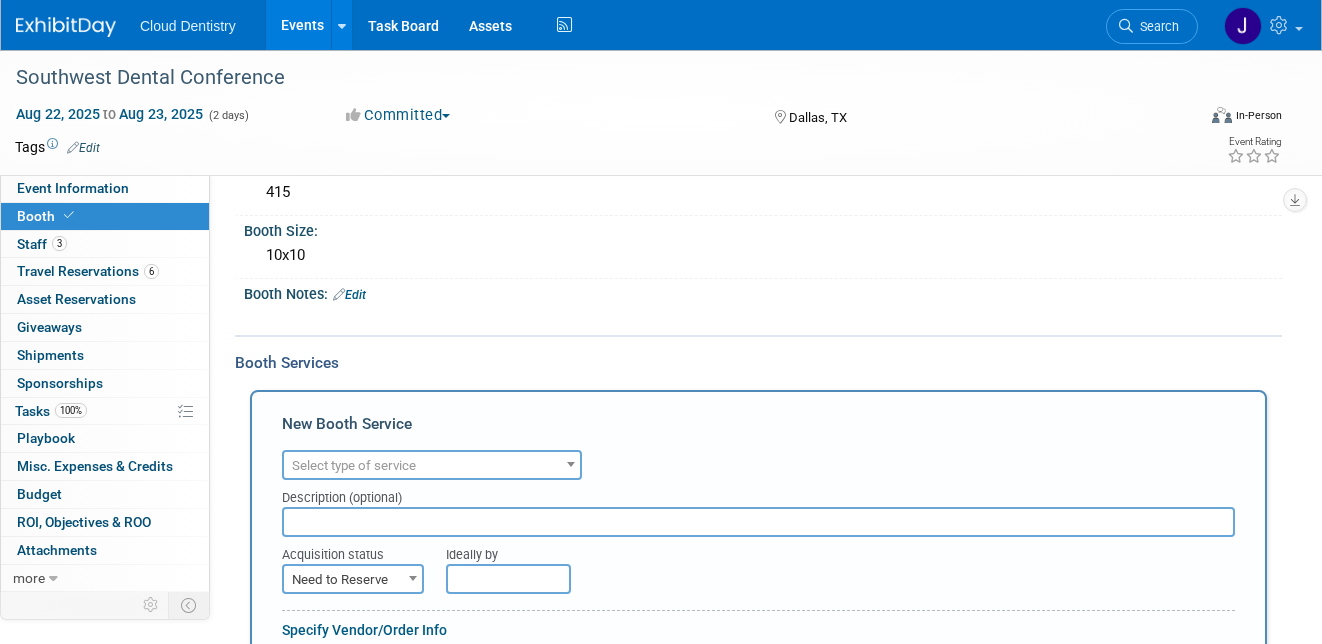 click on "Select type of service" at bounding box center (354, 465) 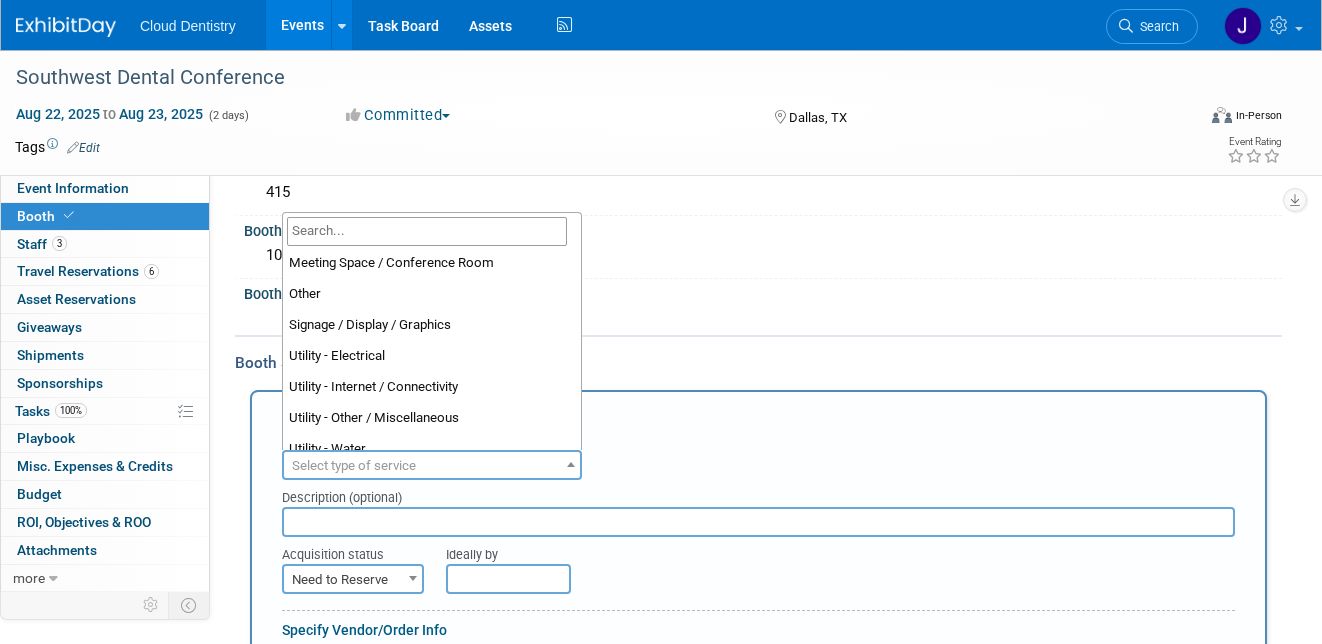 scroll, scrollTop: 513, scrollLeft: 0, axis: vertical 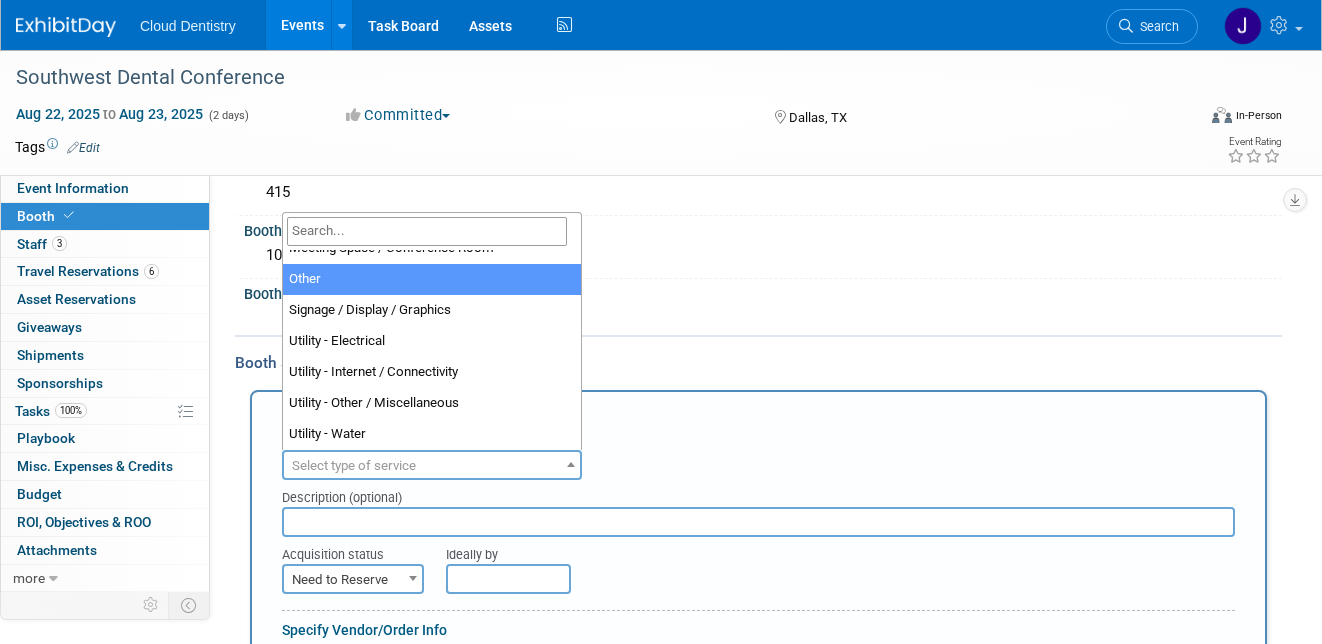 select on "1" 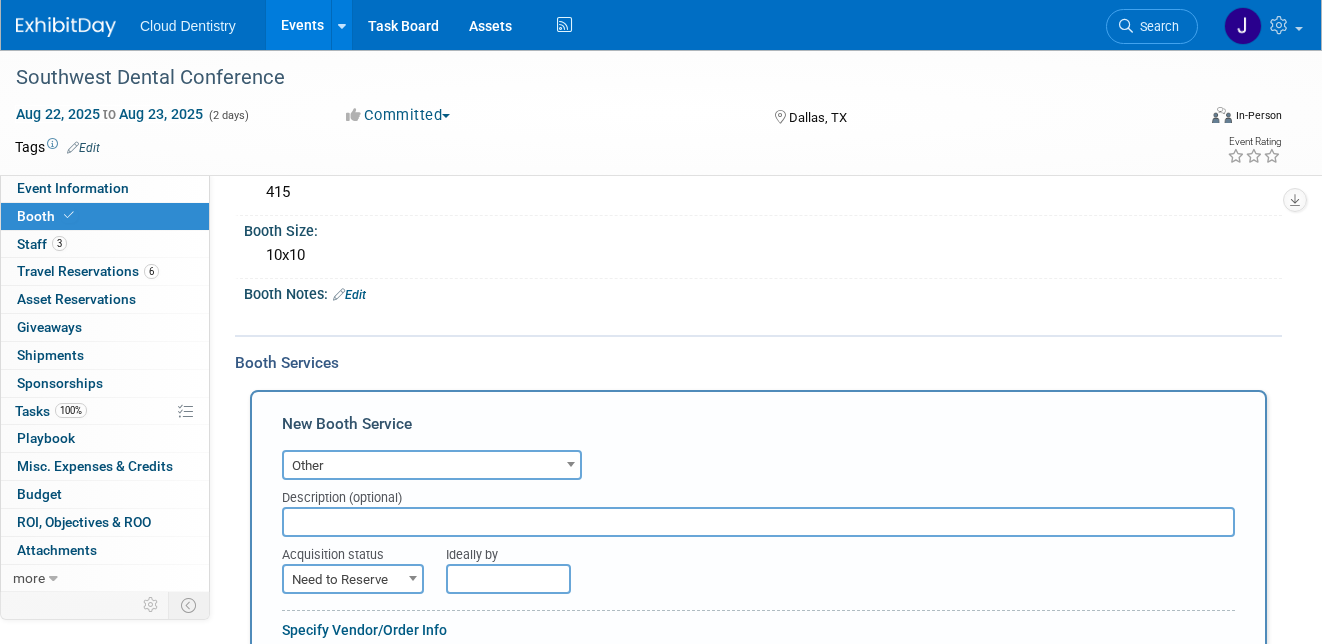 click on "Description (optional)" at bounding box center (758, 493) 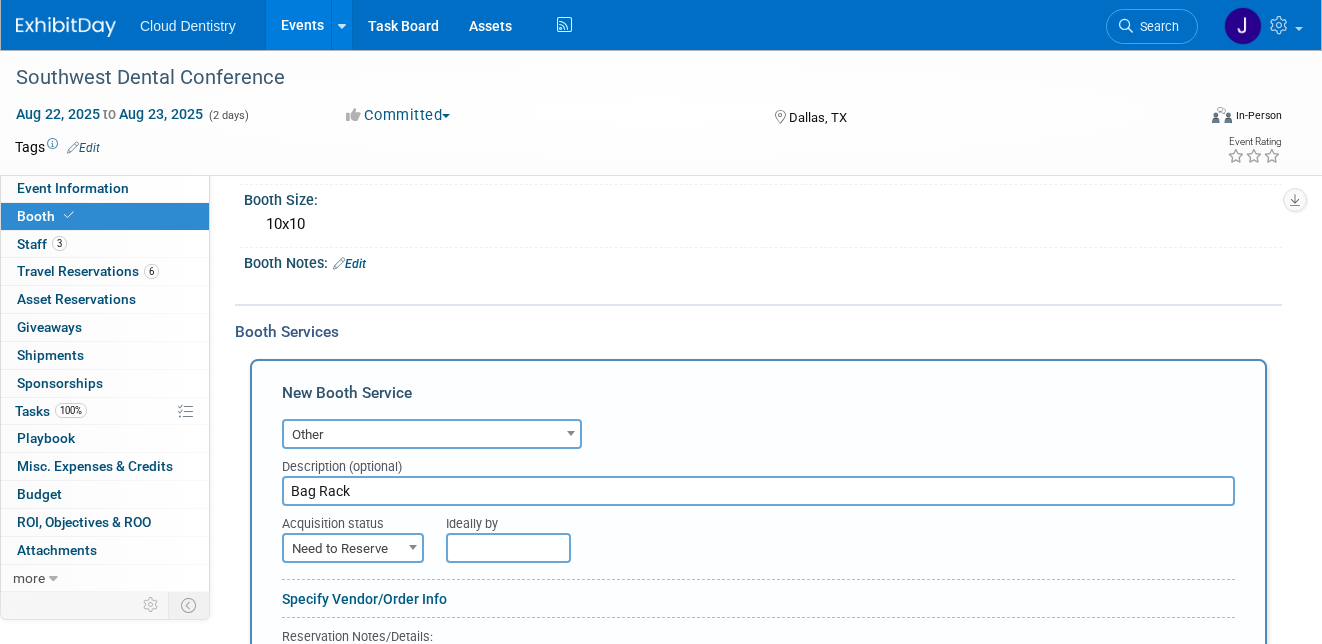 scroll, scrollTop: 187, scrollLeft: 0, axis: vertical 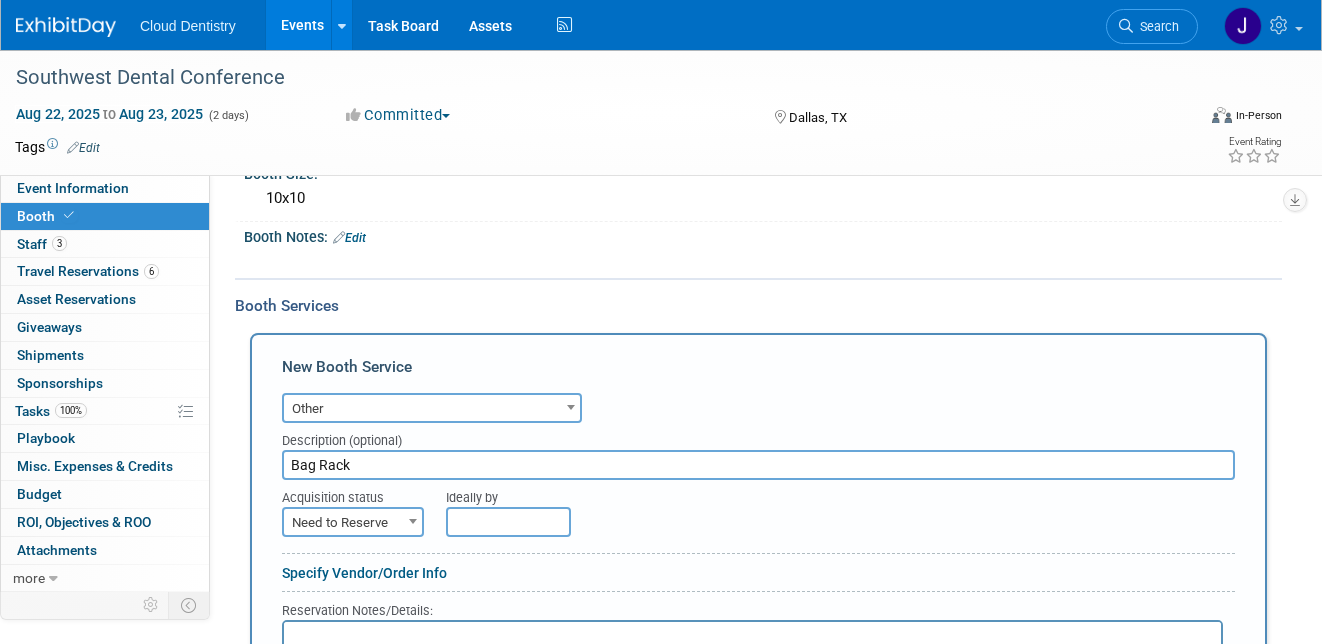 type on "Bag Rack" 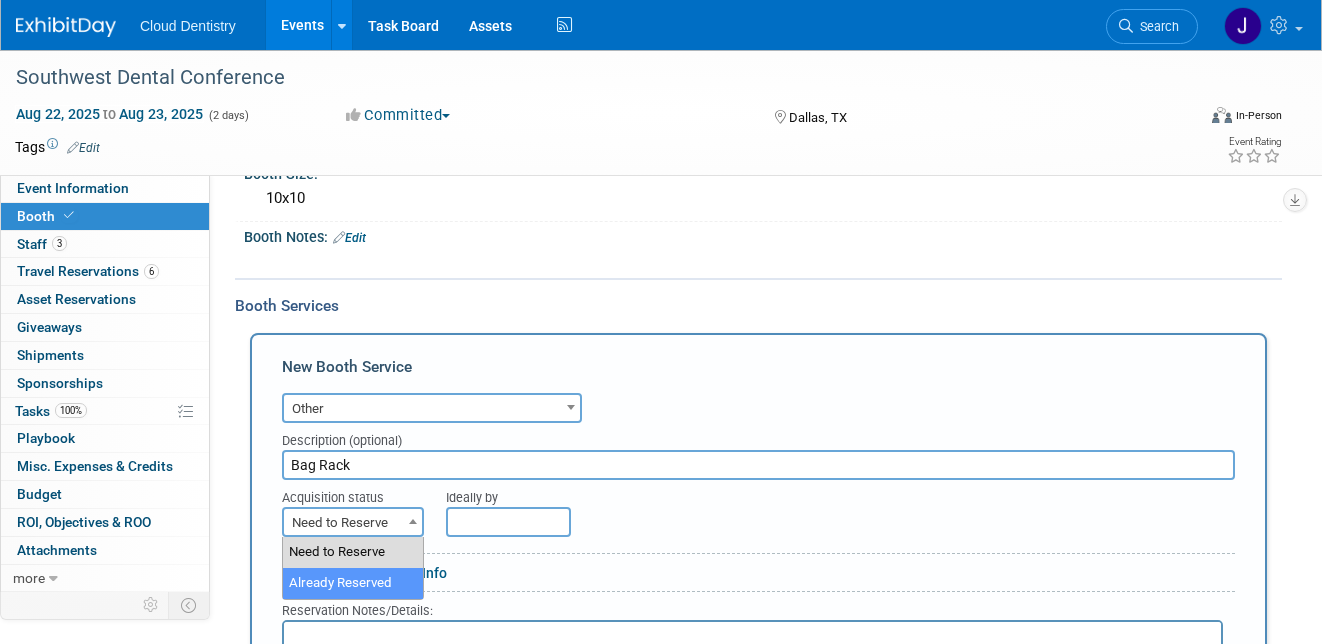 select on "2" 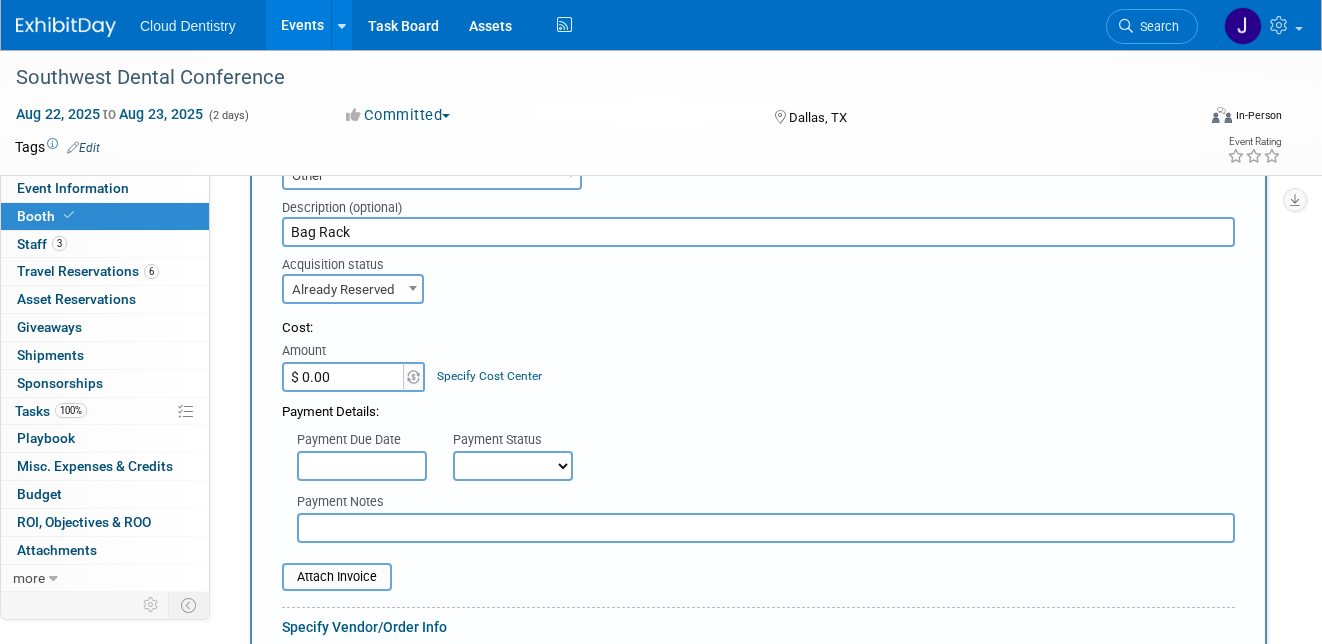 scroll, scrollTop: 425, scrollLeft: 0, axis: vertical 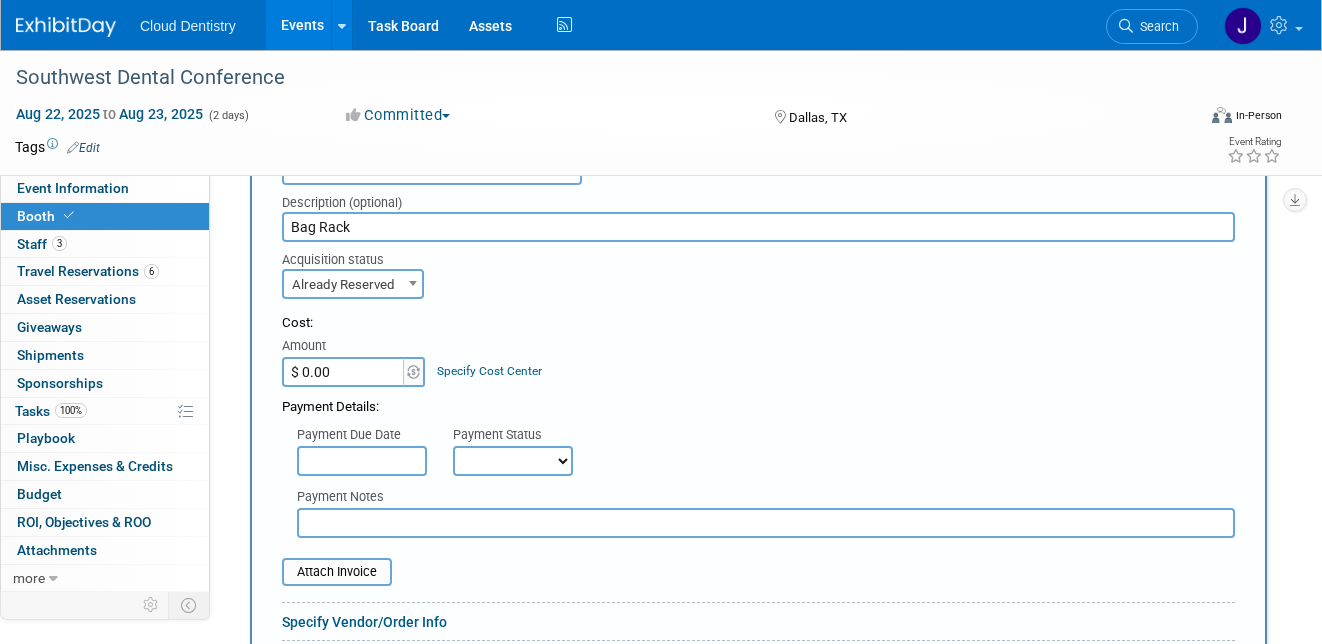 click on "$ 0.00" at bounding box center [344, 372] 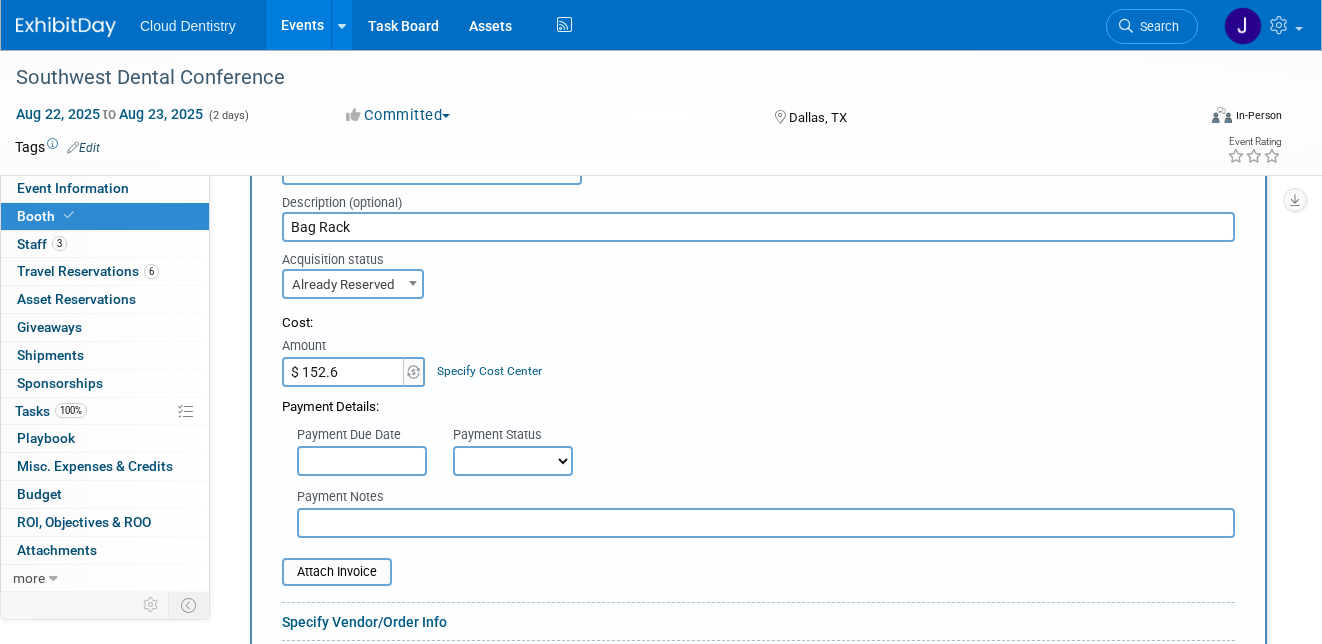 type on "$ 152.63" 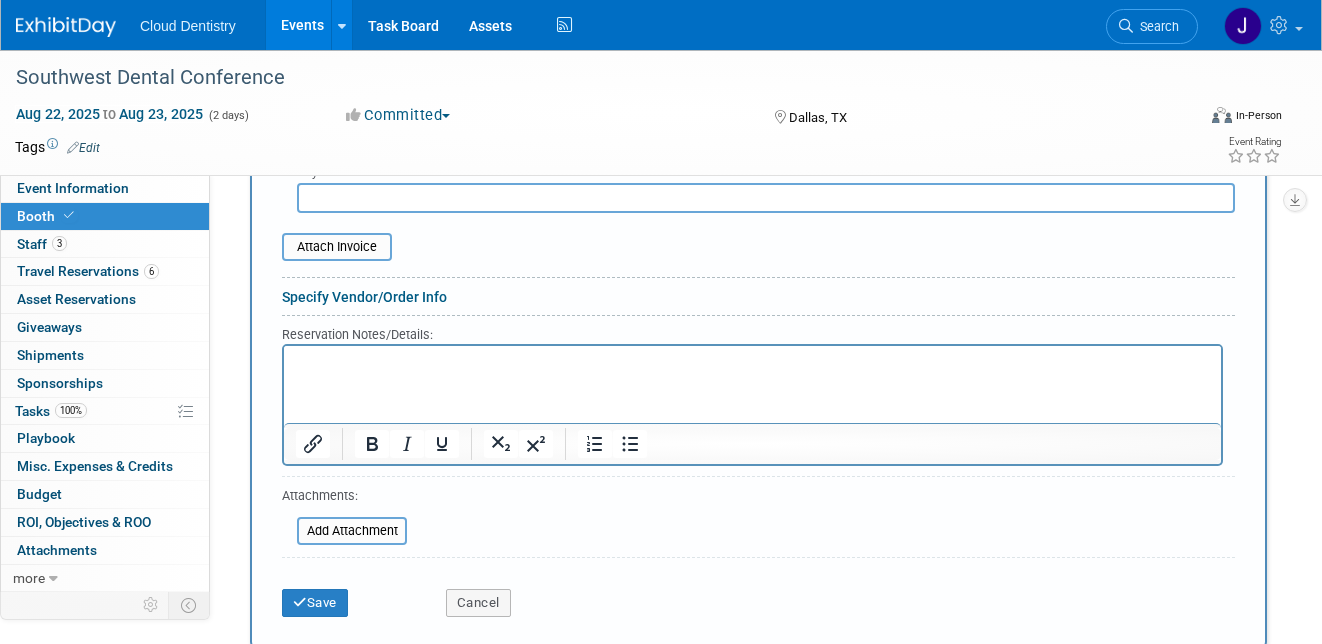 scroll, scrollTop: 777, scrollLeft: 0, axis: vertical 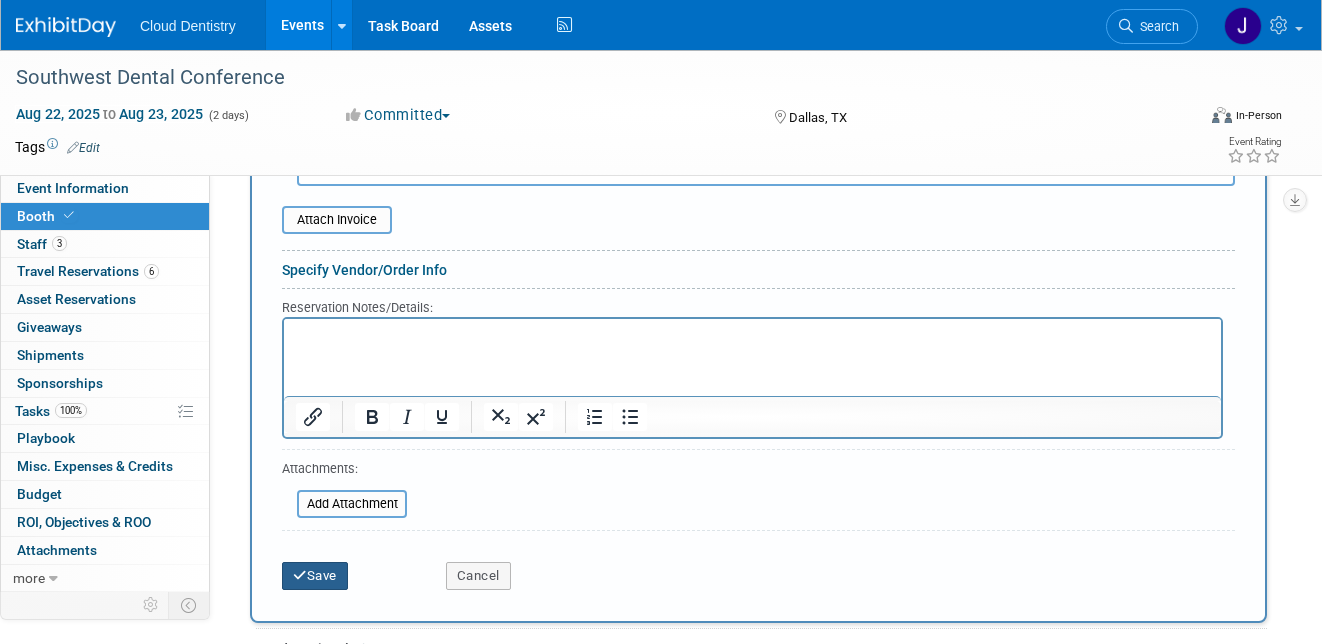 click on "Save" at bounding box center [315, 576] 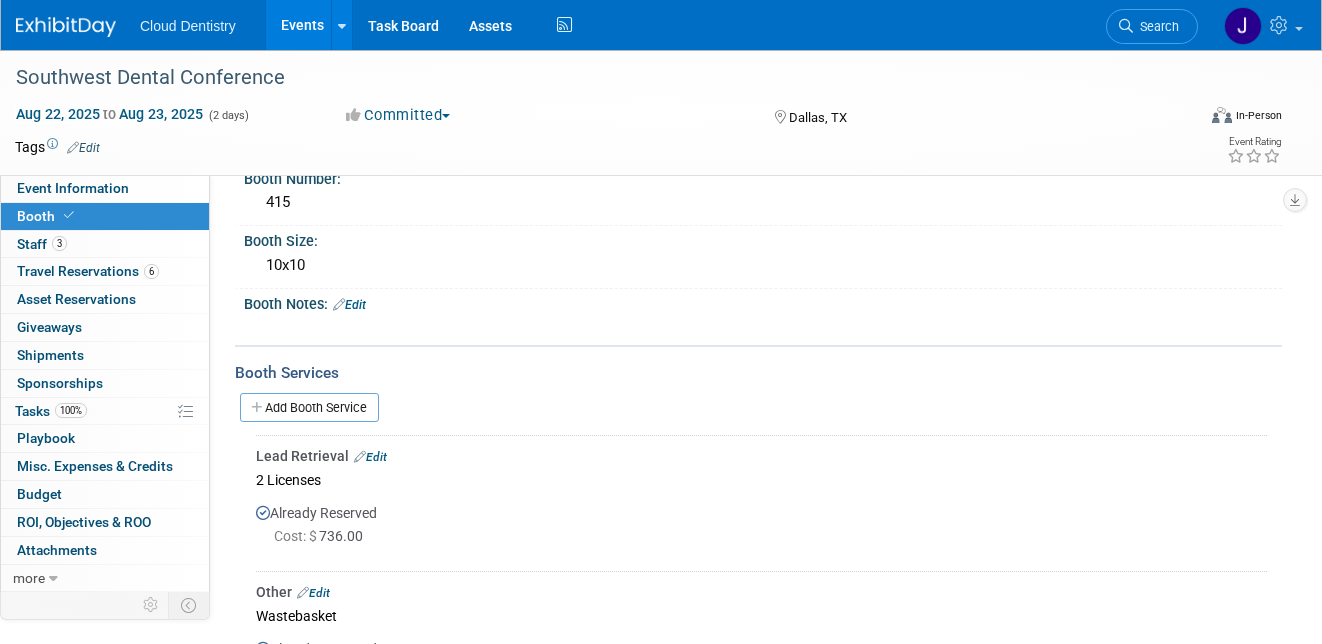 scroll, scrollTop: 18, scrollLeft: 0, axis: vertical 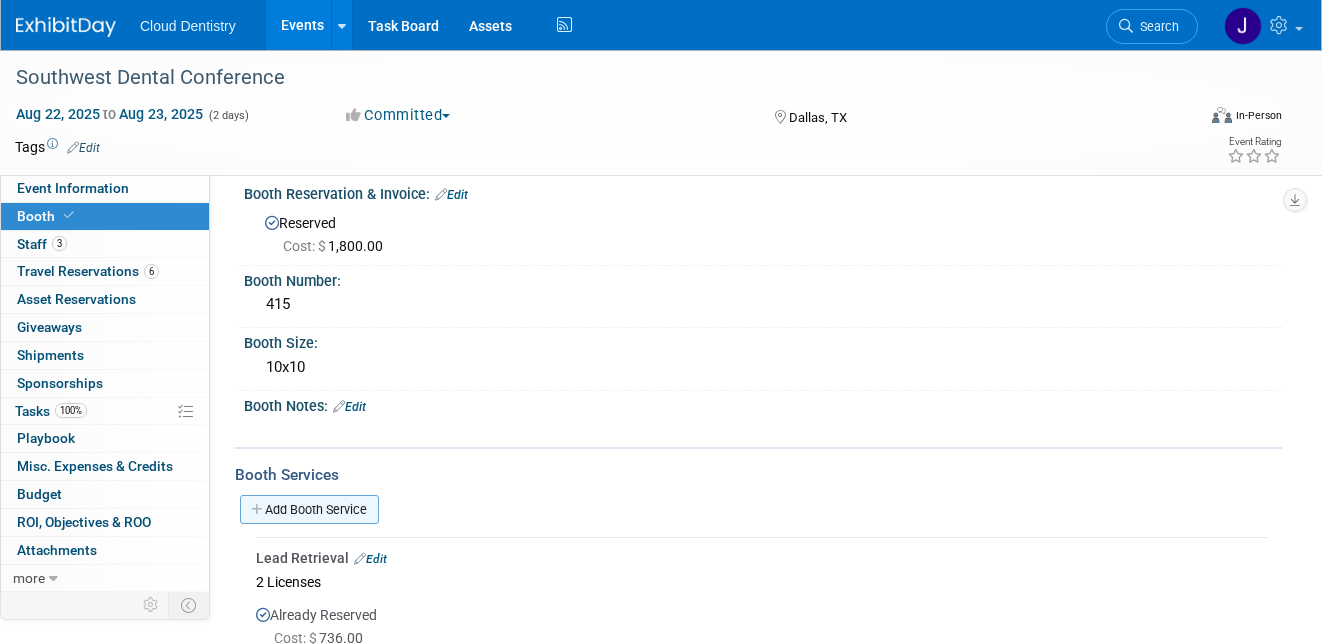 click on "Add Booth Service" at bounding box center [309, 509] 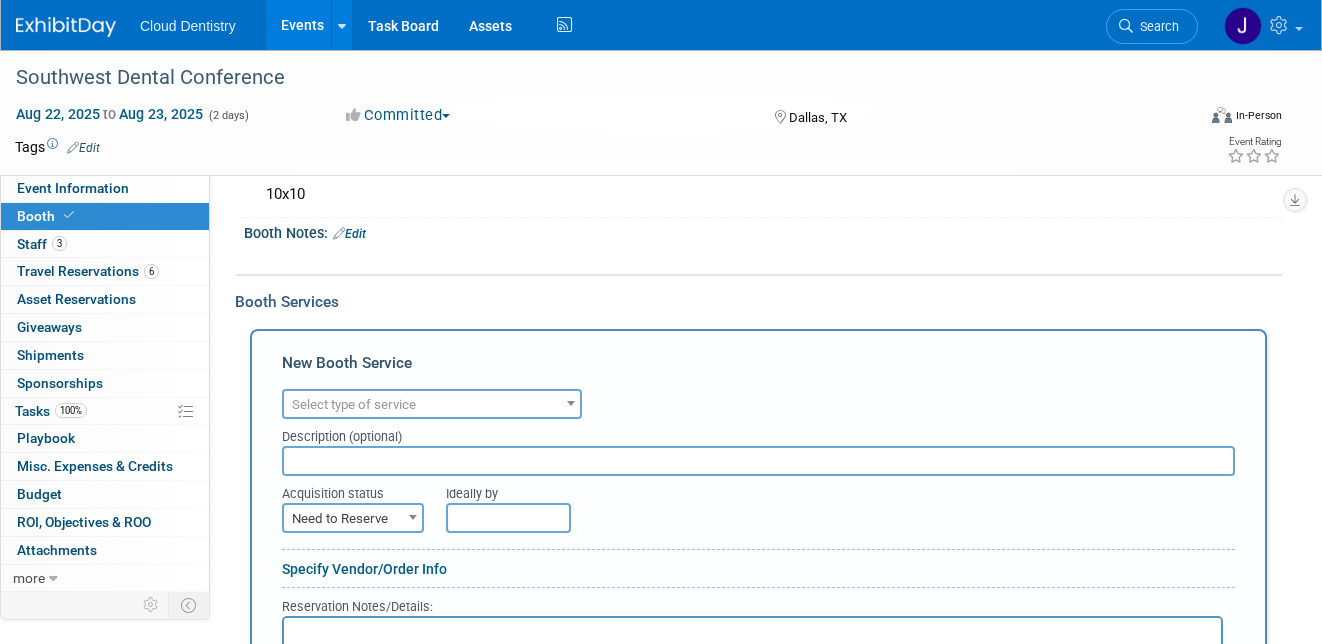 scroll, scrollTop: 193, scrollLeft: 0, axis: vertical 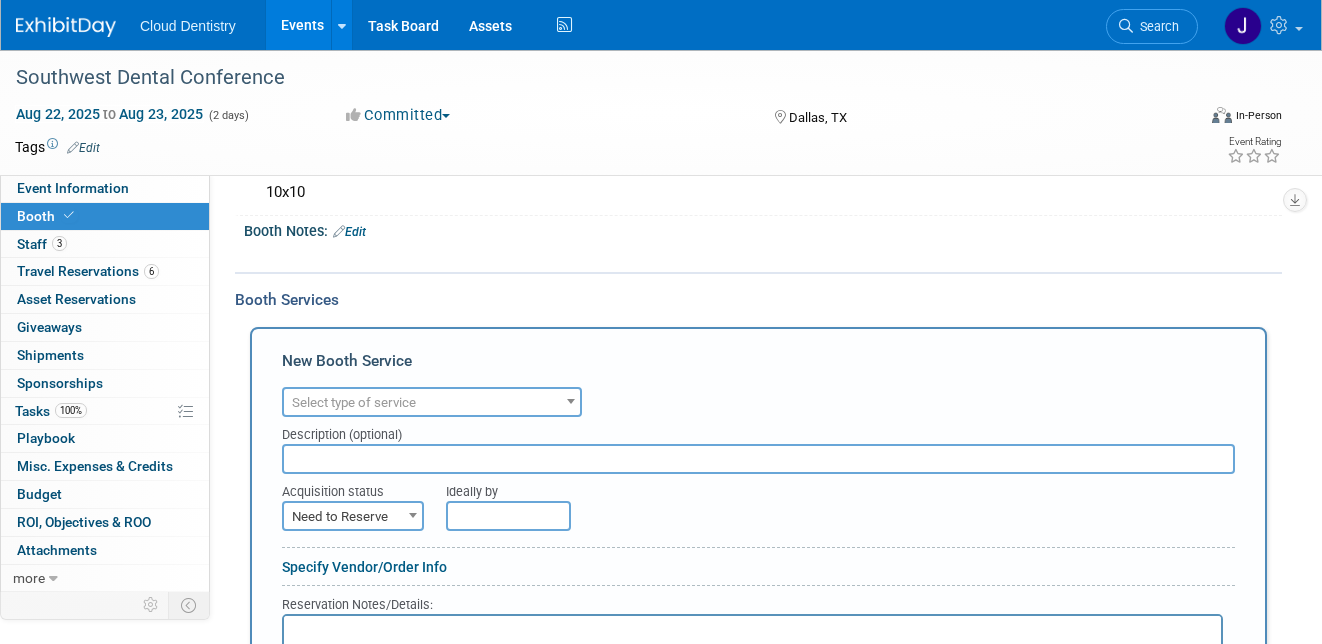 click on "Select type of service" at bounding box center [354, 402] 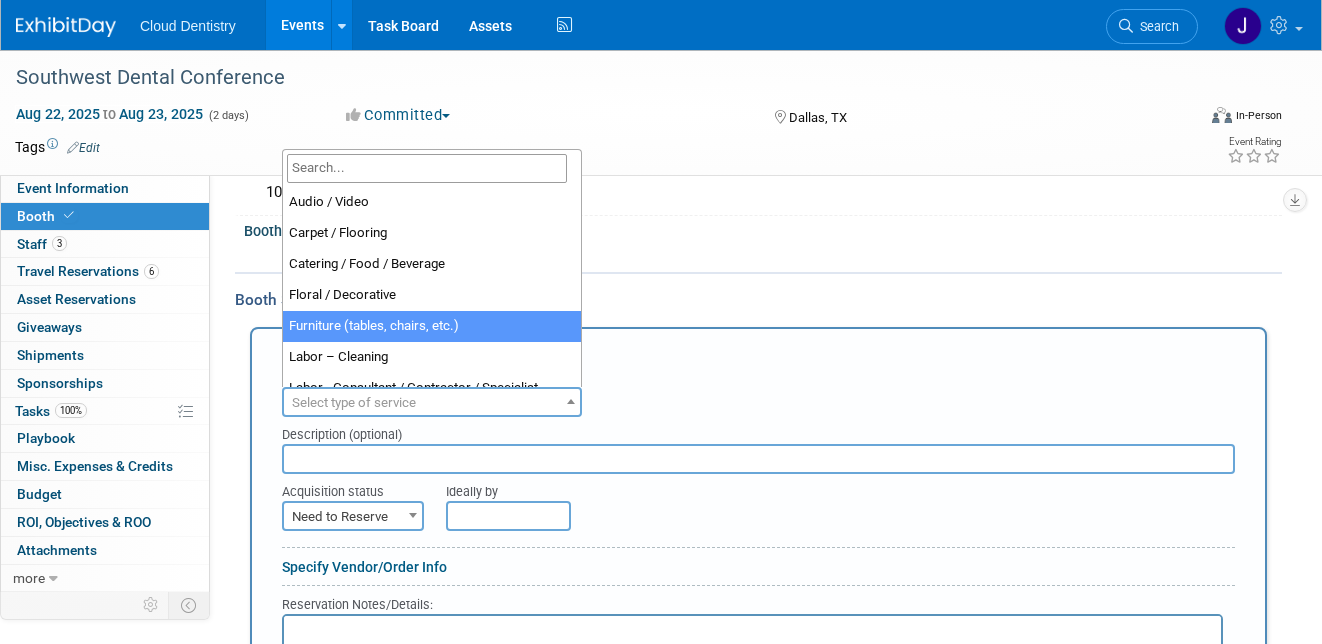 select on "6" 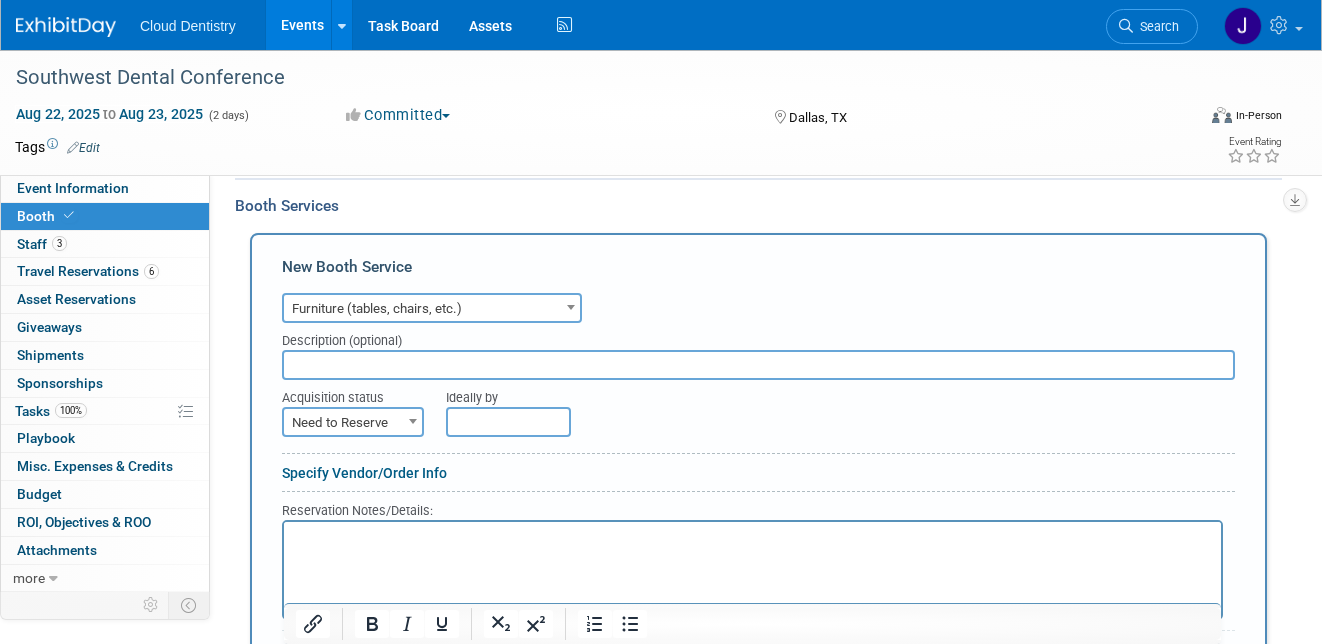 scroll, scrollTop: 303, scrollLeft: 0, axis: vertical 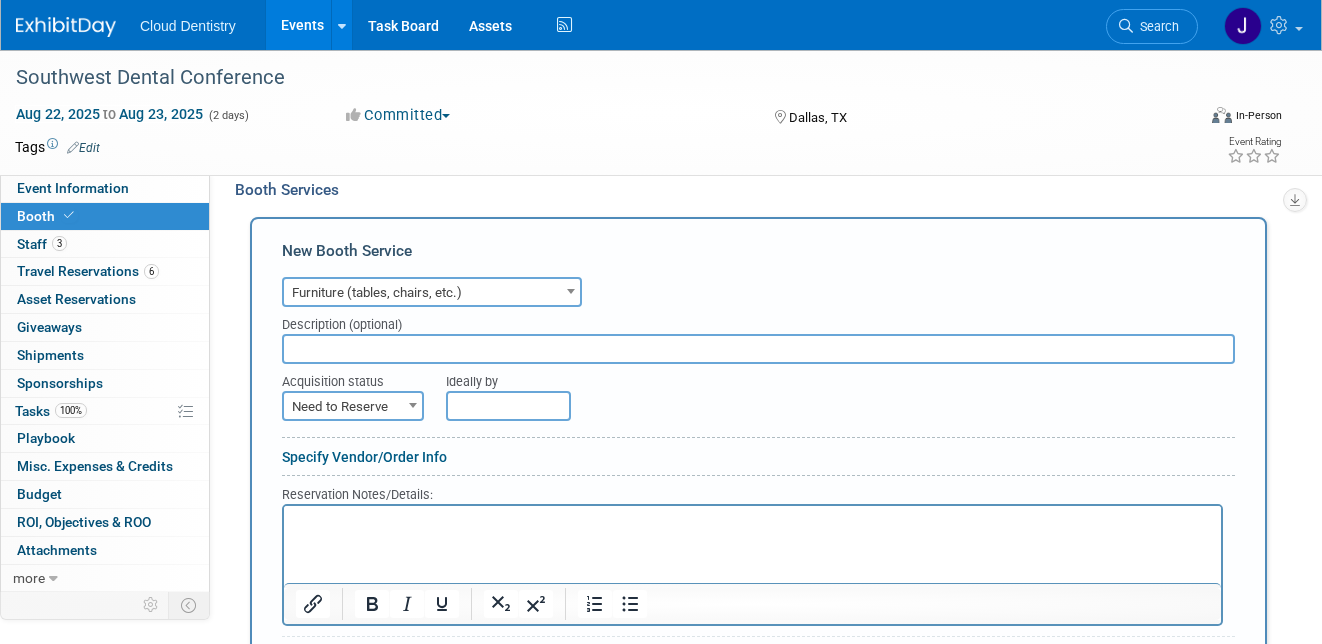 click on "Acquisition status
Need to Reserve
Already Reserved
Need to Reserve" at bounding box center (349, 392) 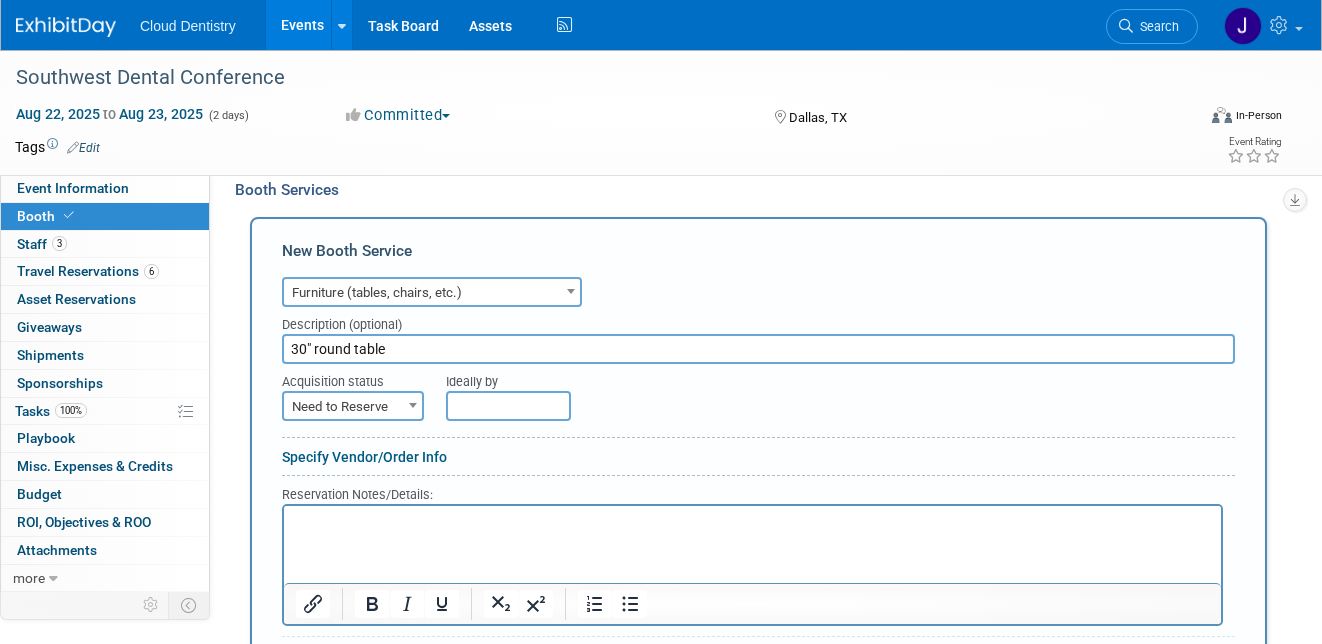 type on "30" round table" 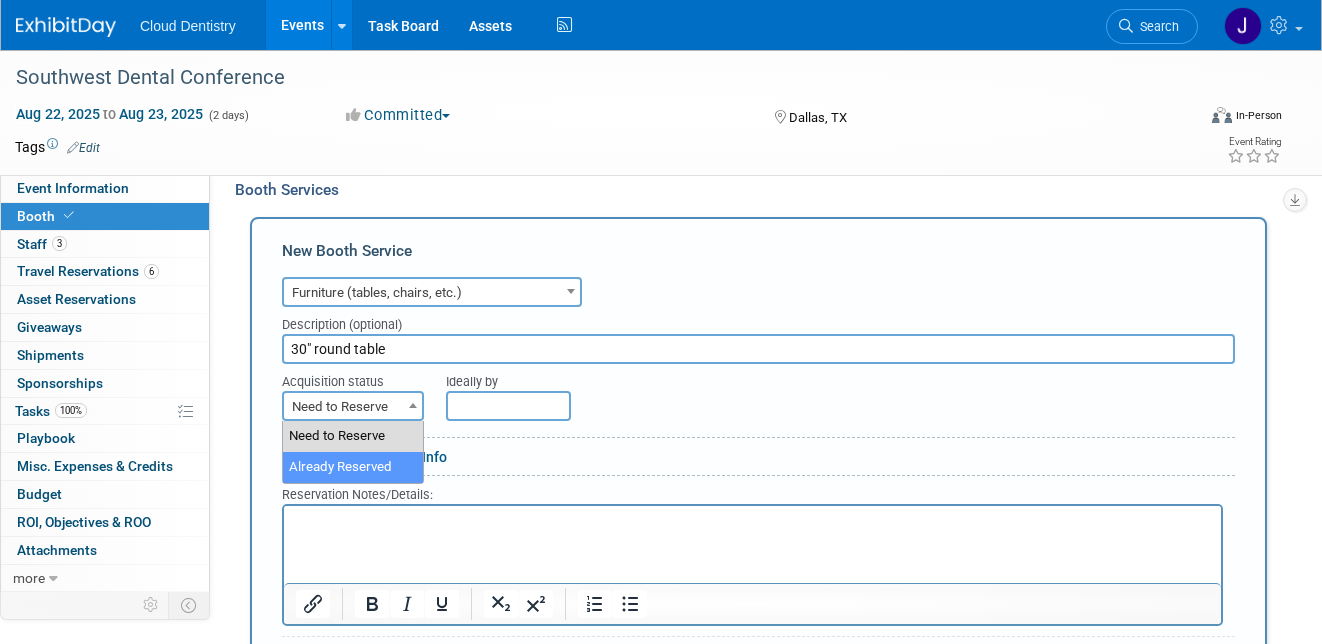 select on "2" 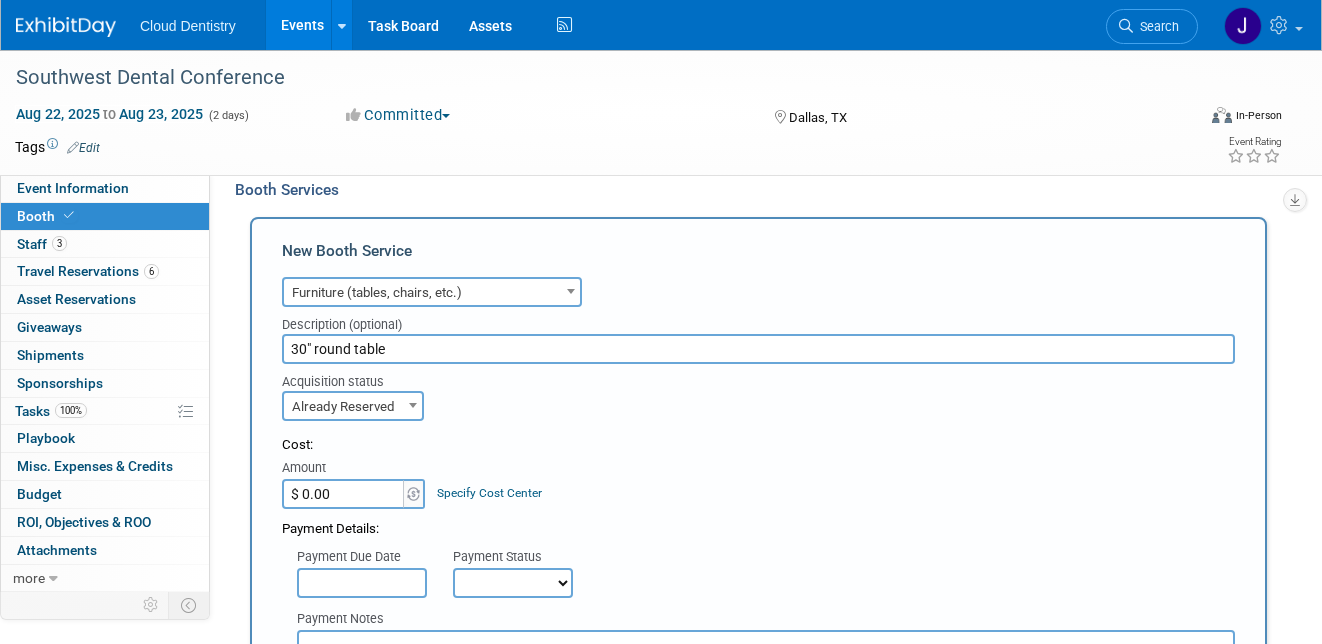 click on "$ 0.00" at bounding box center [344, 494] 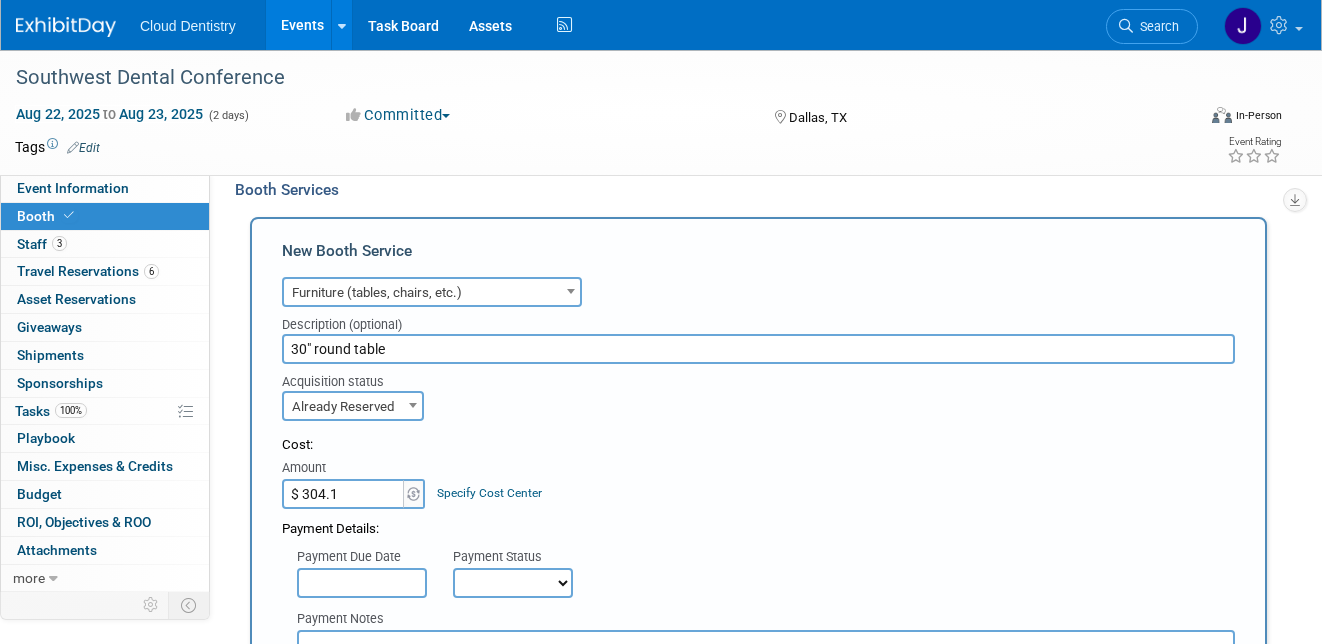 type on "$ 304.18" 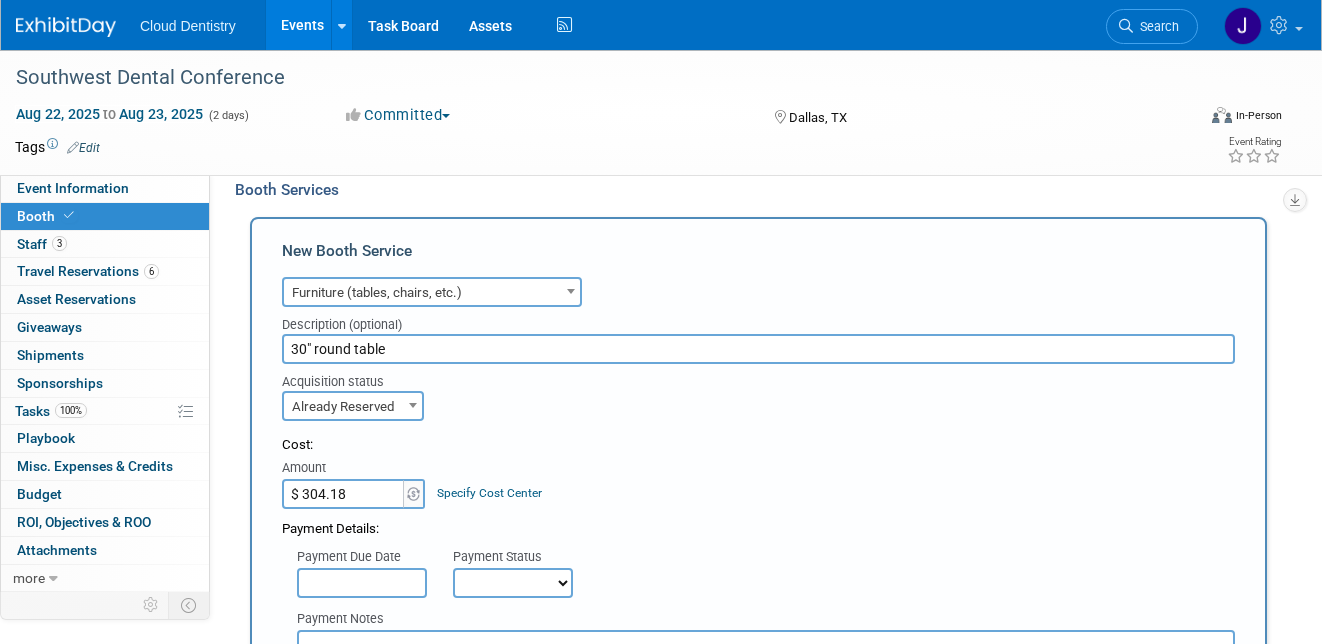 click on "Cost:
Amount
$ 304.18
Specify Cost Center
Cost Center
-- Not Specified --" at bounding box center (758, 472) 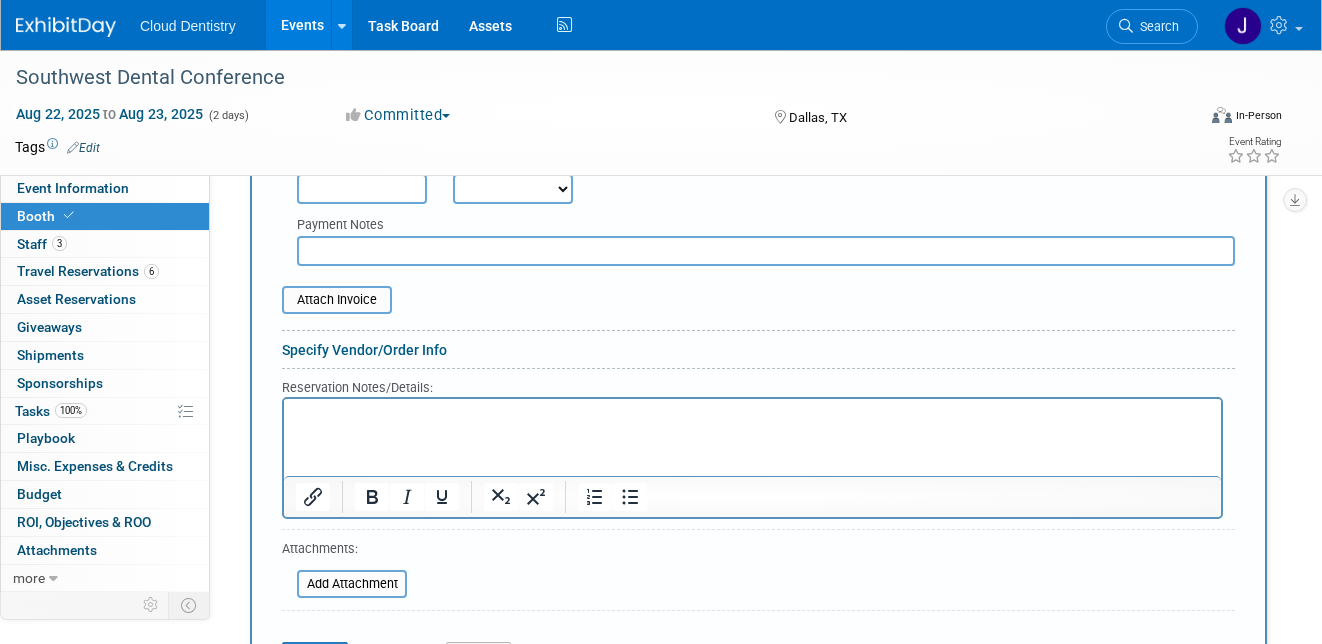 scroll, scrollTop: 750, scrollLeft: 0, axis: vertical 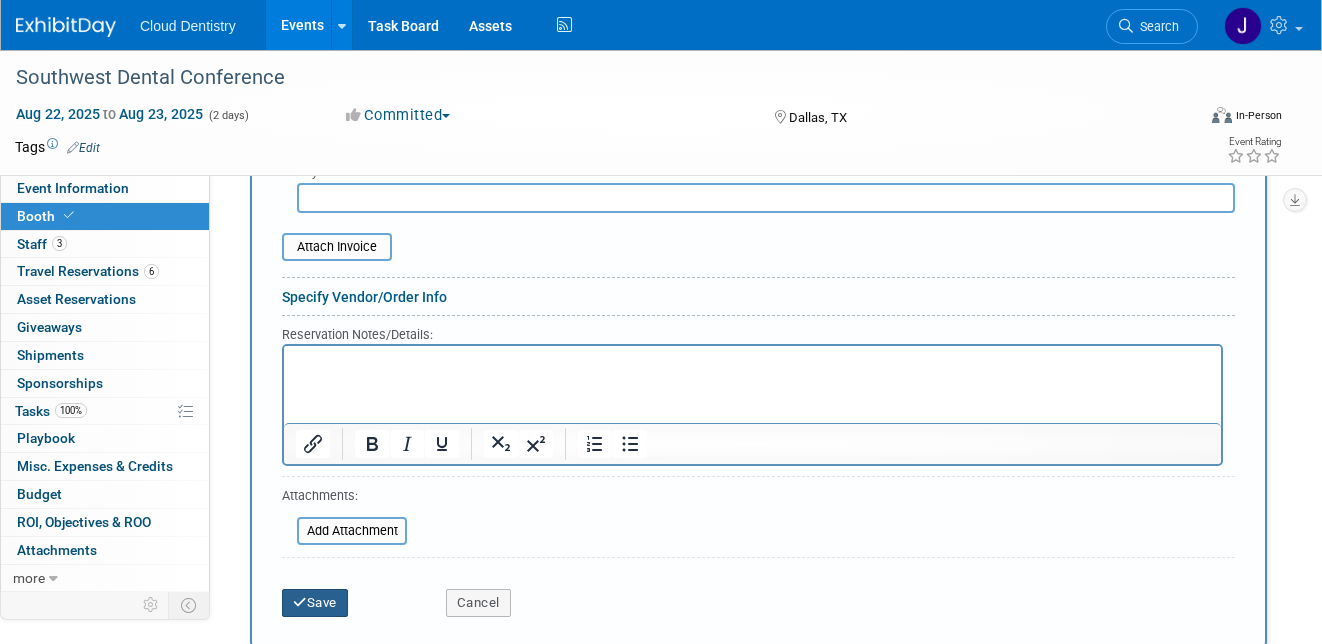 click on "Save" at bounding box center [315, 603] 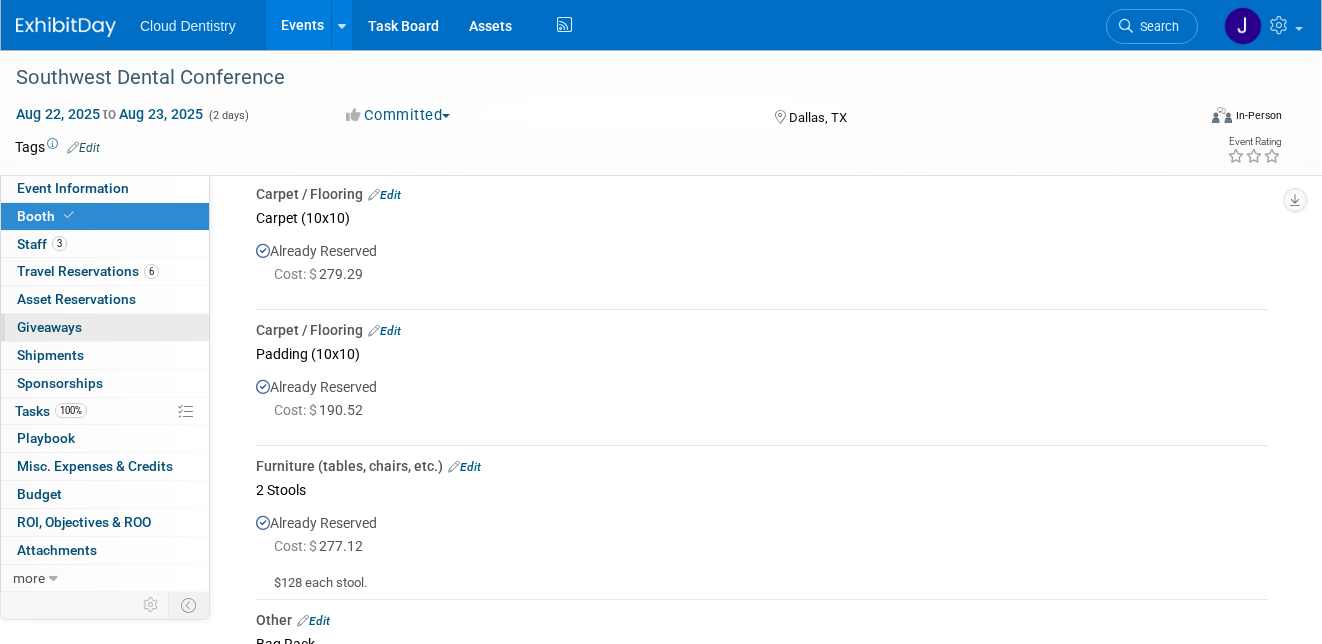 scroll, scrollTop: 0, scrollLeft: 0, axis: both 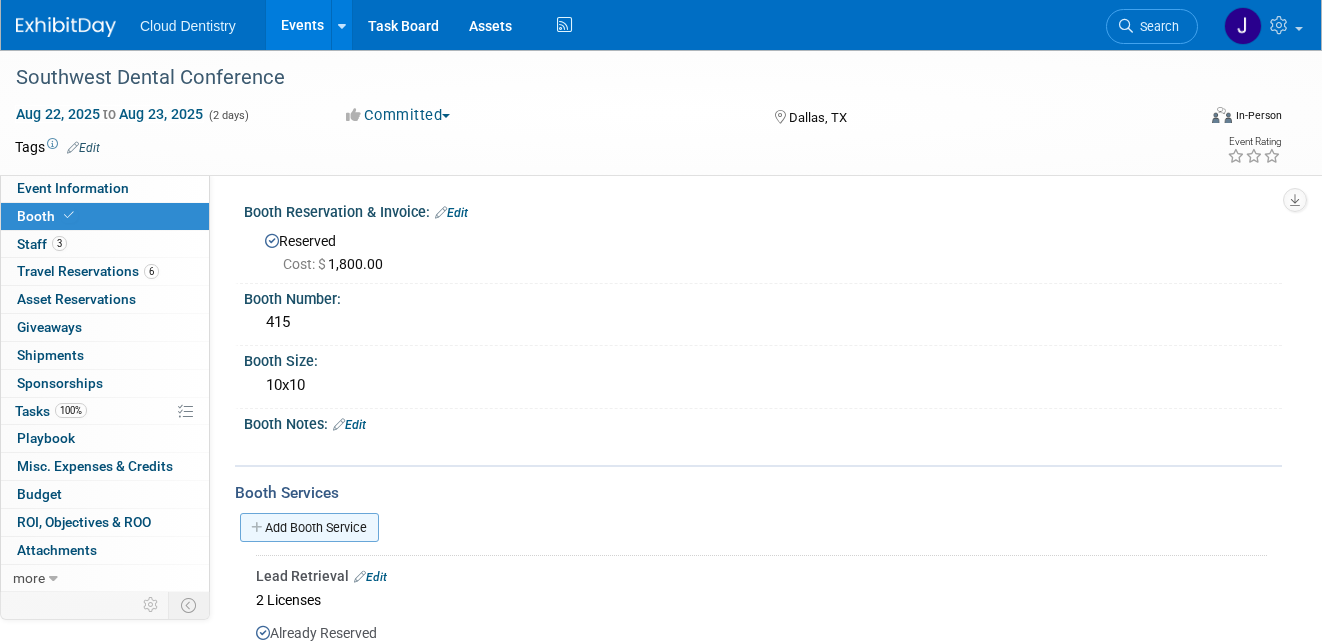 click on "Add Booth Service" at bounding box center [309, 527] 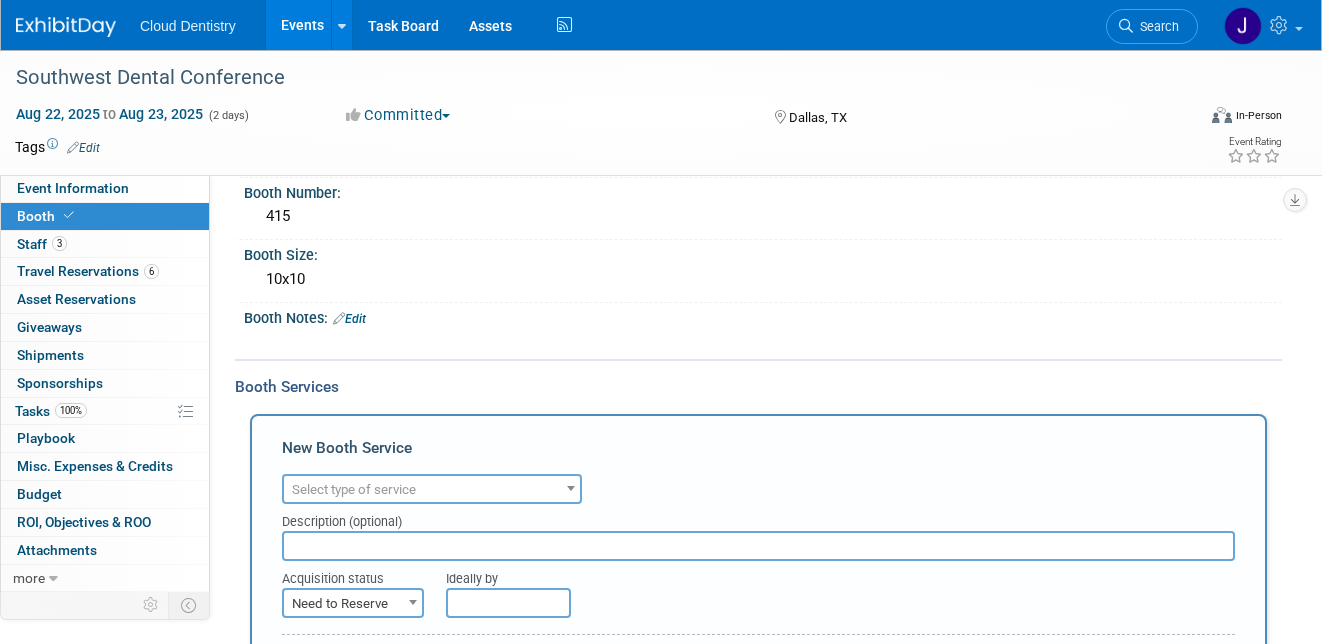 scroll, scrollTop: 122, scrollLeft: 0, axis: vertical 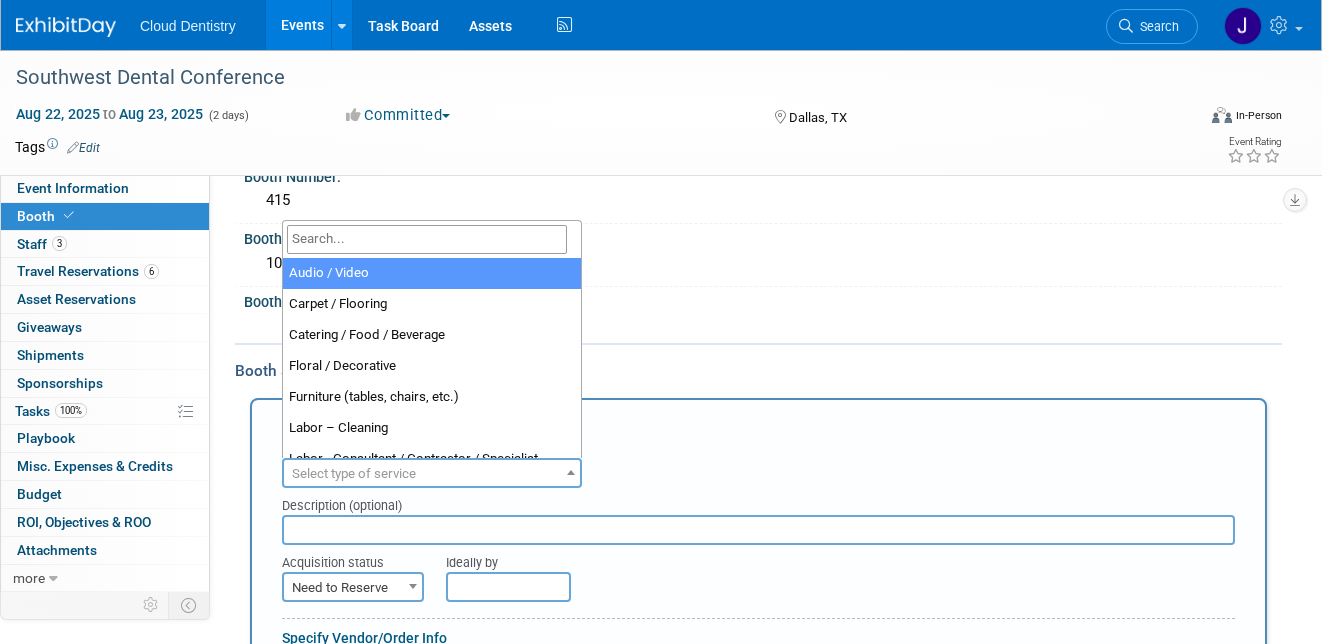 click on "Select type of service" at bounding box center (432, 474) 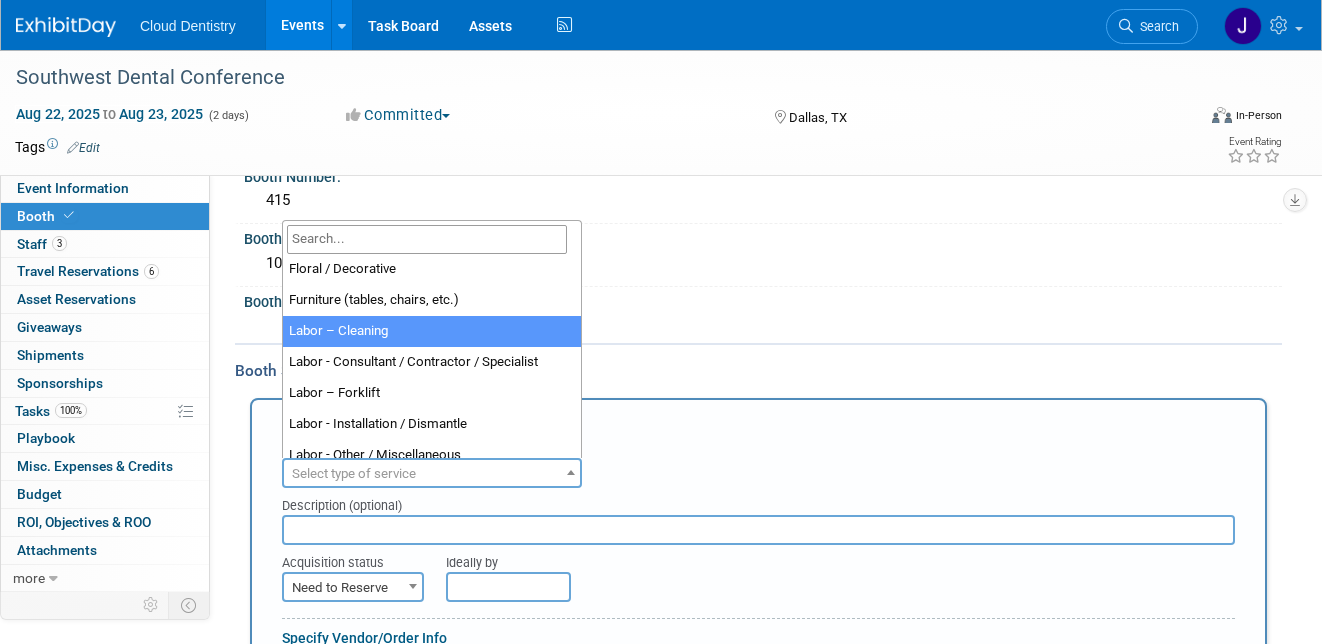 scroll, scrollTop: 101, scrollLeft: 0, axis: vertical 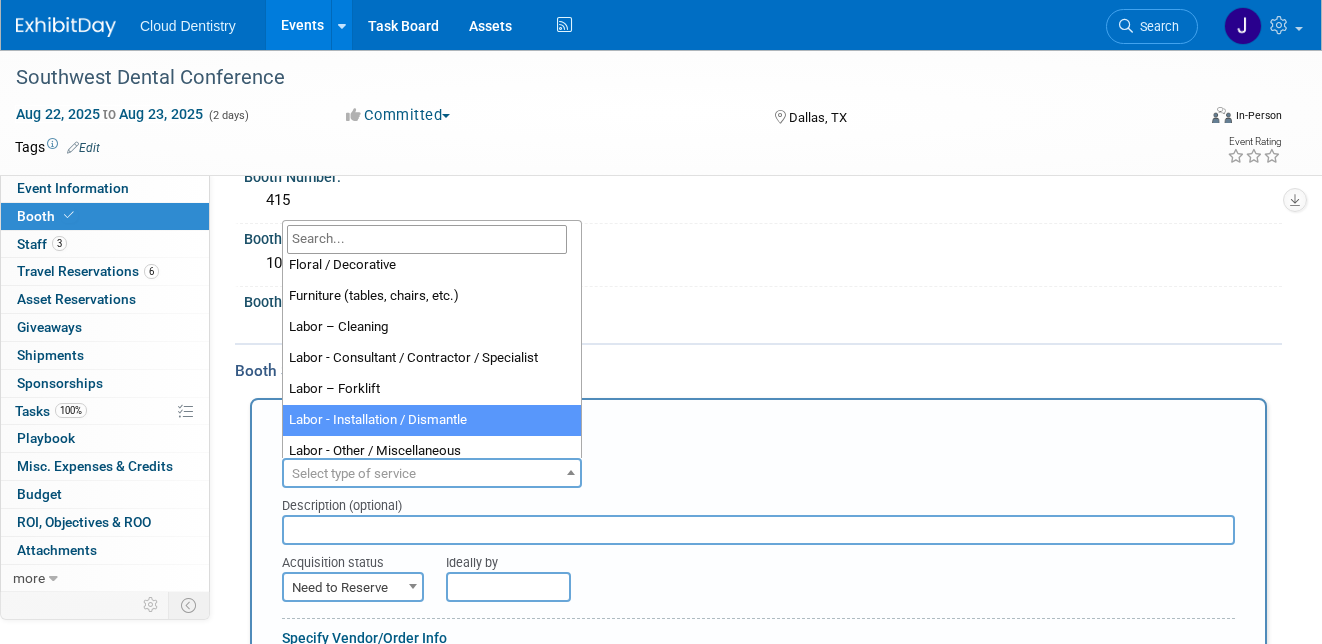 select on "11" 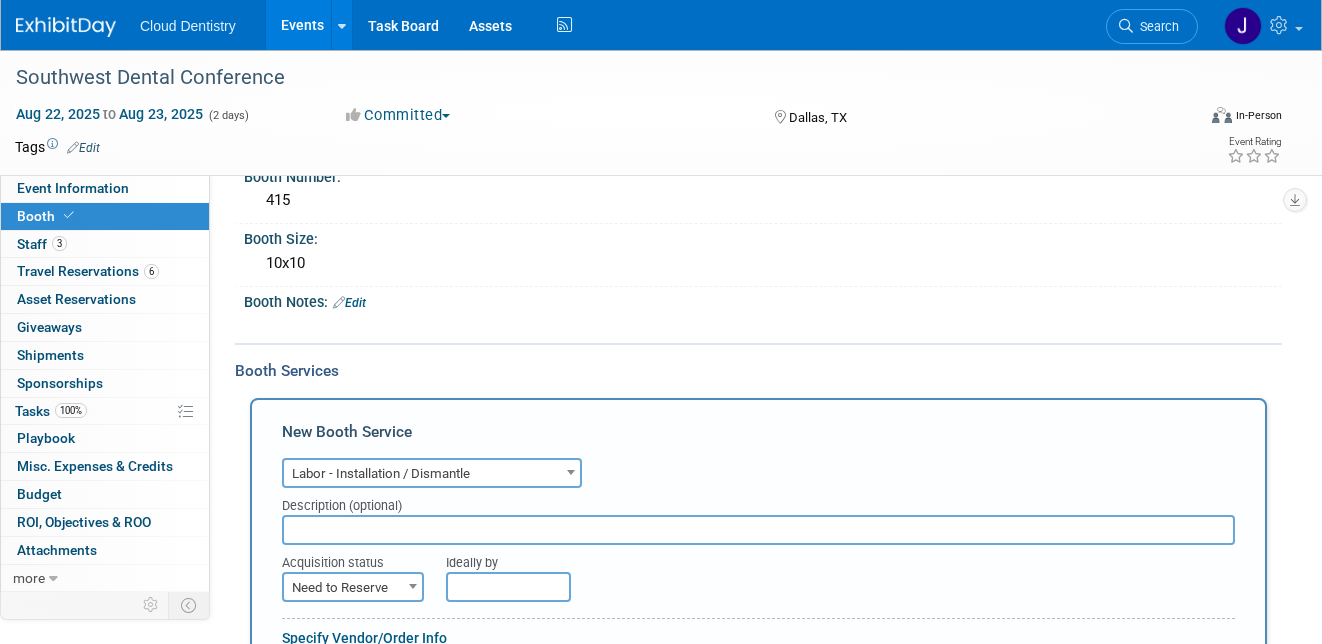 click at bounding box center (758, 530) 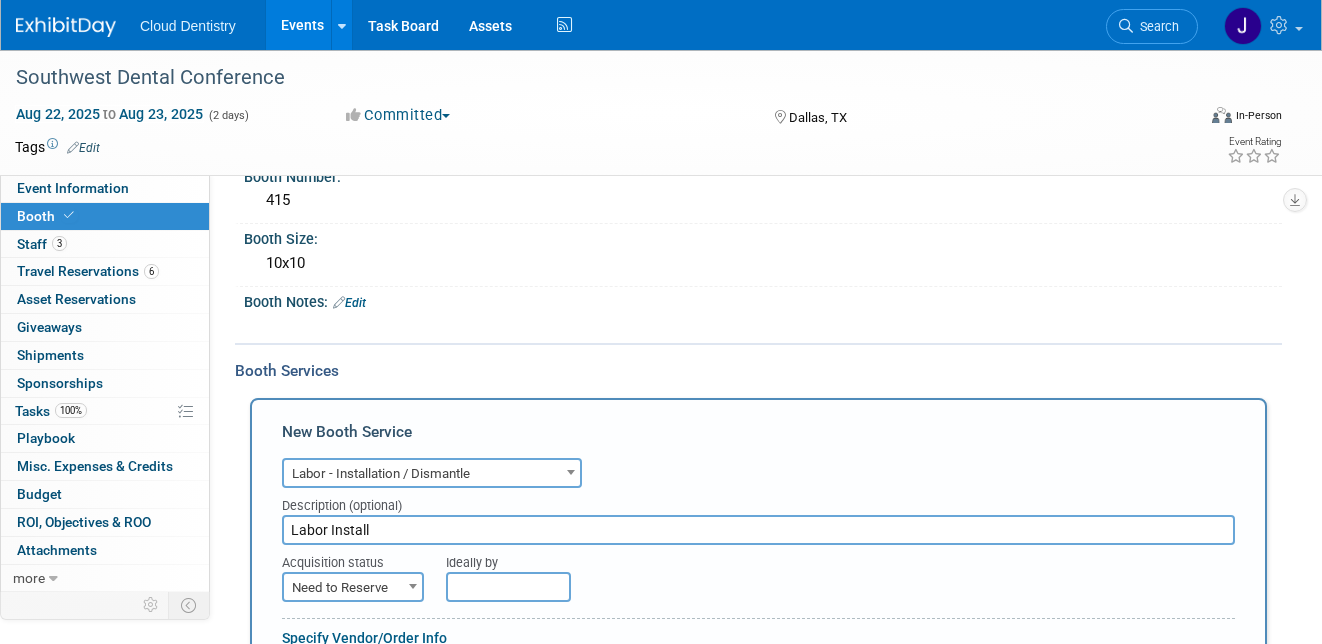 type on "Labor Install" 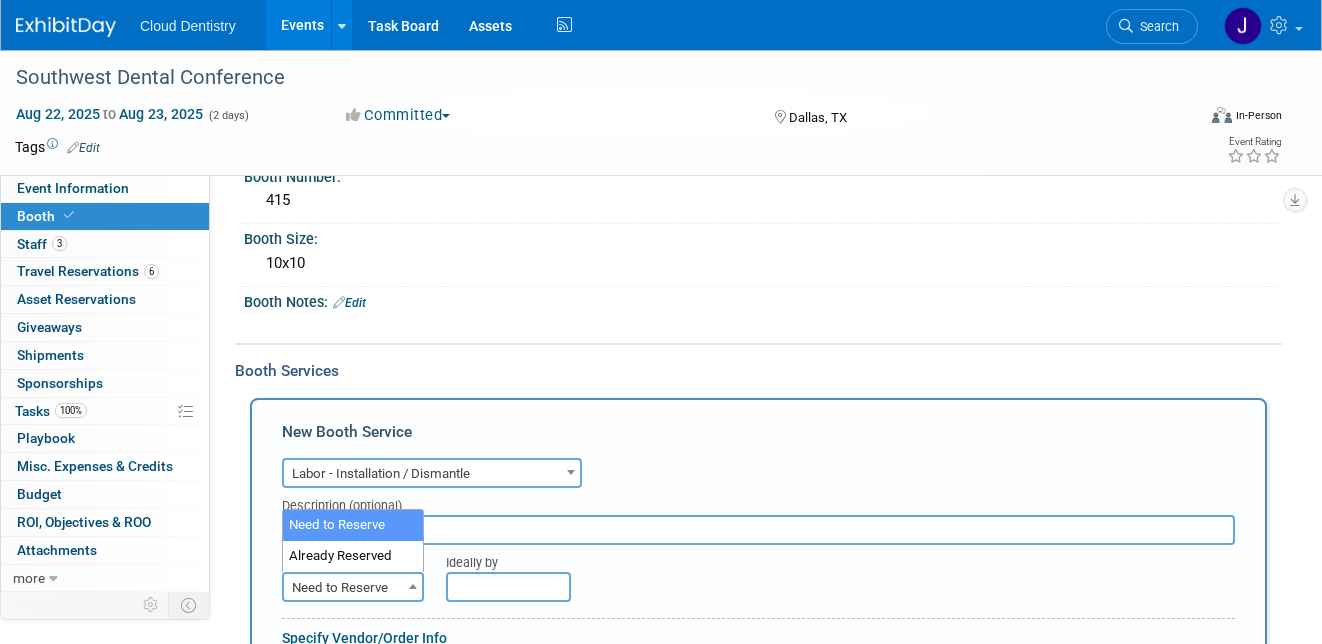 click on "Need to Reserve" at bounding box center (353, 588) 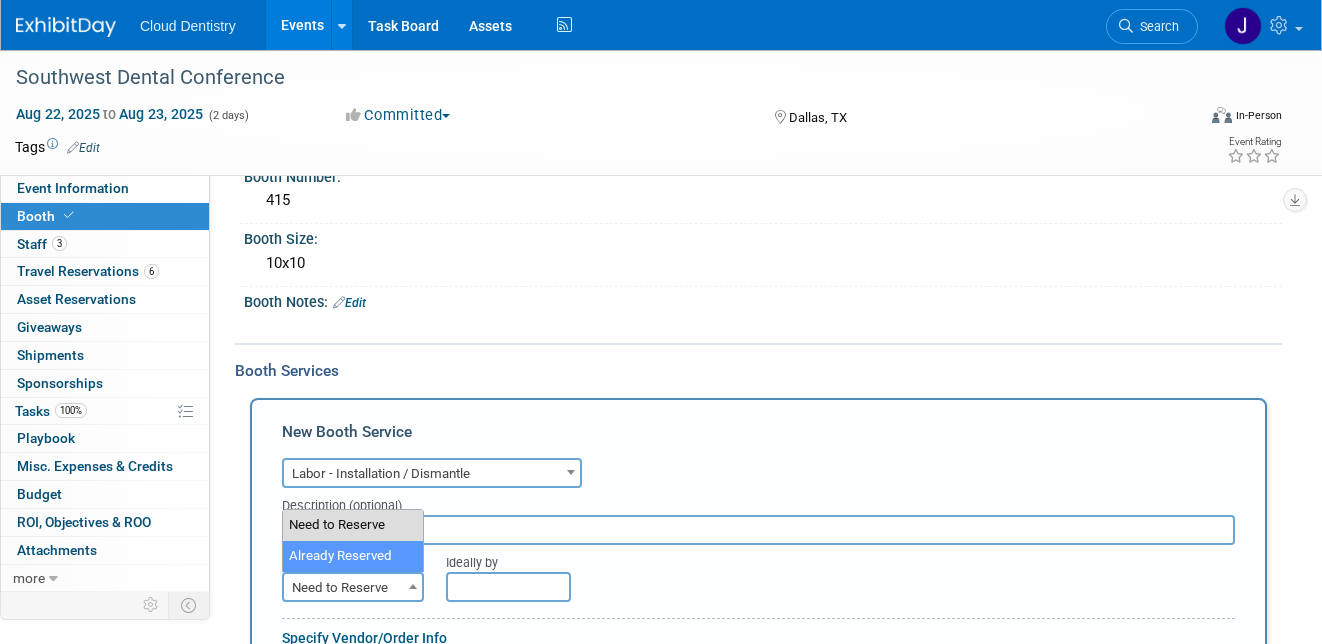 select on "2" 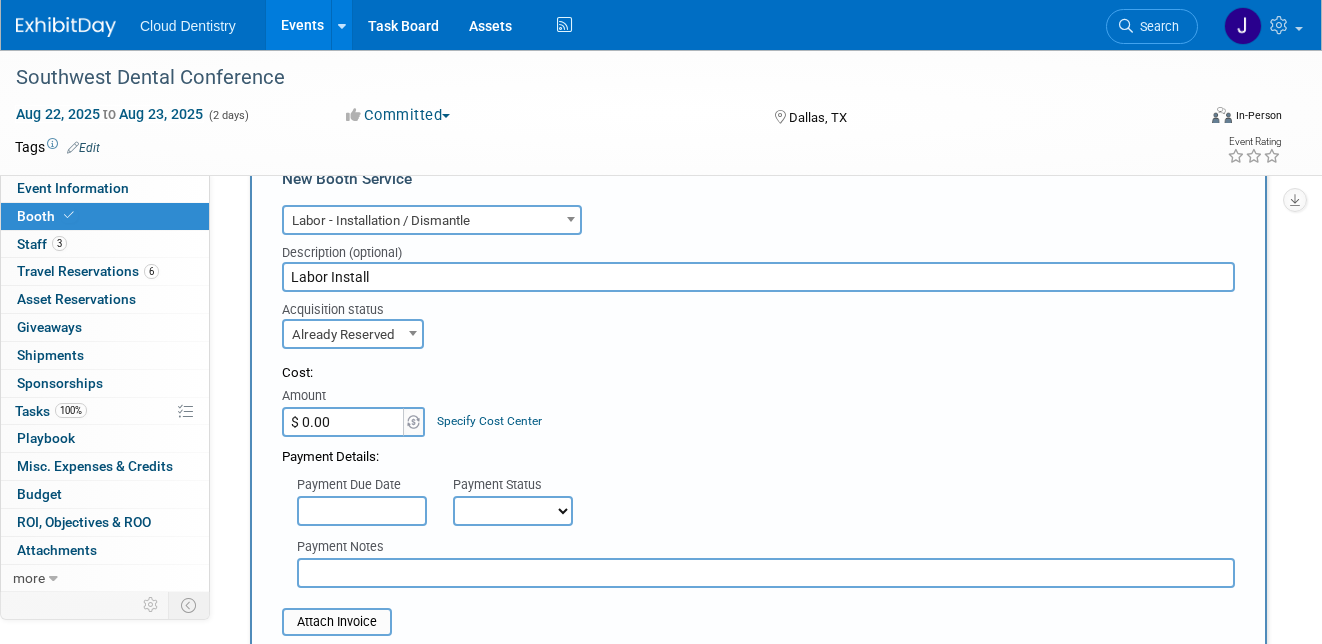 scroll, scrollTop: 383, scrollLeft: 0, axis: vertical 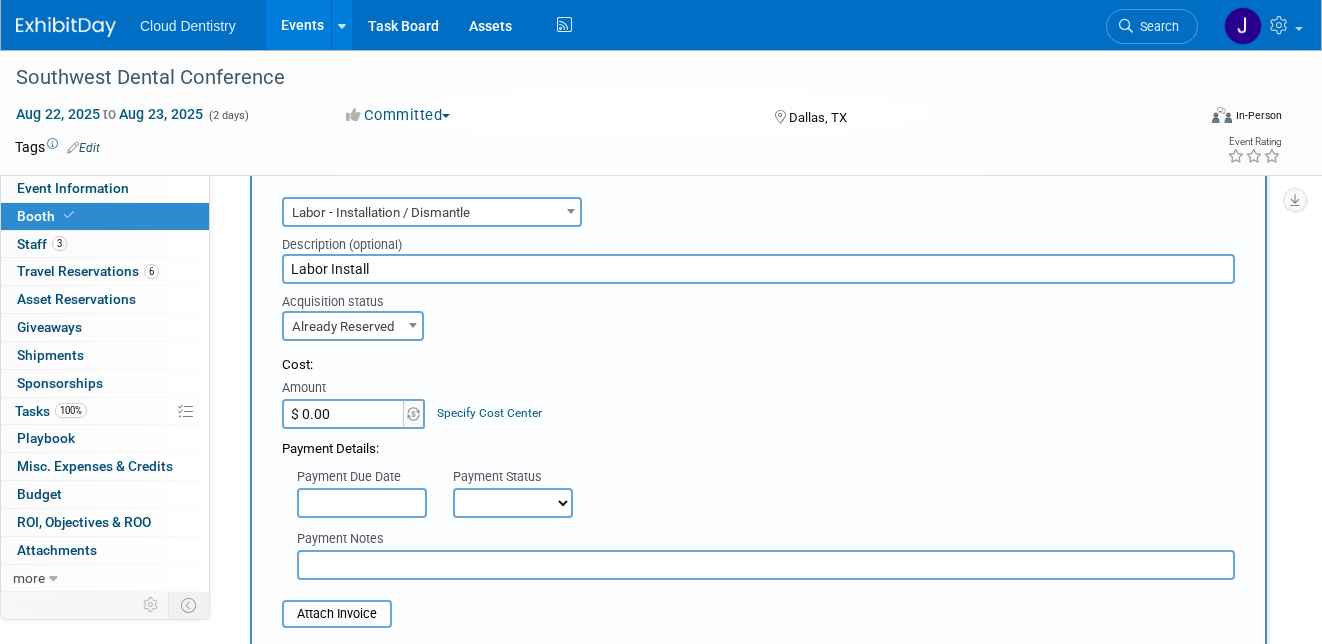 click on "$ 0.00" at bounding box center (344, 414) 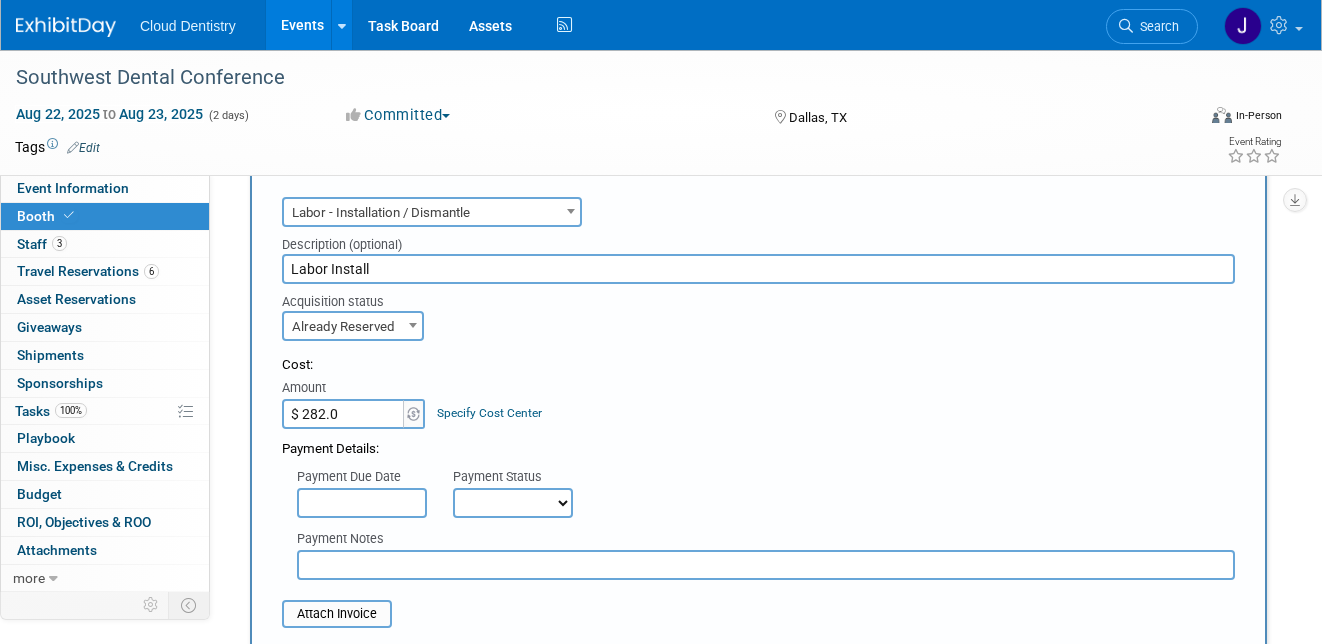 type on "$ 282.00" 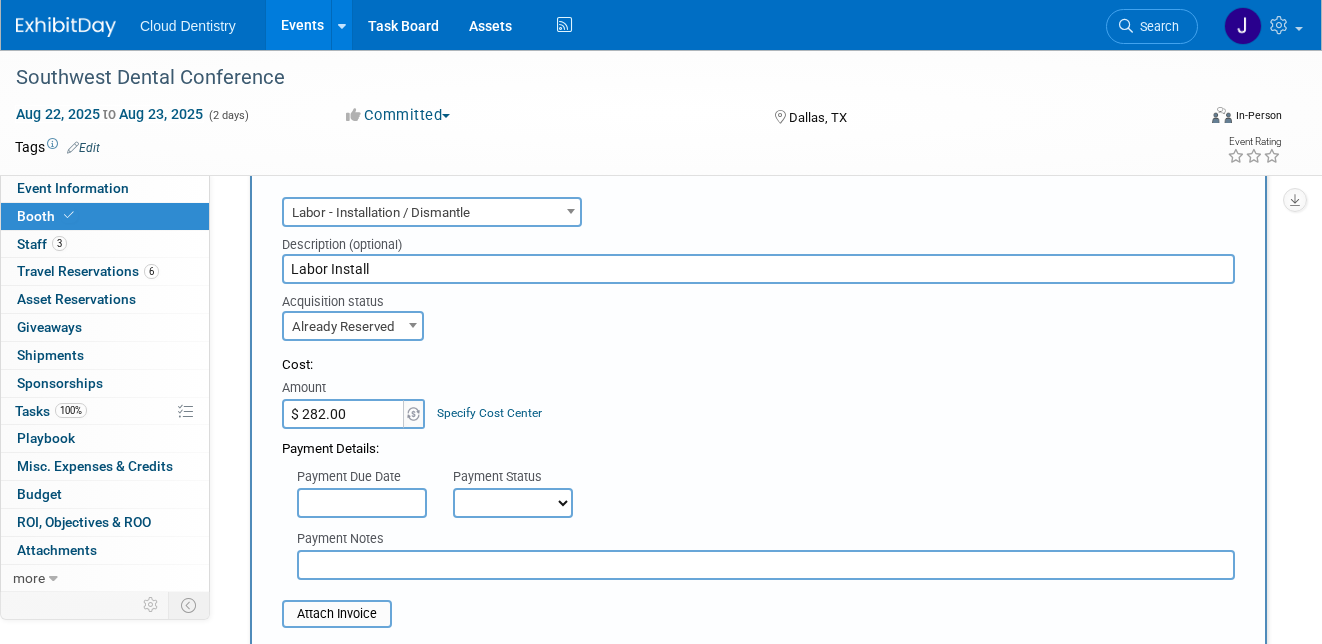 click on "Cost:
Amount
$ 282.00
Specify Cost Center
Cost Center
-- Not Specified --" at bounding box center (758, 392) 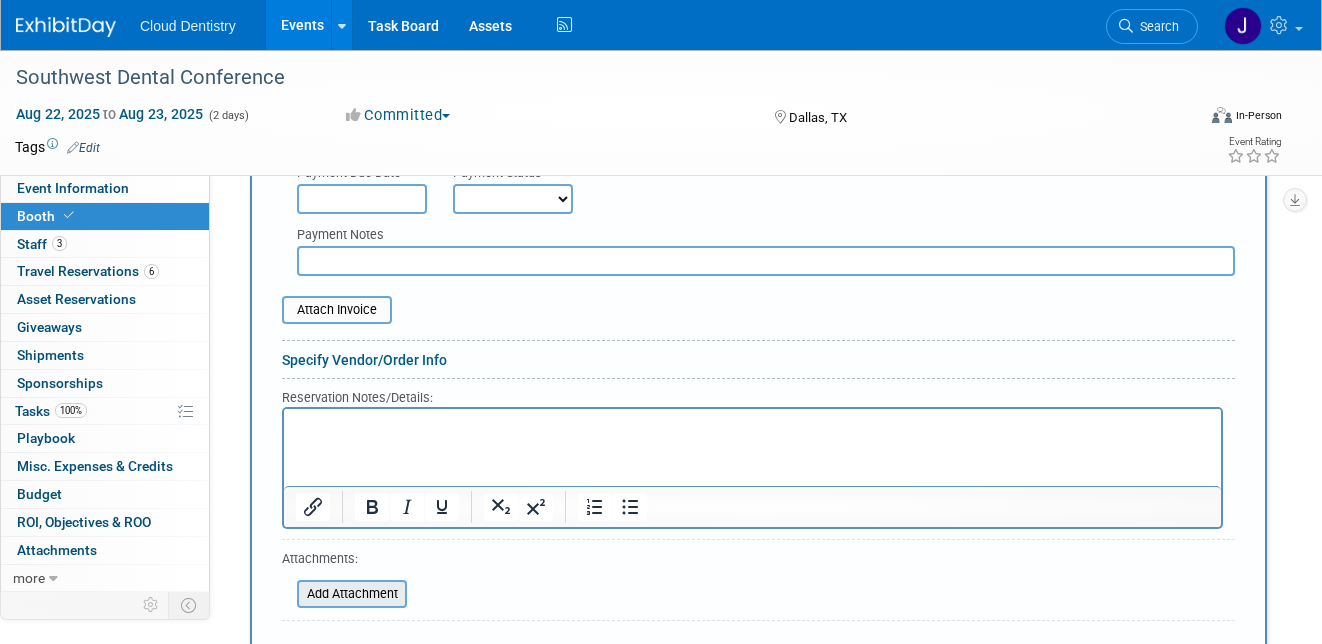 scroll, scrollTop: 707, scrollLeft: 0, axis: vertical 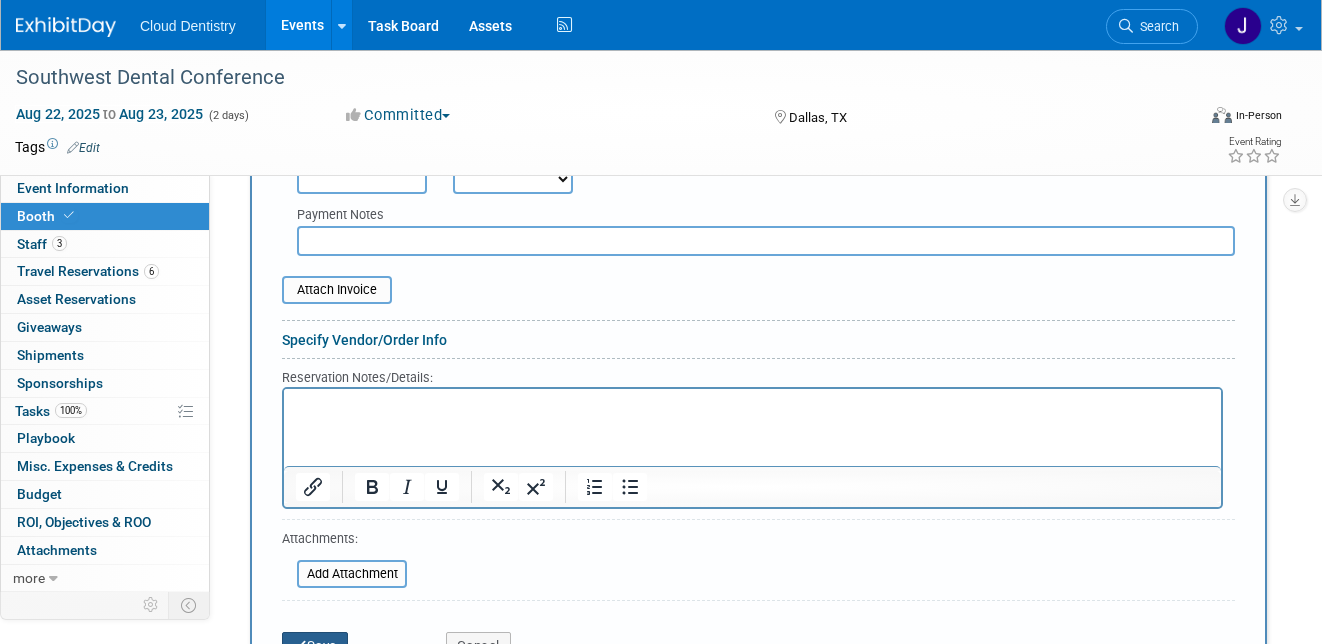 click on "Save" at bounding box center (315, 646) 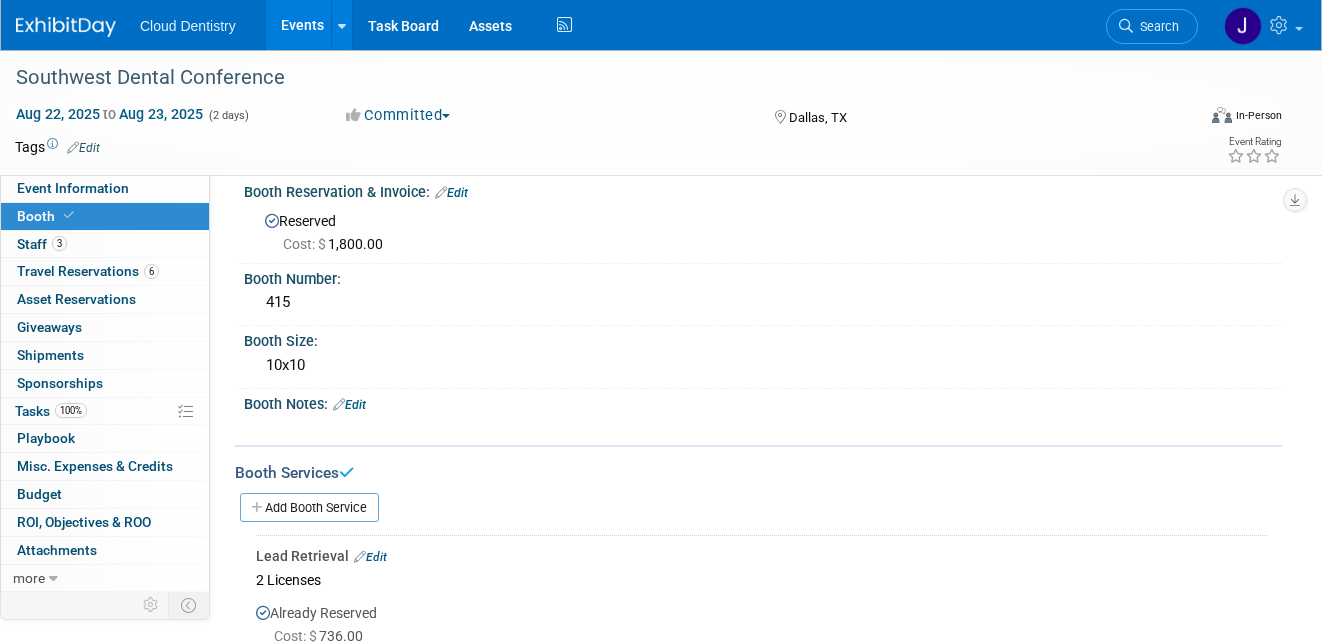 scroll, scrollTop: 0, scrollLeft: 0, axis: both 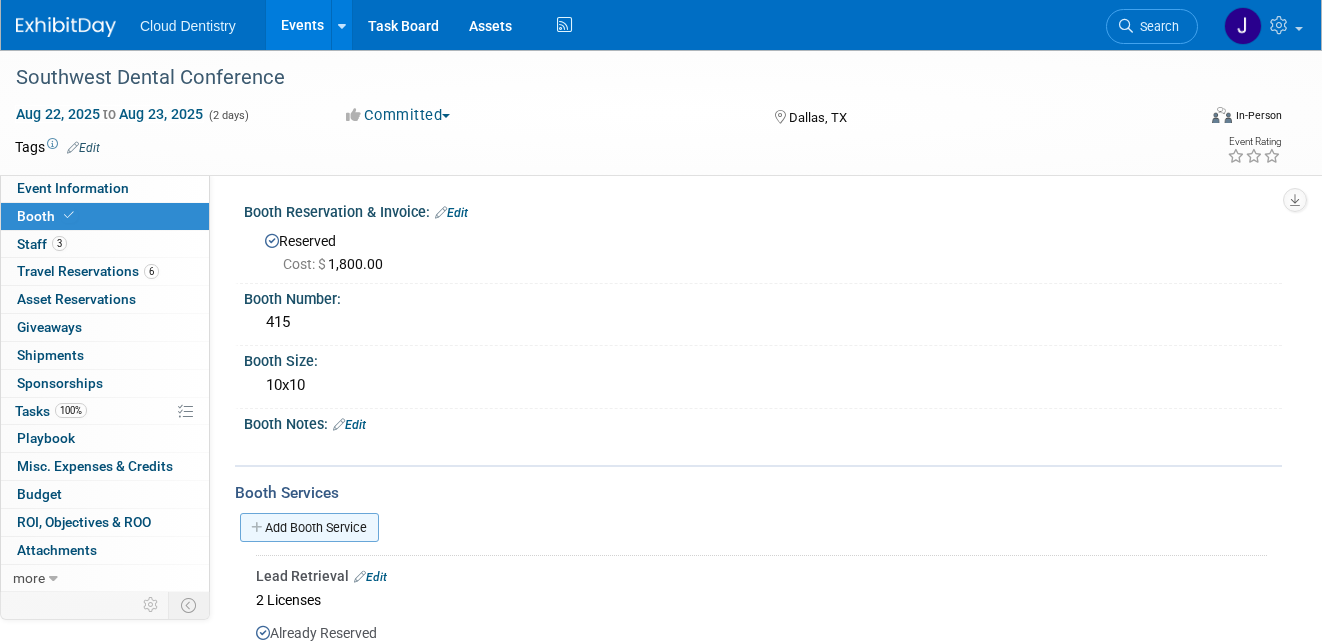 click on "Add Booth Service" at bounding box center (309, 527) 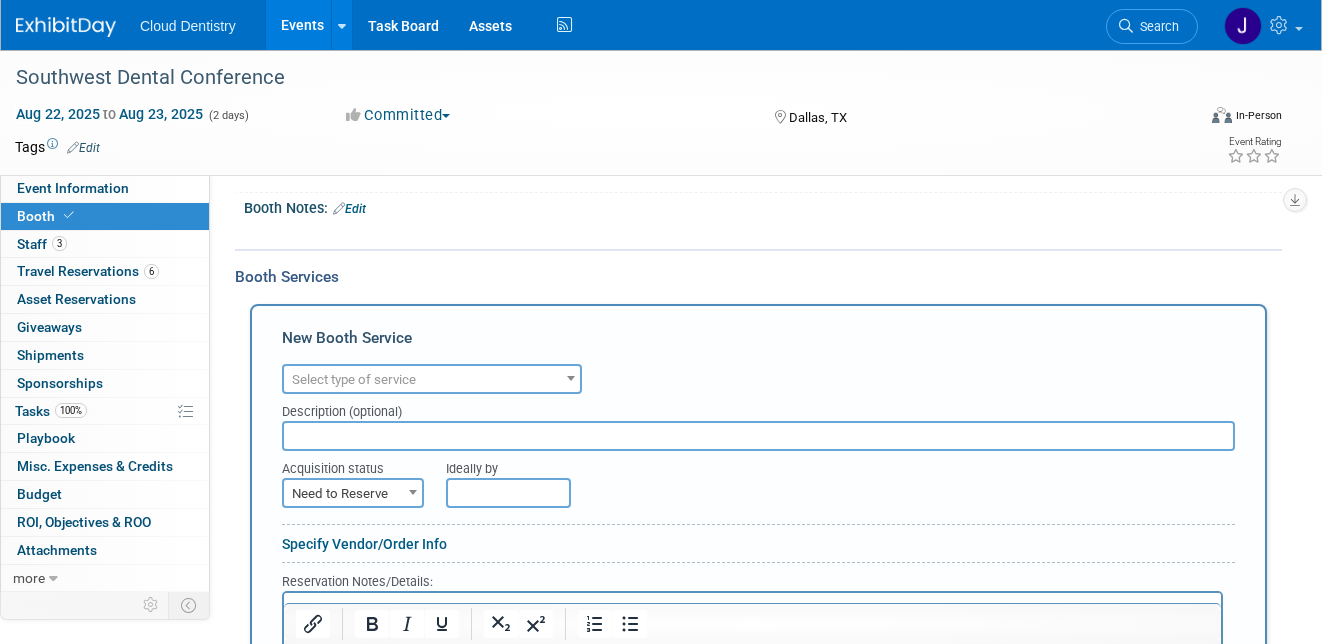scroll, scrollTop: 234, scrollLeft: 0, axis: vertical 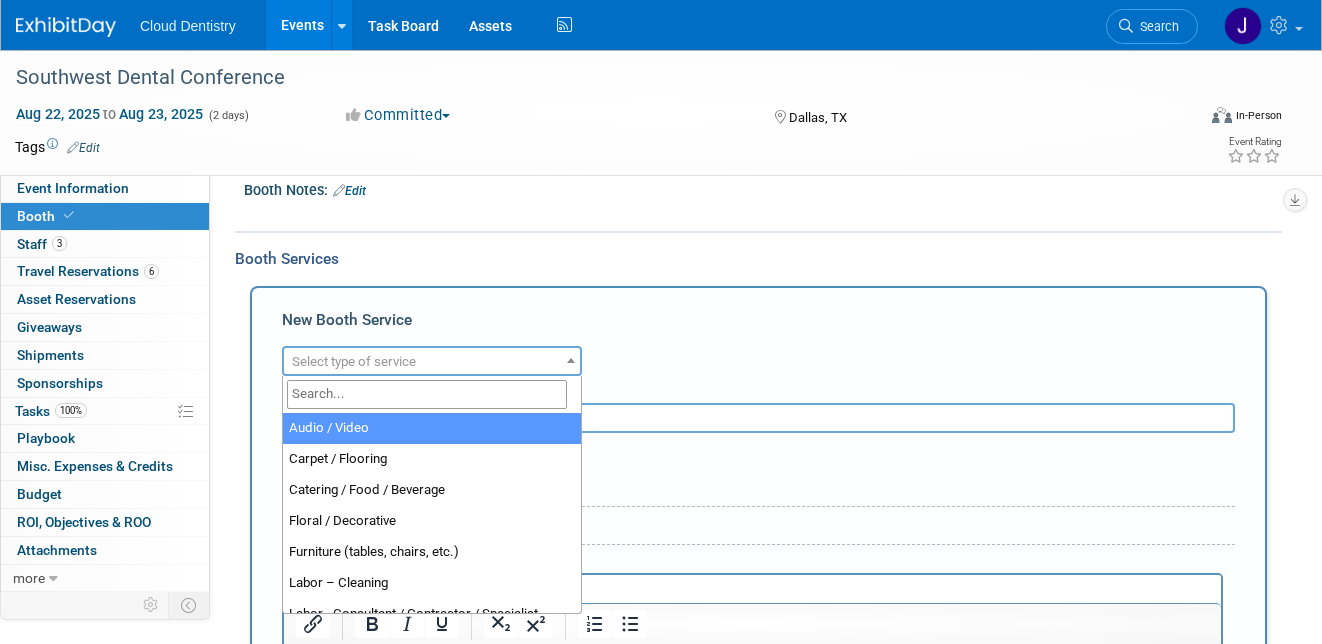 click on "Select type of service" at bounding box center [354, 361] 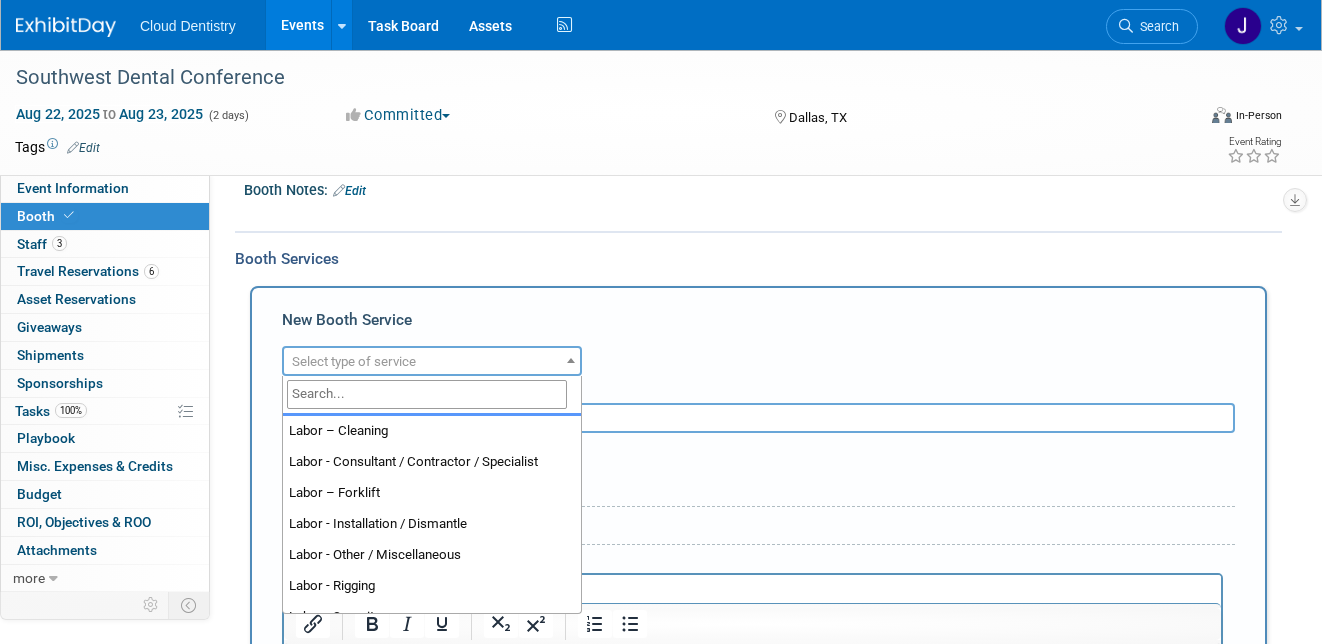 scroll, scrollTop: 155, scrollLeft: 0, axis: vertical 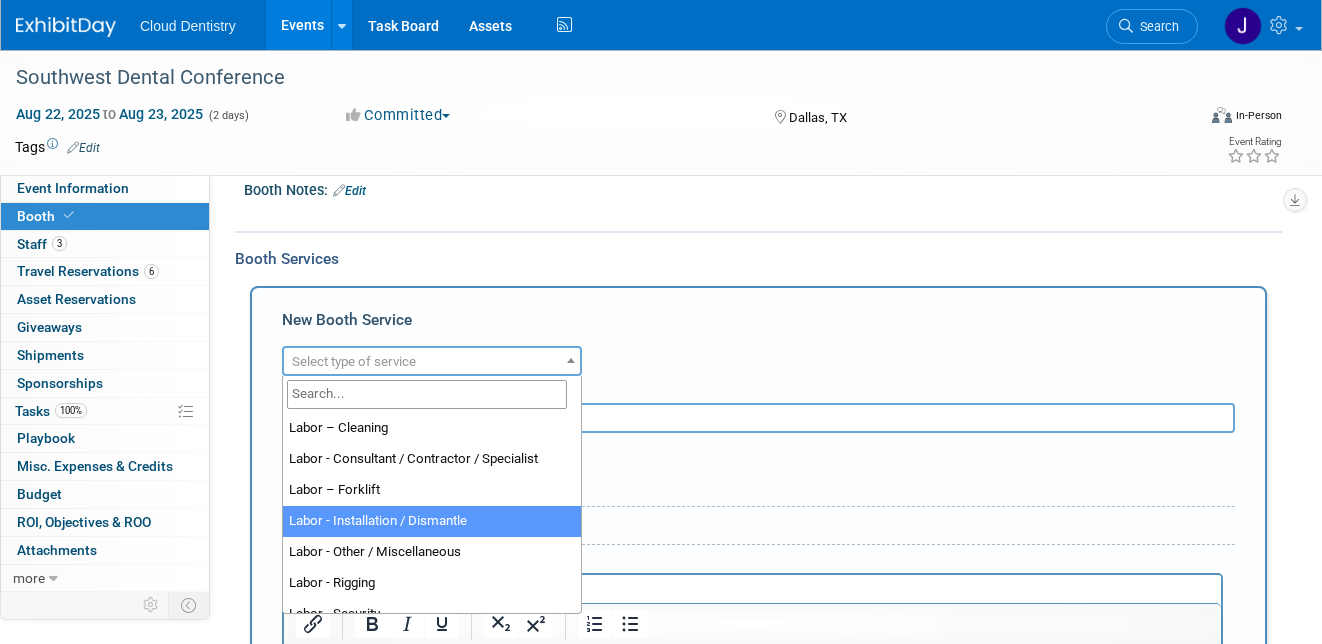 select on "11" 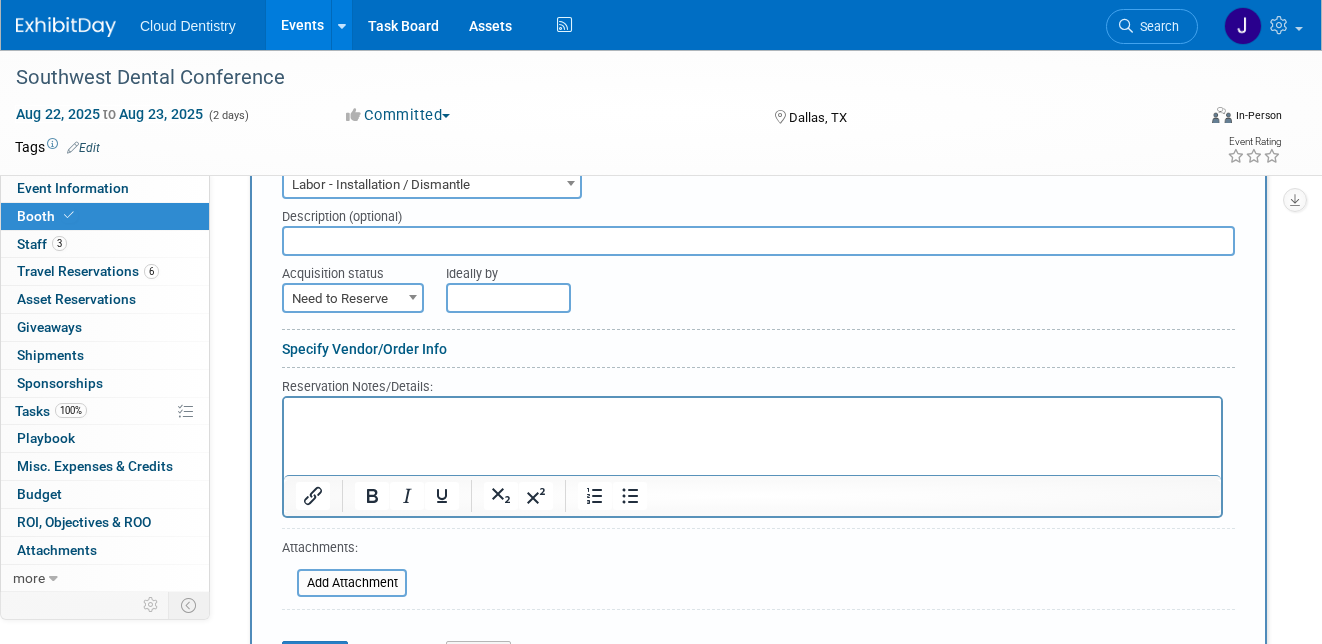 scroll, scrollTop: 422, scrollLeft: 0, axis: vertical 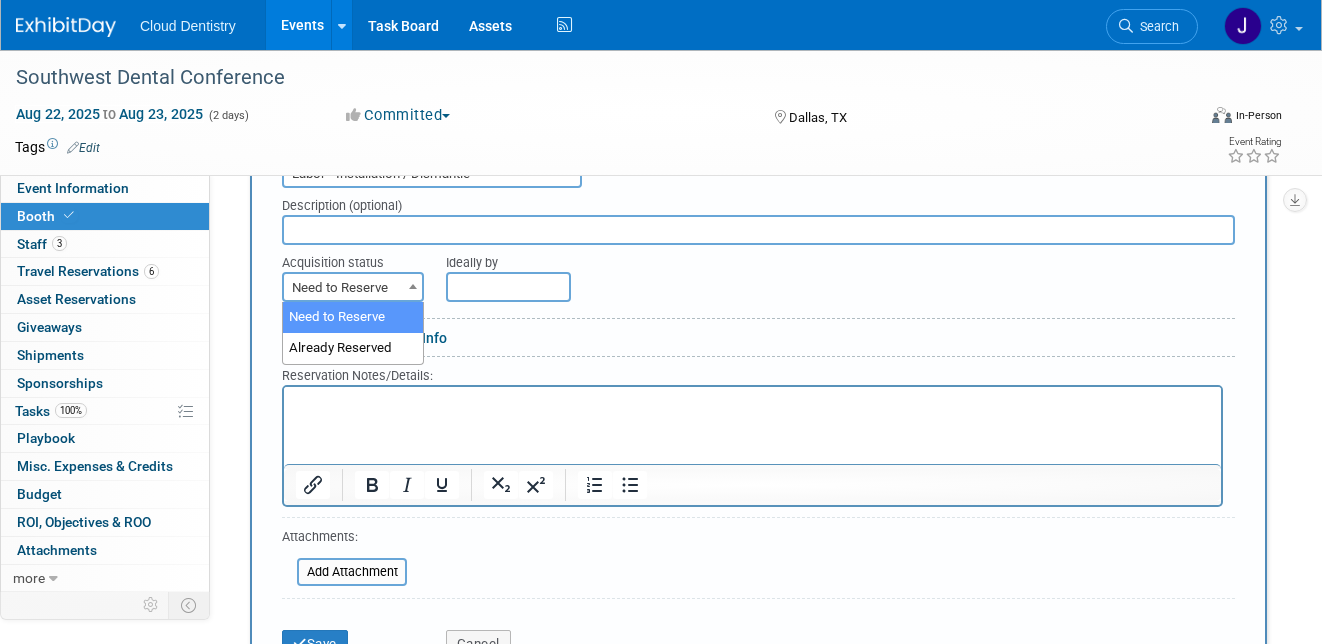 click on "Need to Reserve" at bounding box center [353, 288] 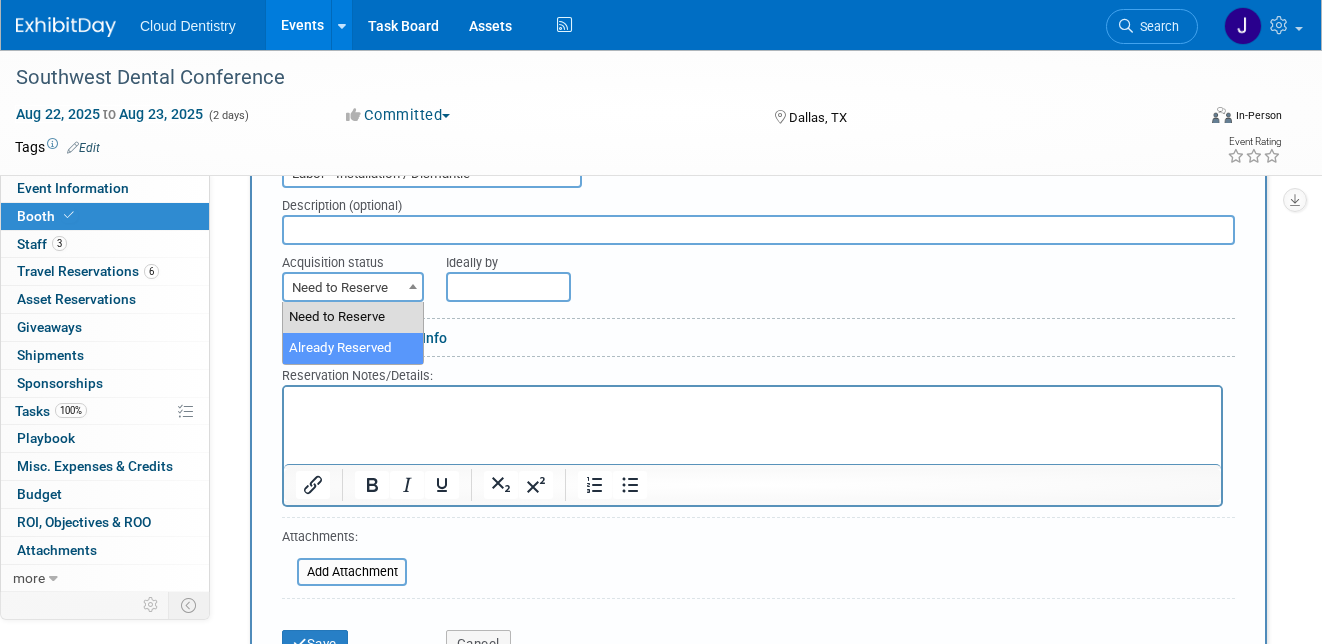 select on "2" 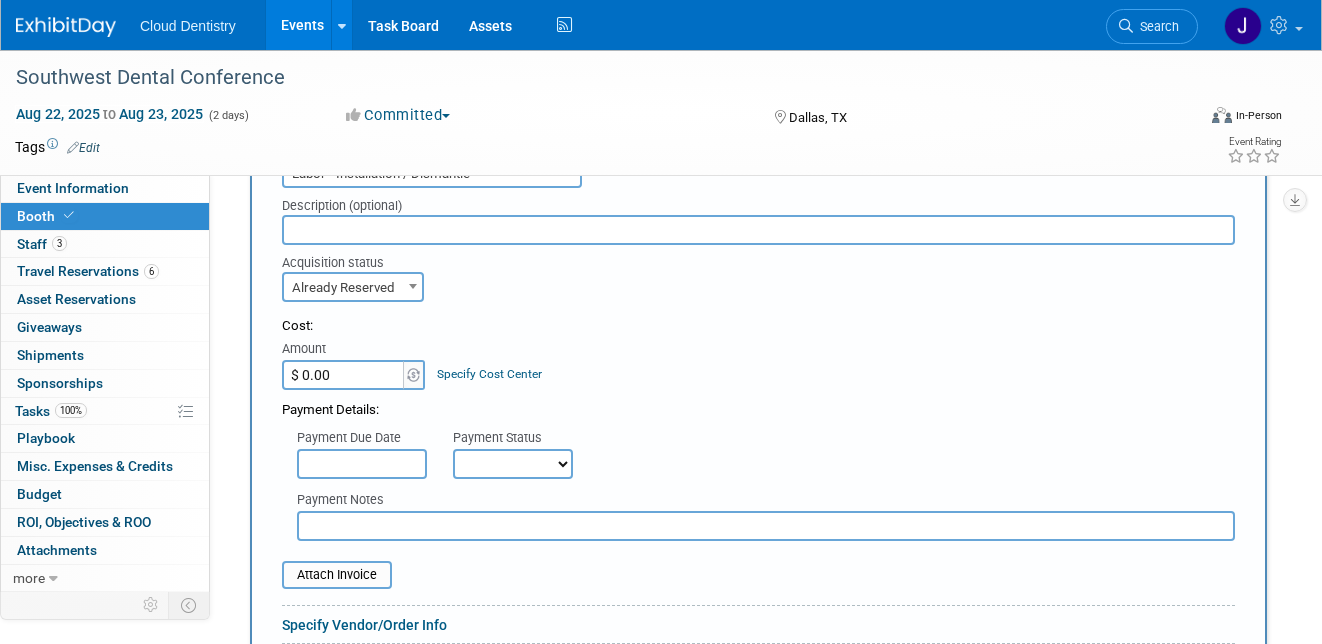 click on "$ 0.00" at bounding box center [344, 375] 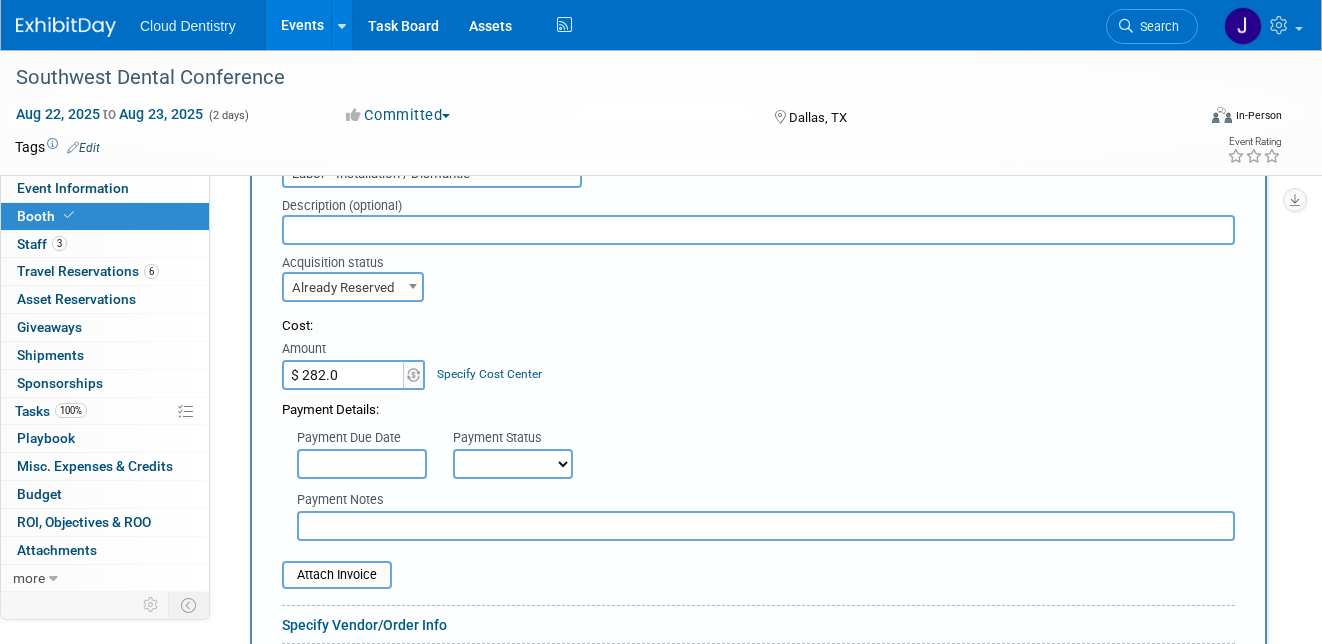 type on "$ 282.00" 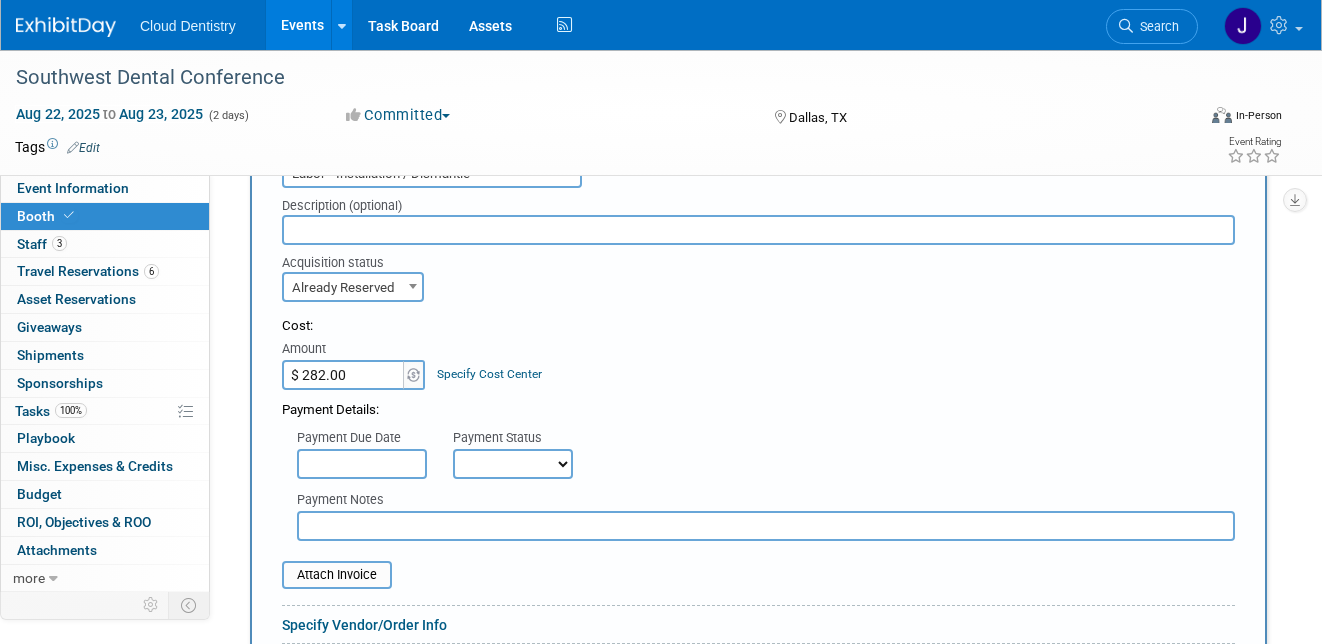 click on "Cost:
Amount
$ 282.00
Specify Cost Center
Cost Center
-- Not Specified --" at bounding box center (758, 353) 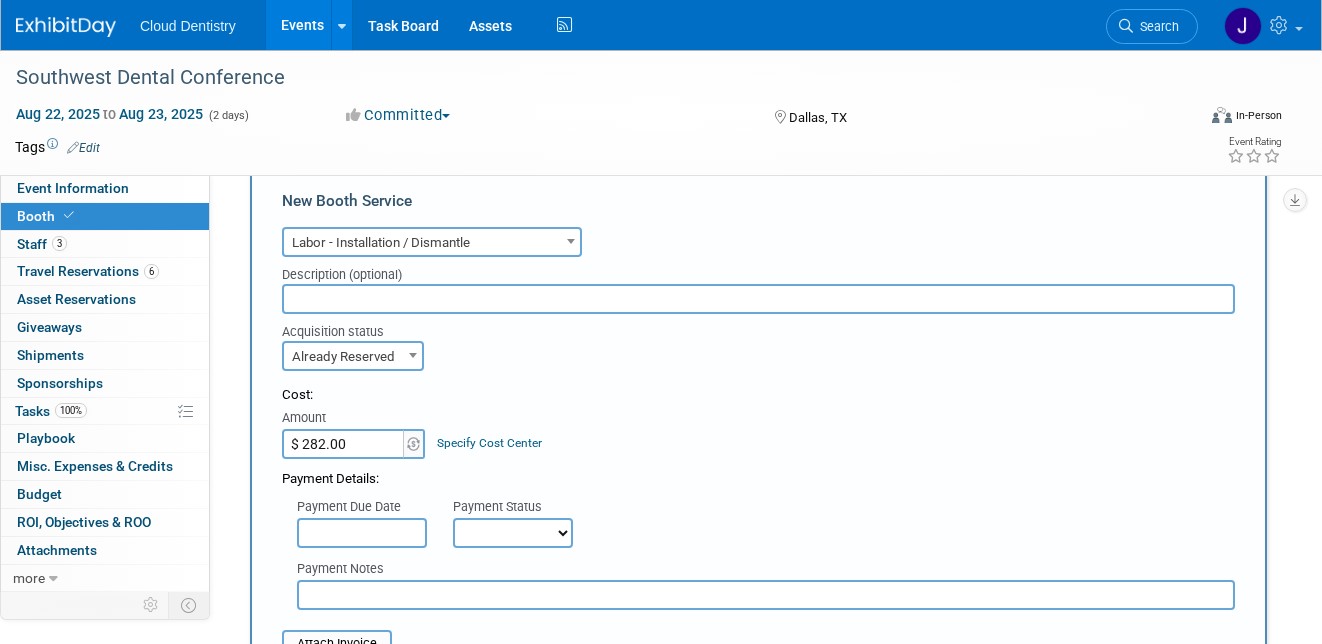 scroll, scrollTop: 204, scrollLeft: 0, axis: vertical 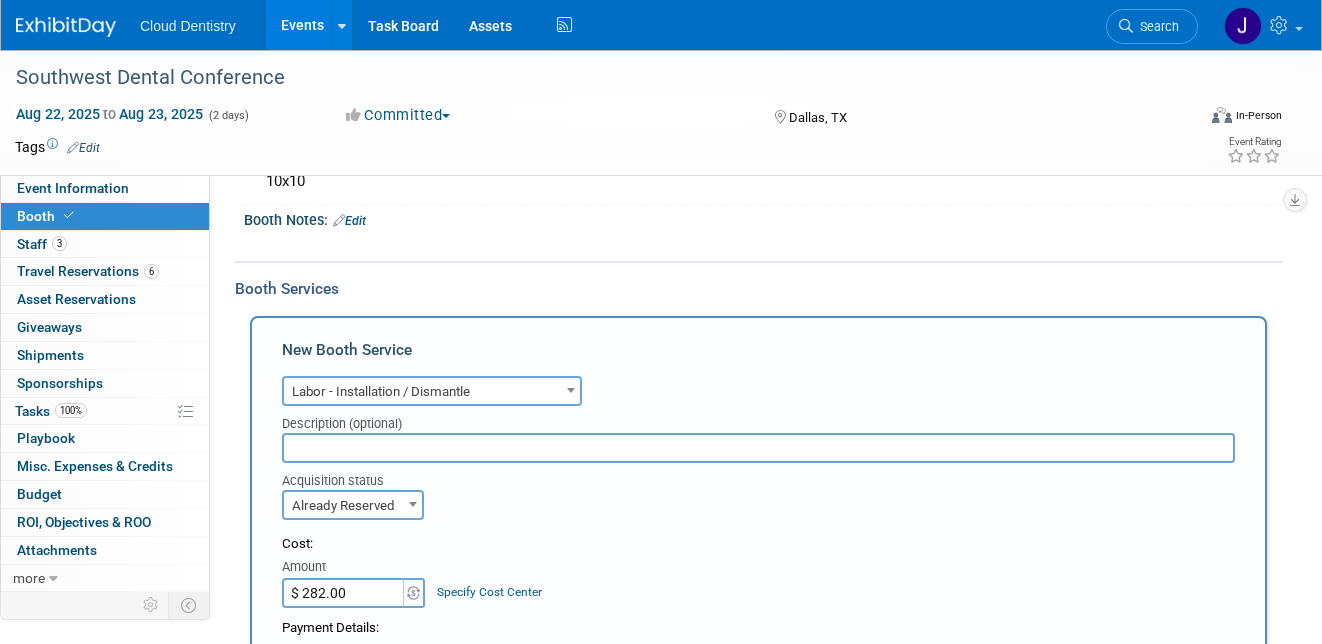 click at bounding box center (758, 448) 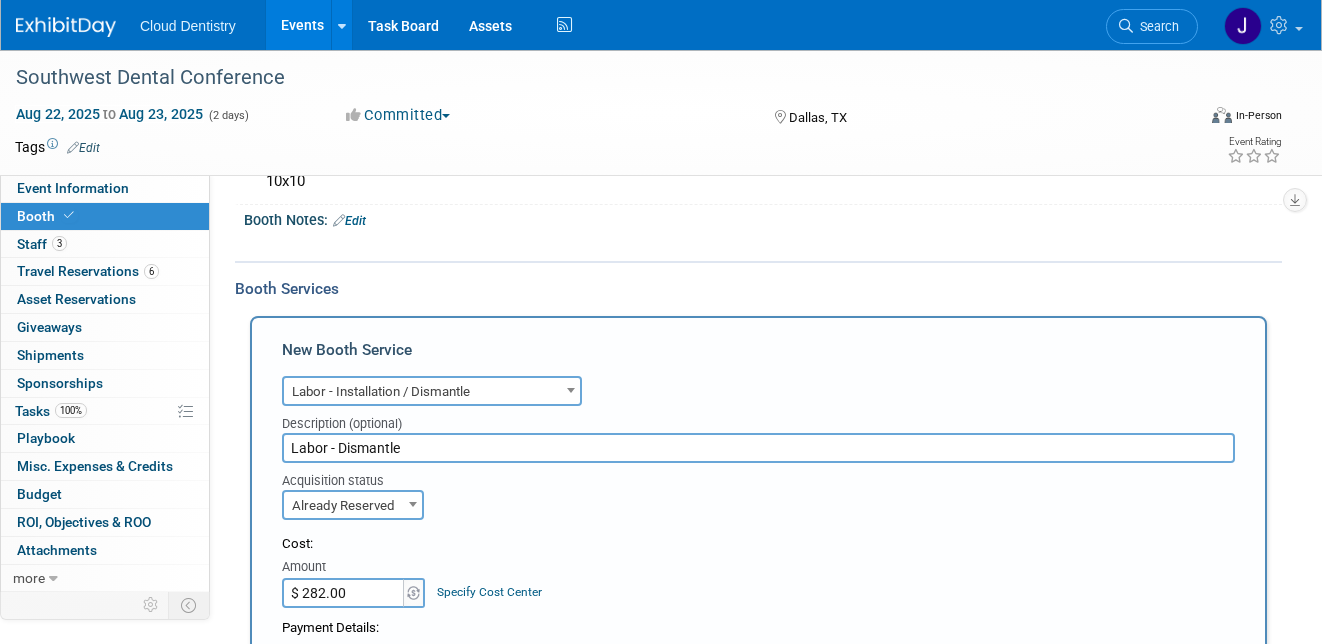 click on "Labor - Dismantle" at bounding box center (758, 448) 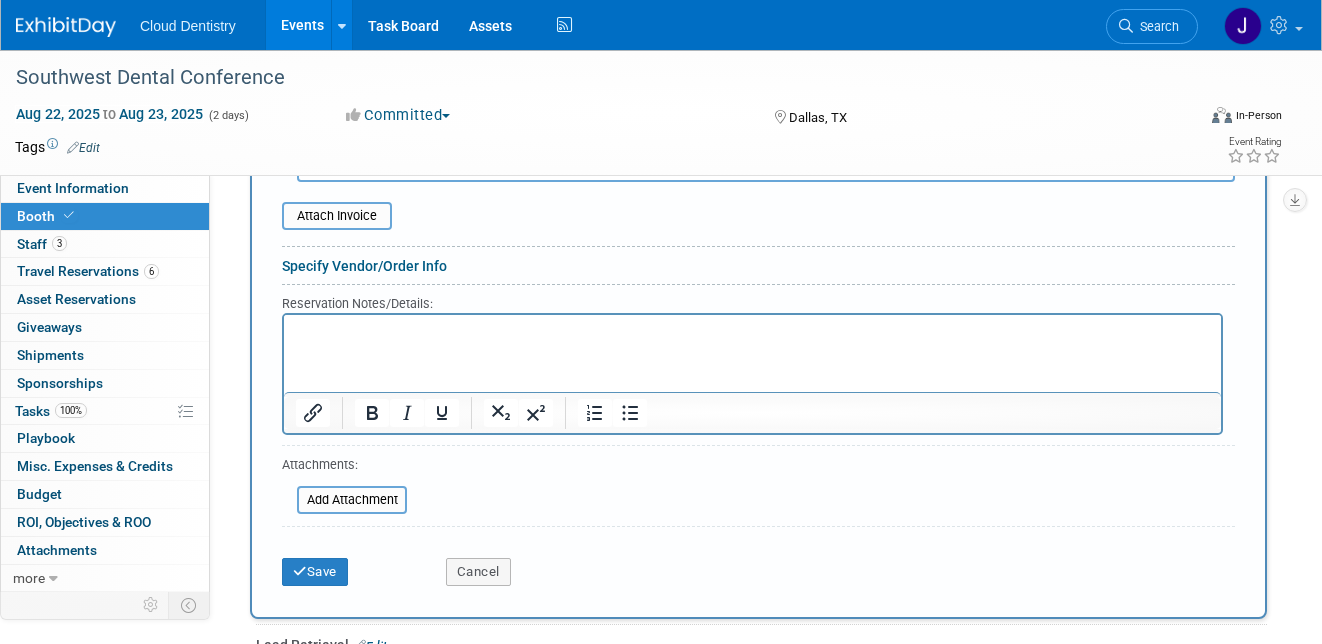 scroll, scrollTop: 822, scrollLeft: 0, axis: vertical 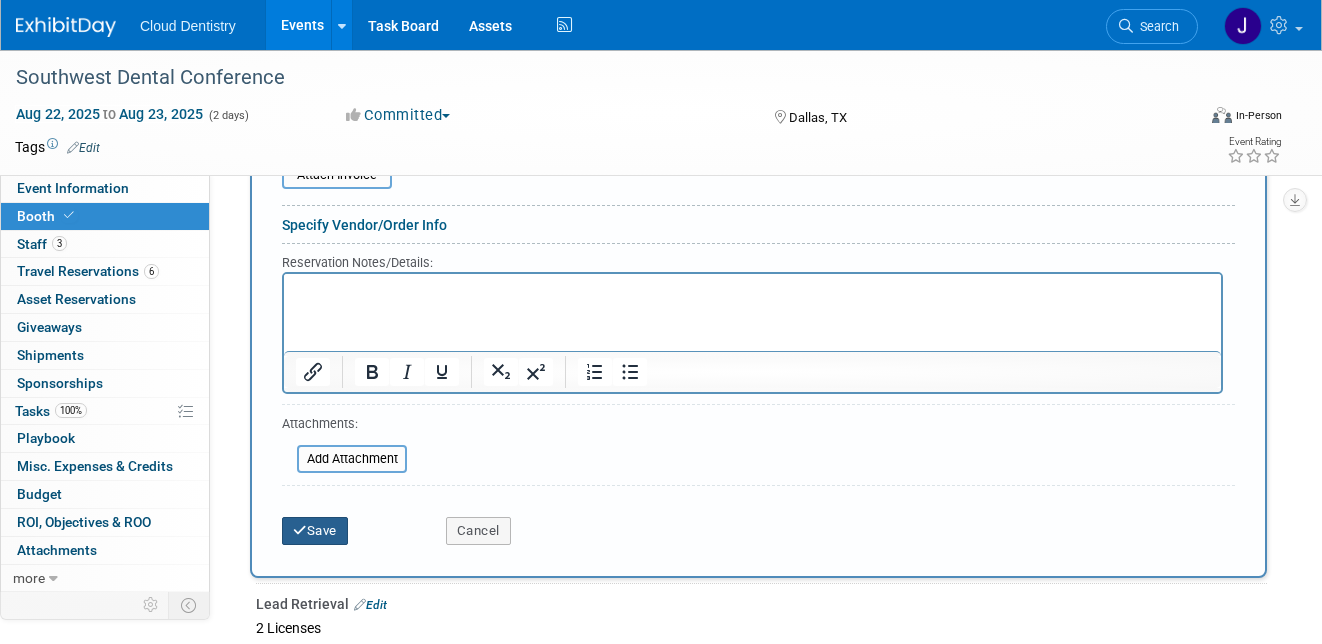 type on "Labor - Dismantle" 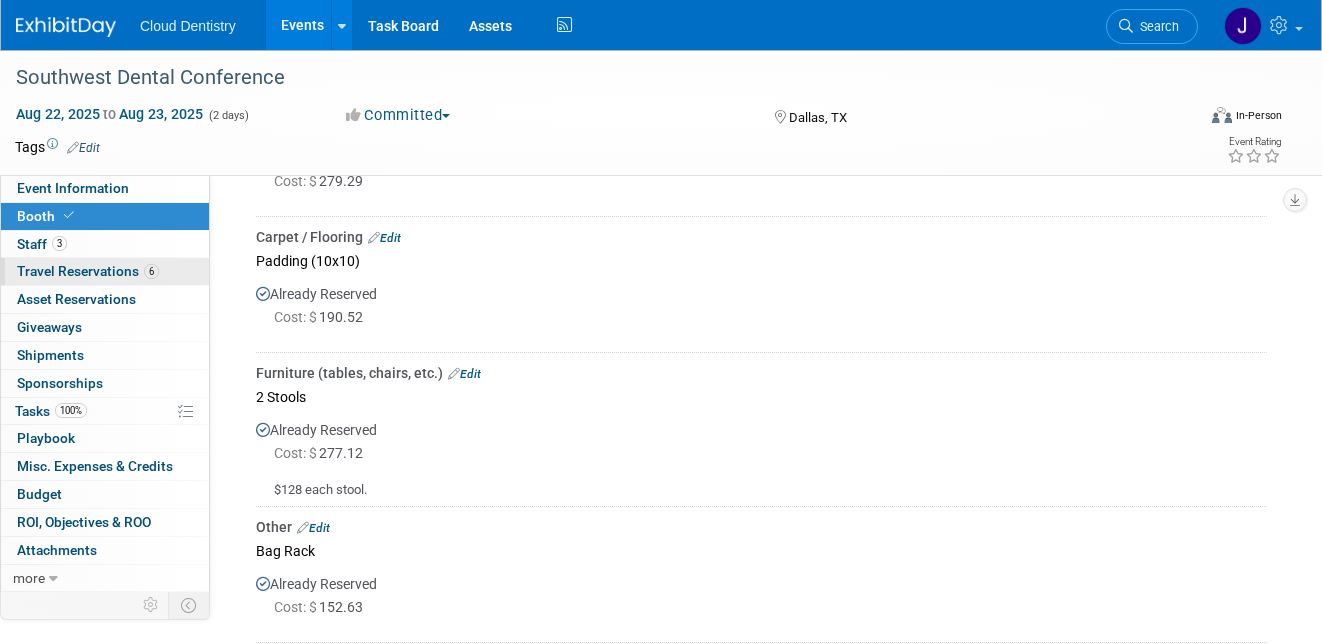 scroll, scrollTop: 696, scrollLeft: 0, axis: vertical 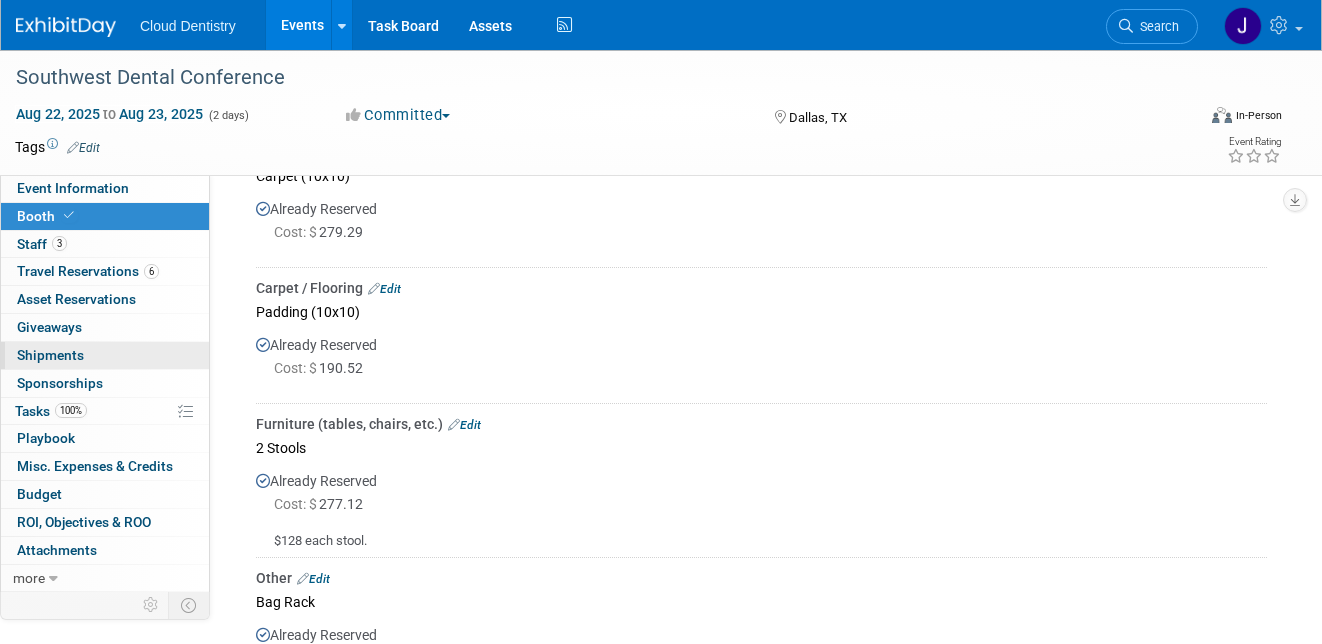 click on "Shipments 0" at bounding box center [50, 355] 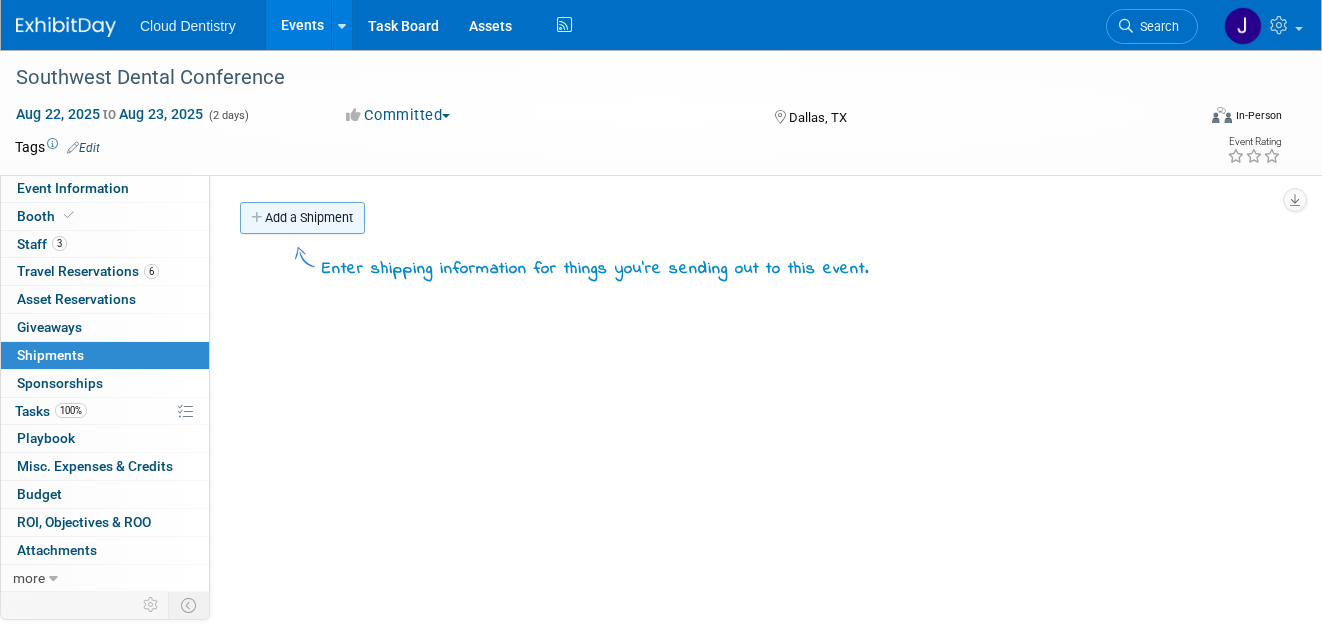 click on "Add a Shipment" at bounding box center [302, 218] 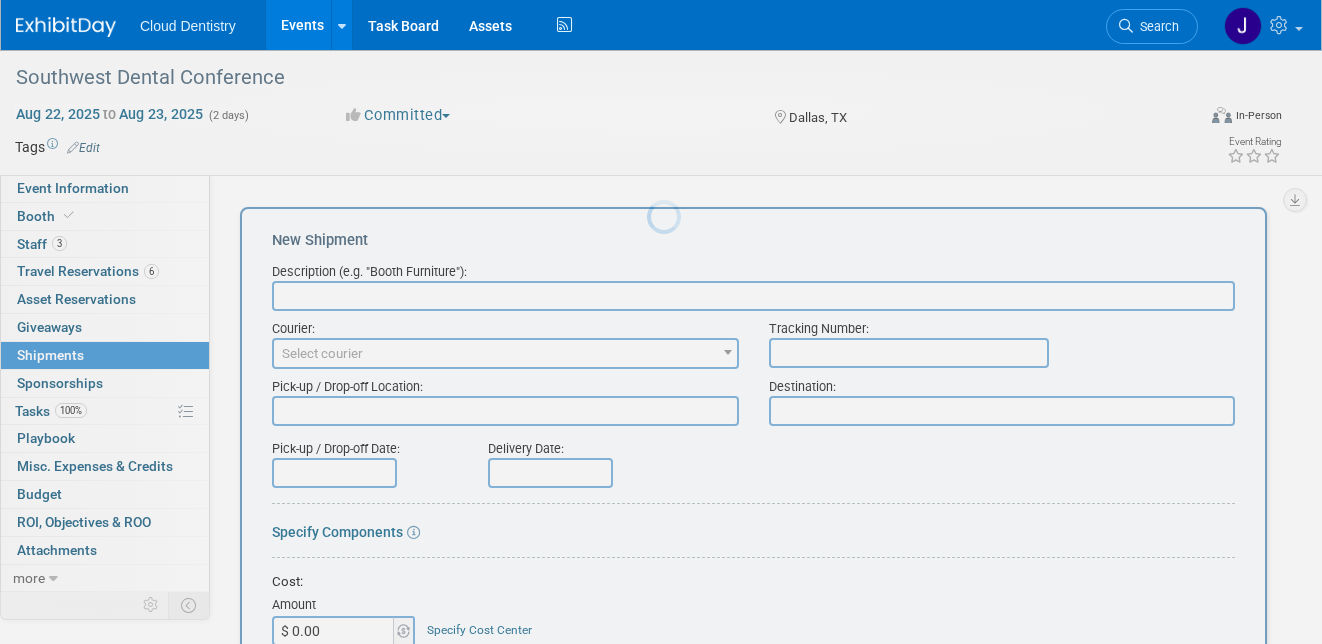 scroll, scrollTop: 0, scrollLeft: 0, axis: both 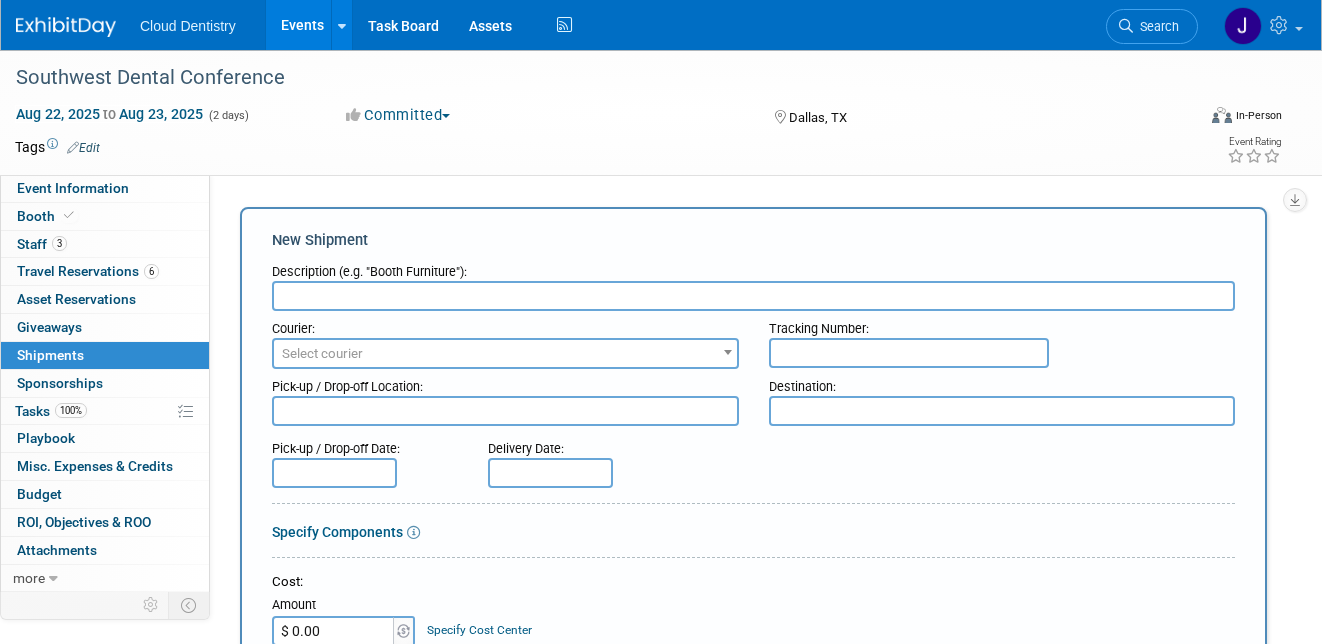 click at bounding box center (753, 296) 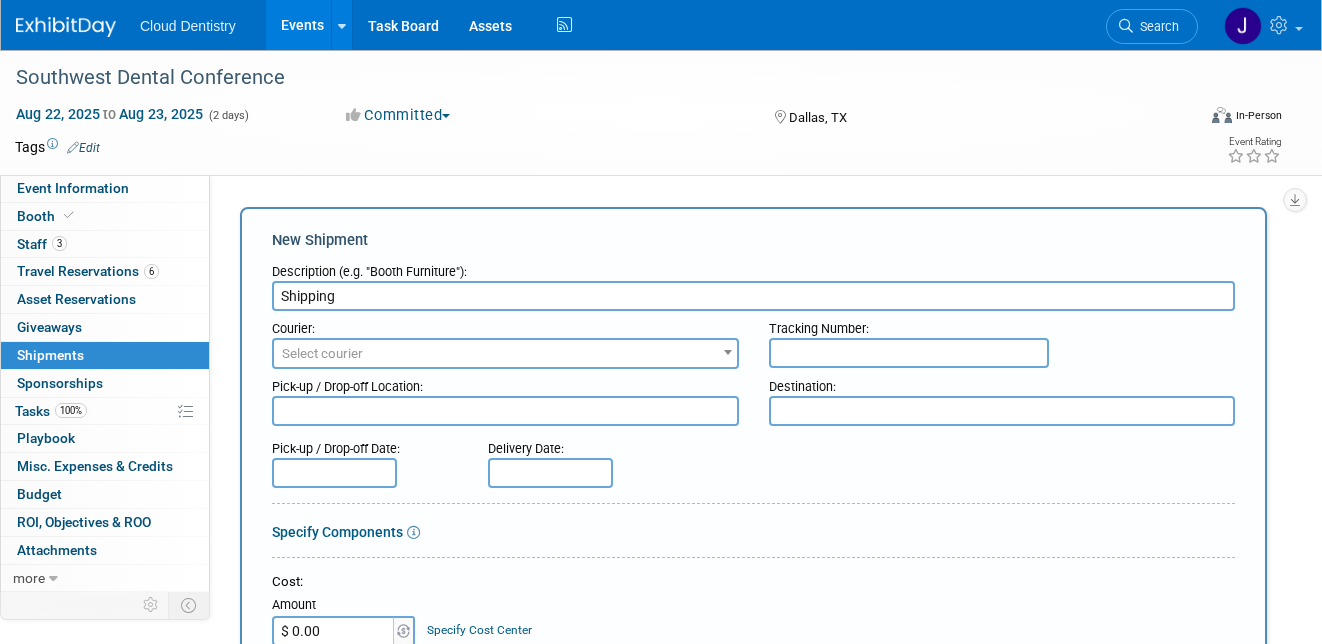 click on "Shipping" at bounding box center (753, 296) 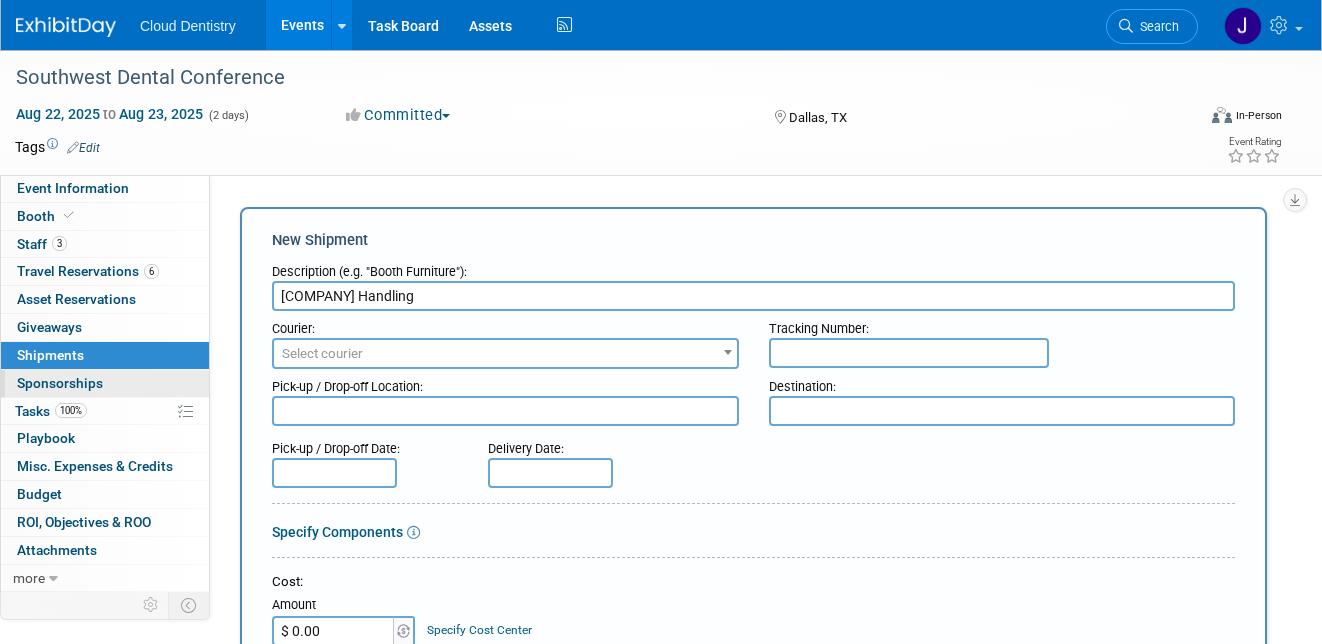 type on "[COMPANY] Handling" 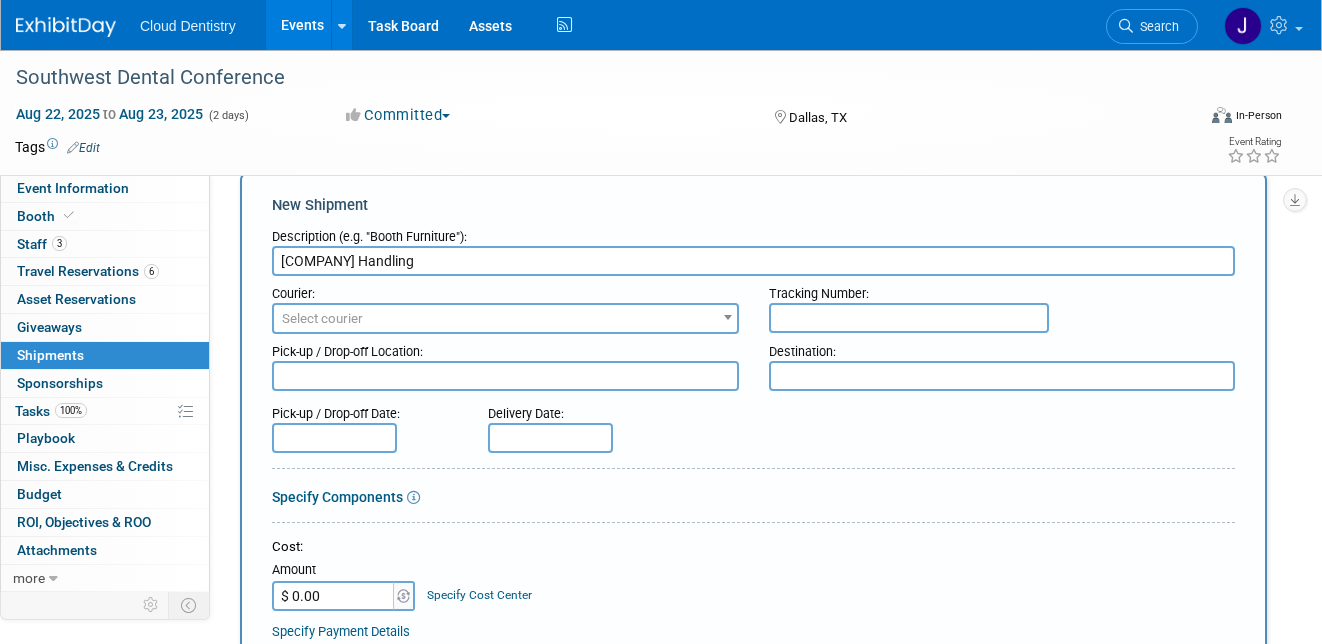 scroll, scrollTop: 31, scrollLeft: 0, axis: vertical 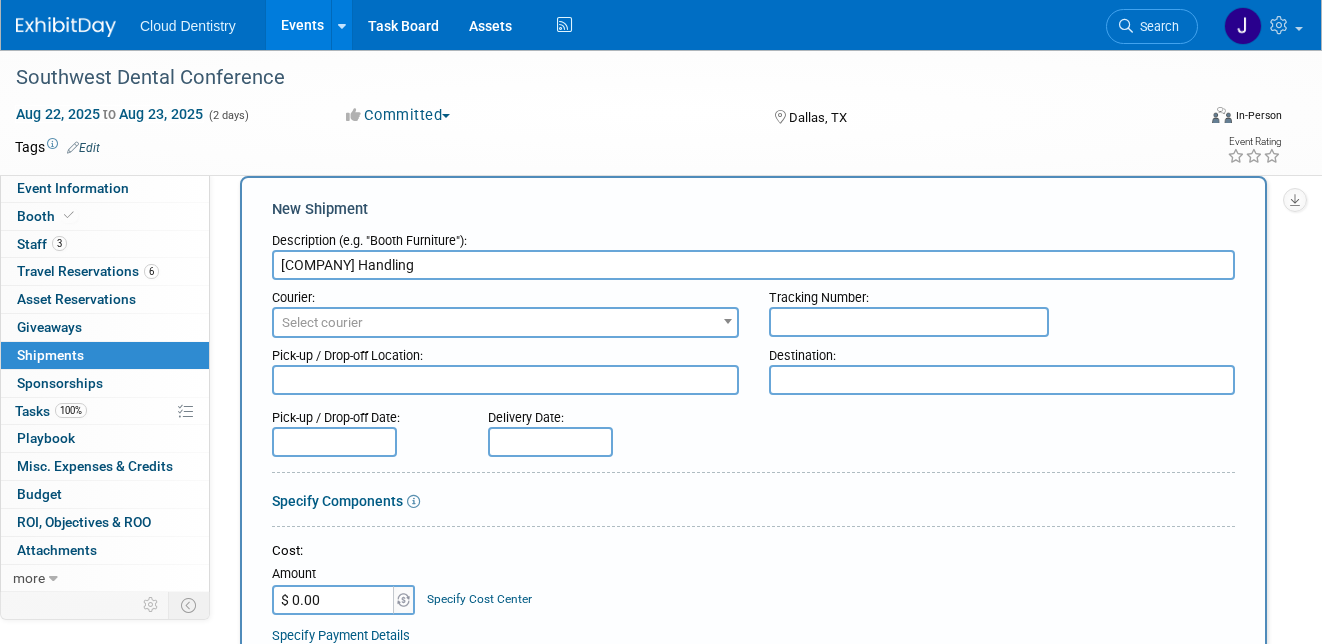click at bounding box center [334, 442] 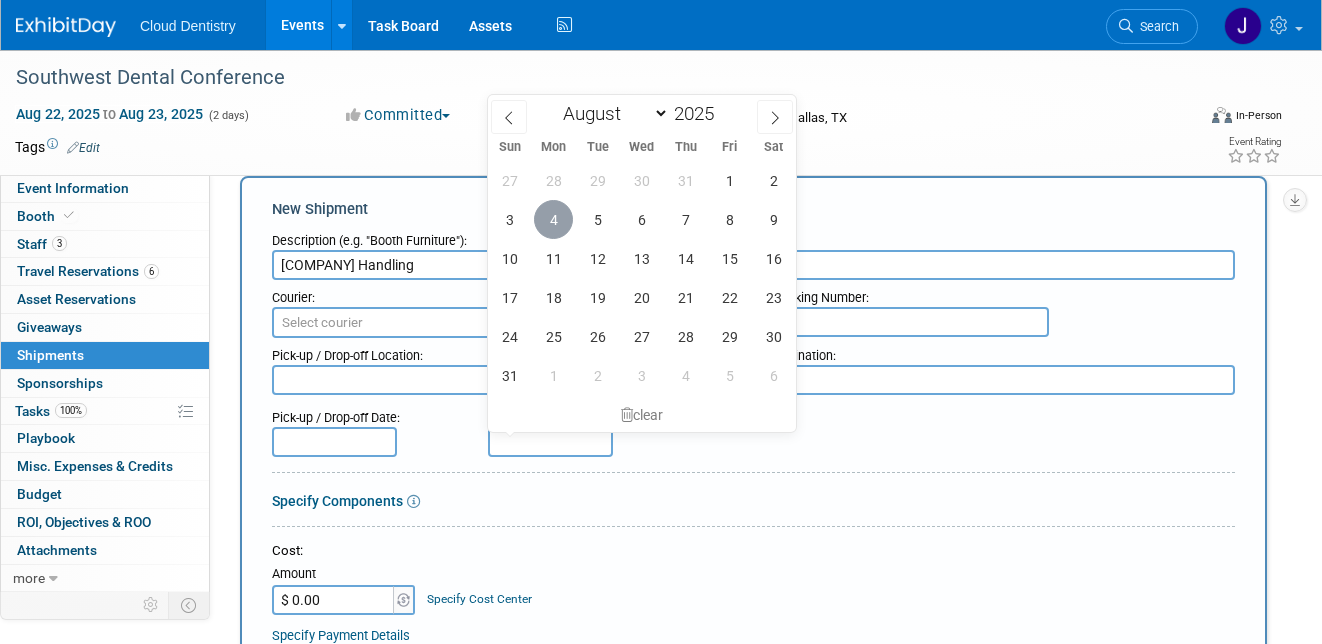 click on "4" at bounding box center (553, 219) 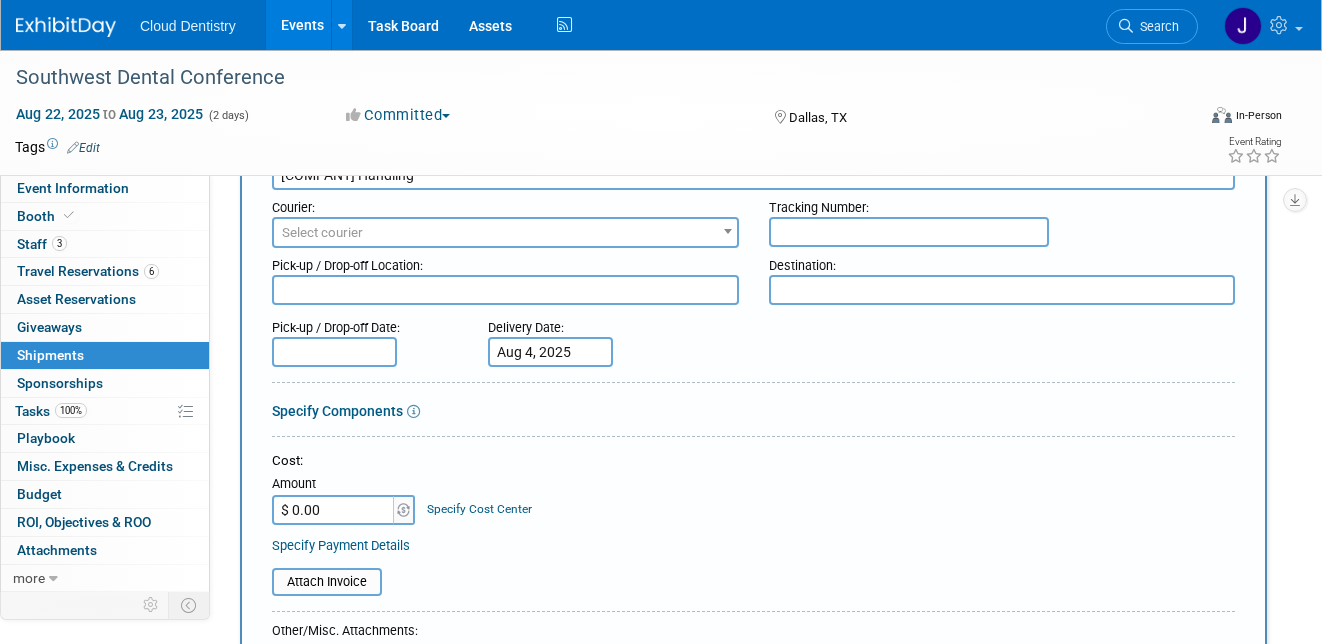 scroll, scrollTop: 150, scrollLeft: 0, axis: vertical 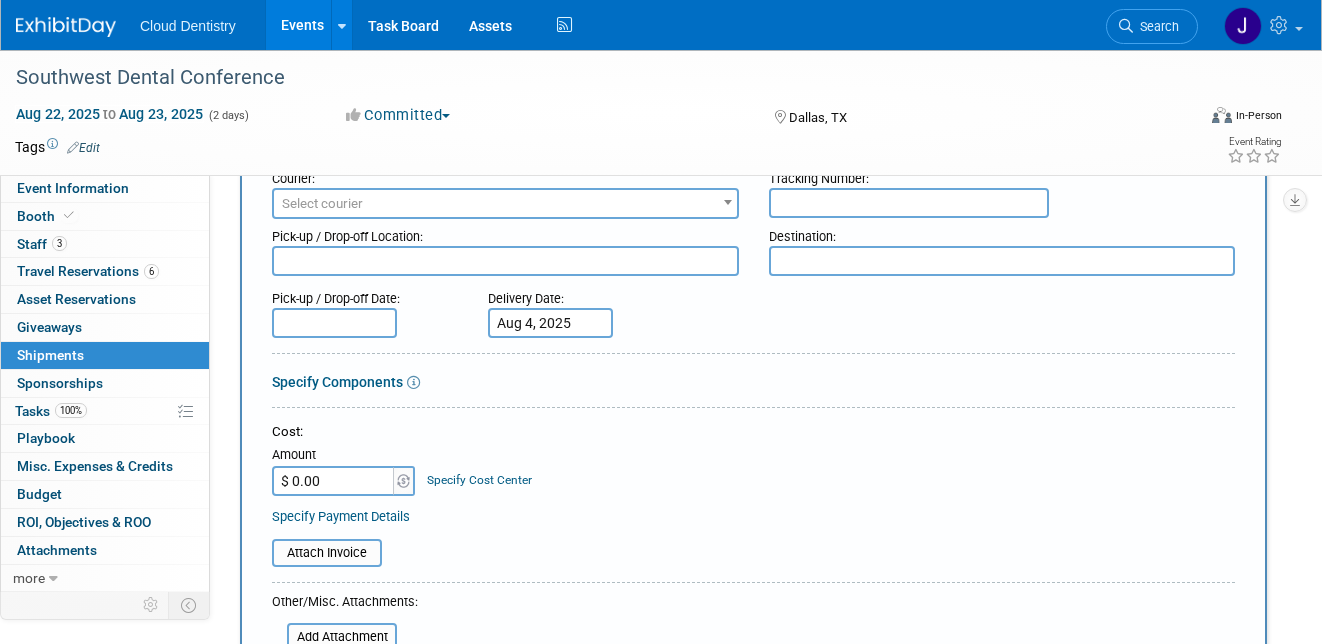 click on "$ 0.00" at bounding box center [334, 481] 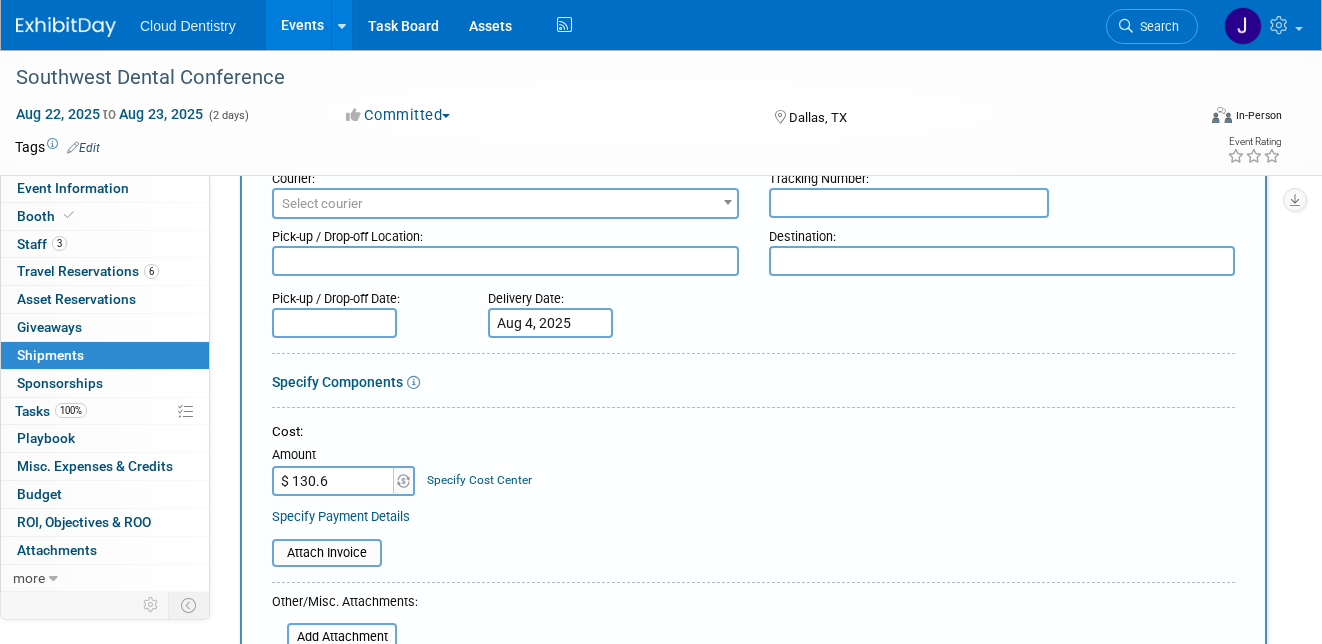 type on "$ 130.68" 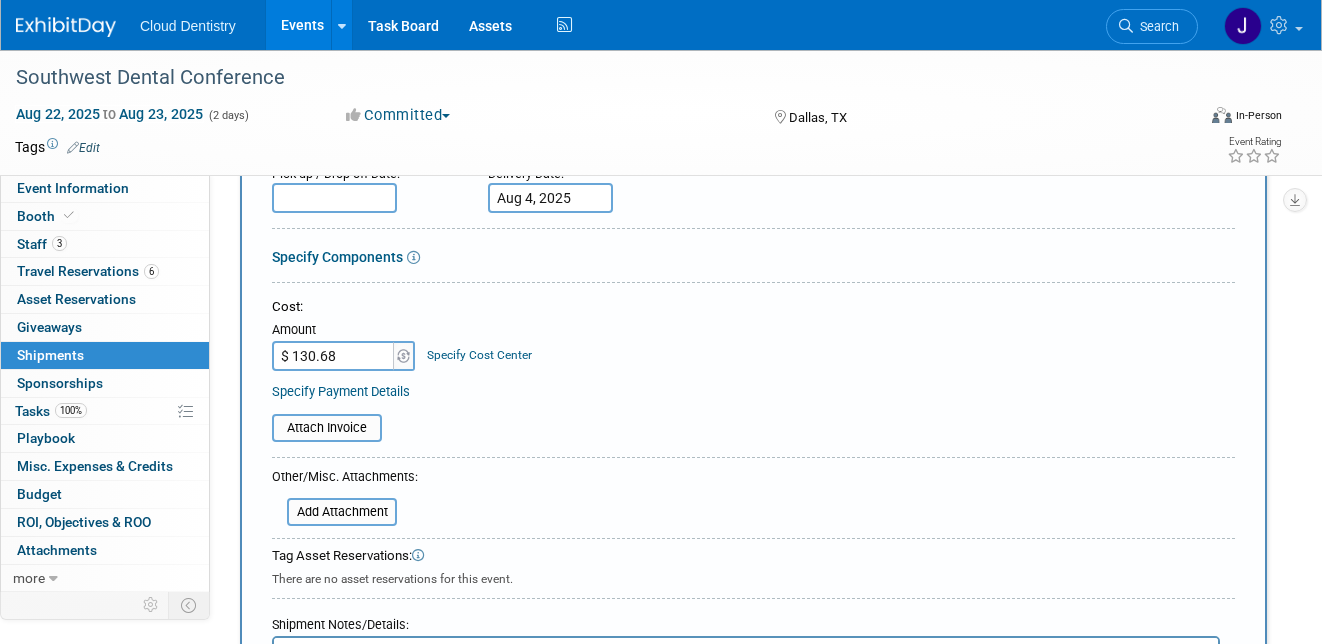 scroll, scrollTop: 272, scrollLeft: 0, axis: vertical 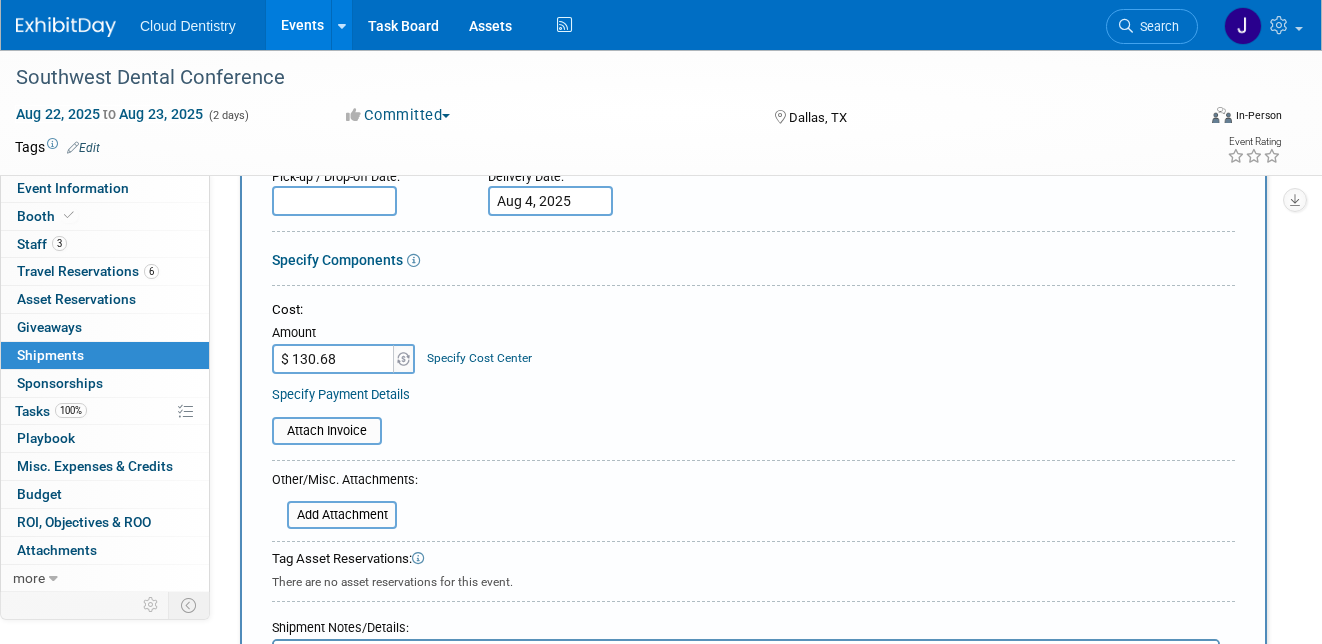 click on "Specify Components" at bounding box center (337, 260) 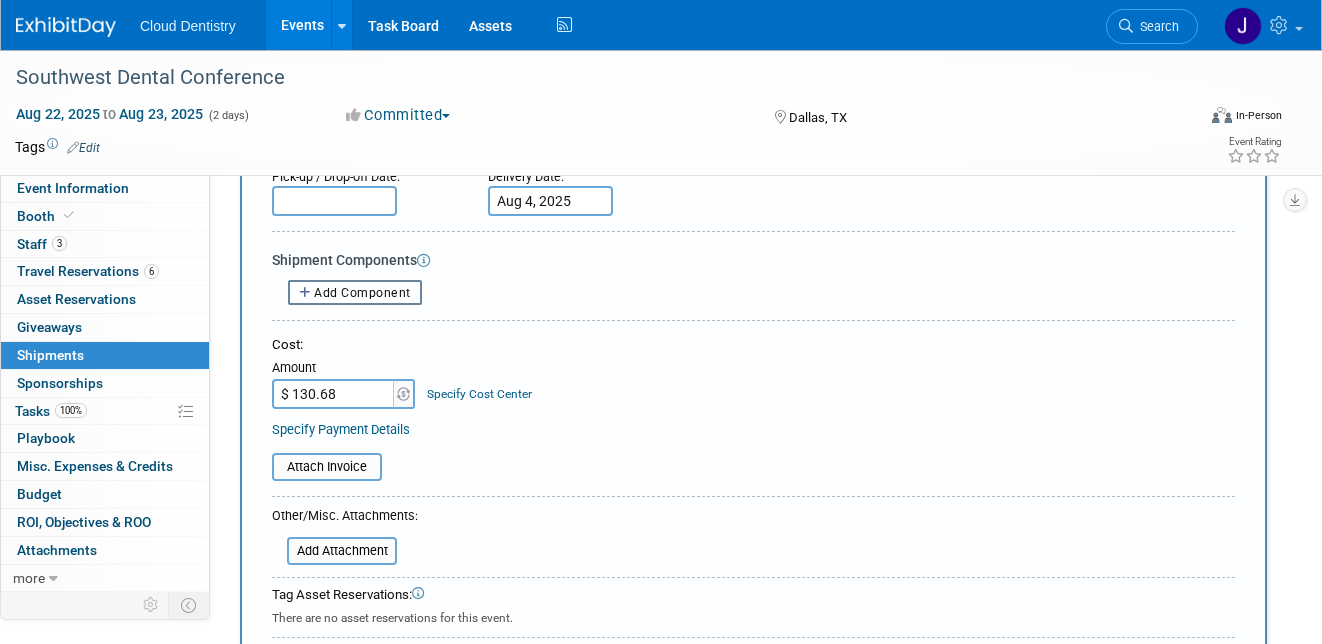 click on "Add Component" at bounding box center [362, 293] 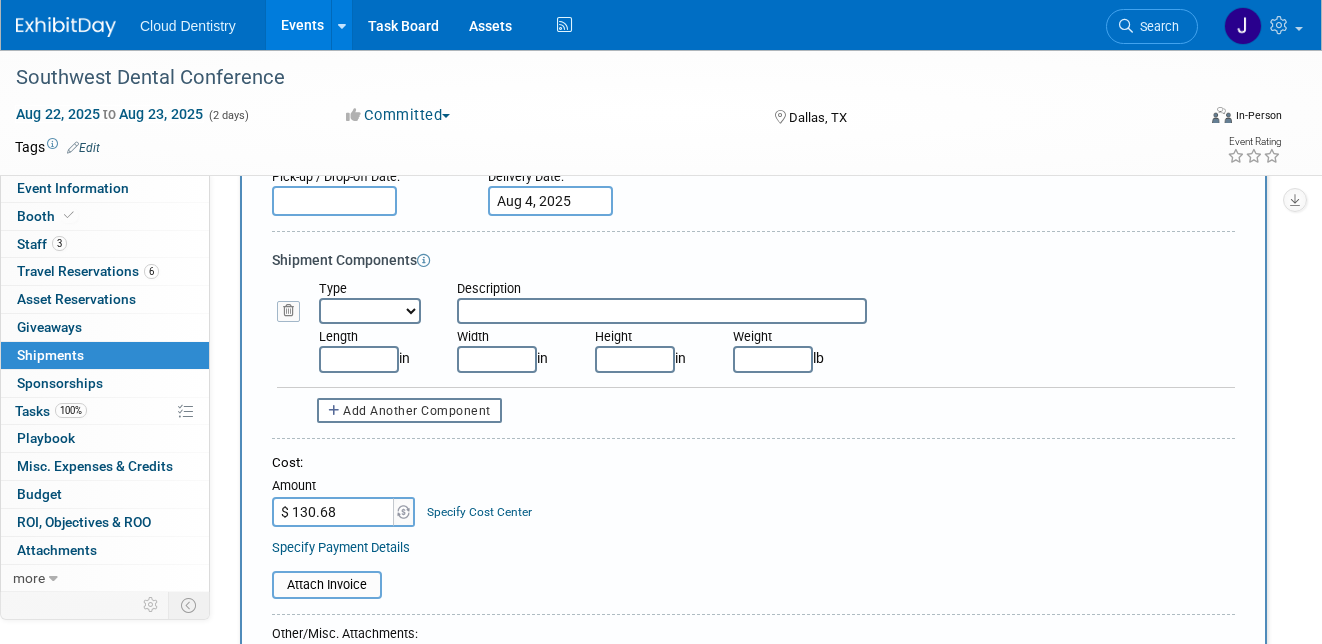 click on "Bag
Bin
Box
Bundle
Cage
Case
Container
Cooler
Crate
Drum/Barrel
Envelope
Machinery
Pallet
Reel
Tray
Other" at bounding box center (370, 311) 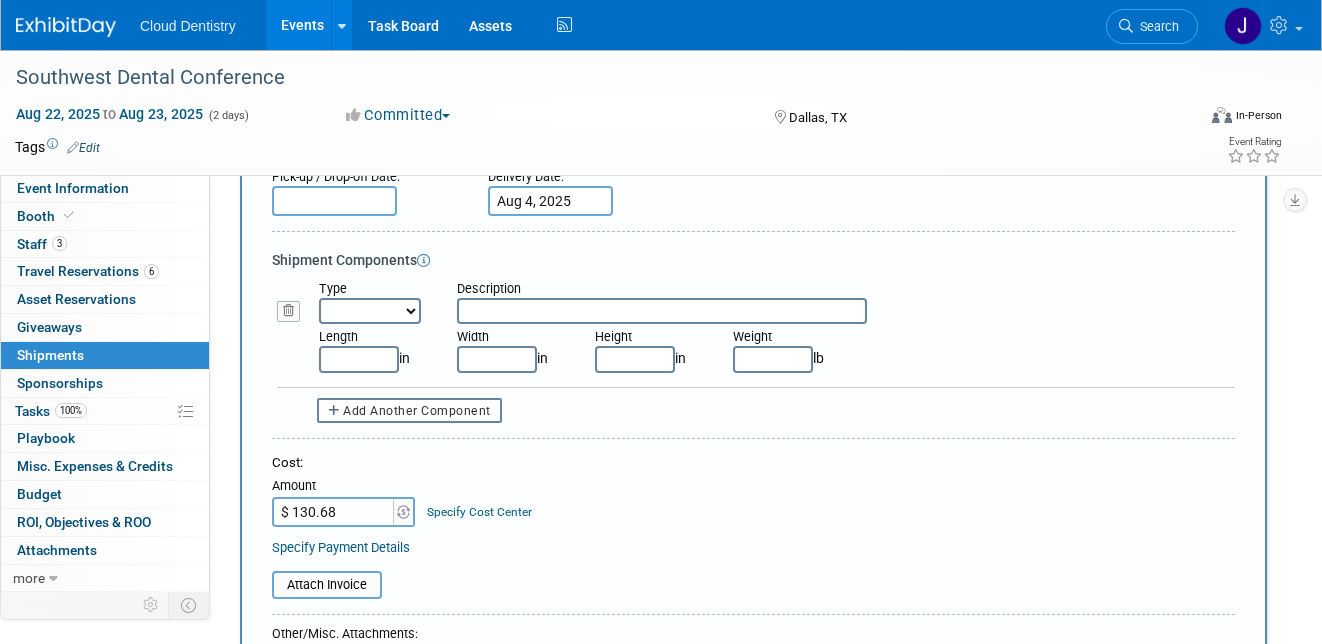 select on "5" 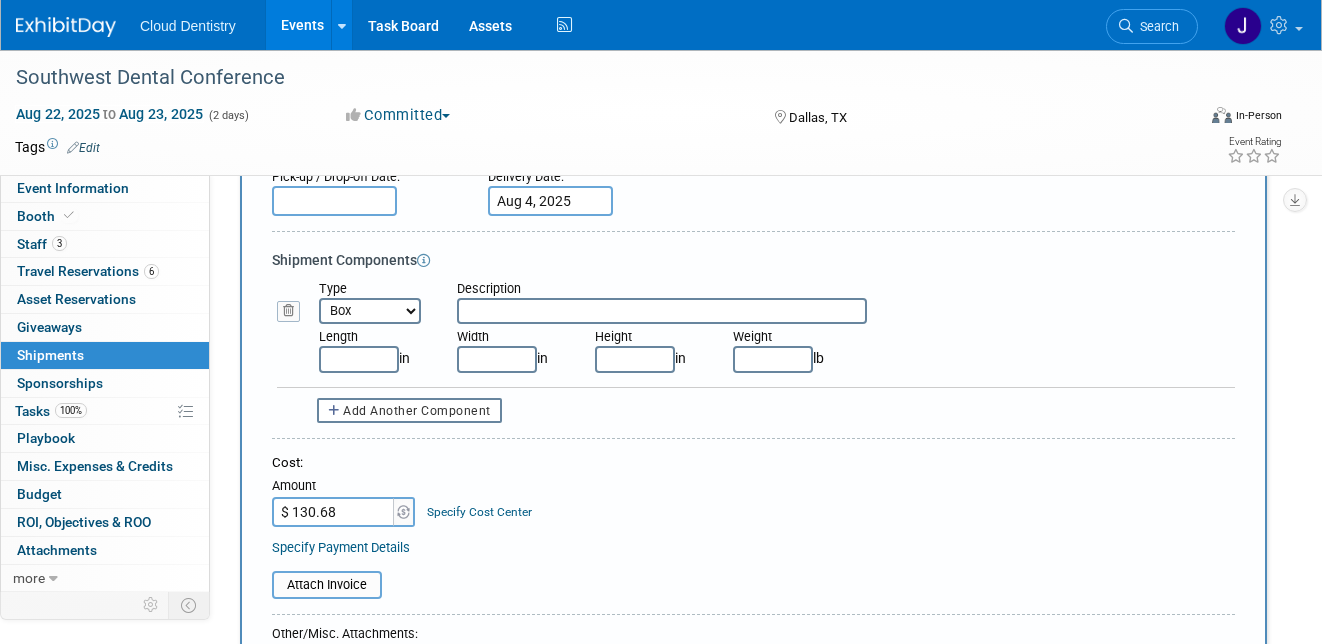 click at bounding box center (290, 310) 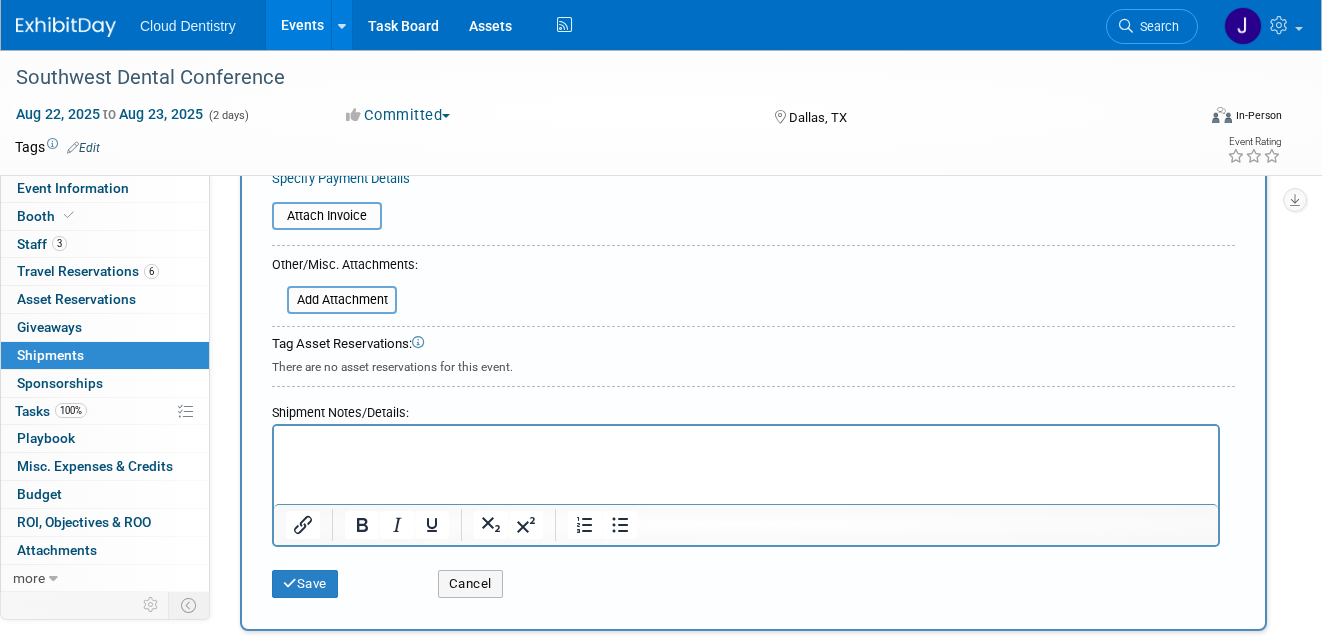 scroll, scrollTop: 544, scrollLeft: 0, axis: vertical 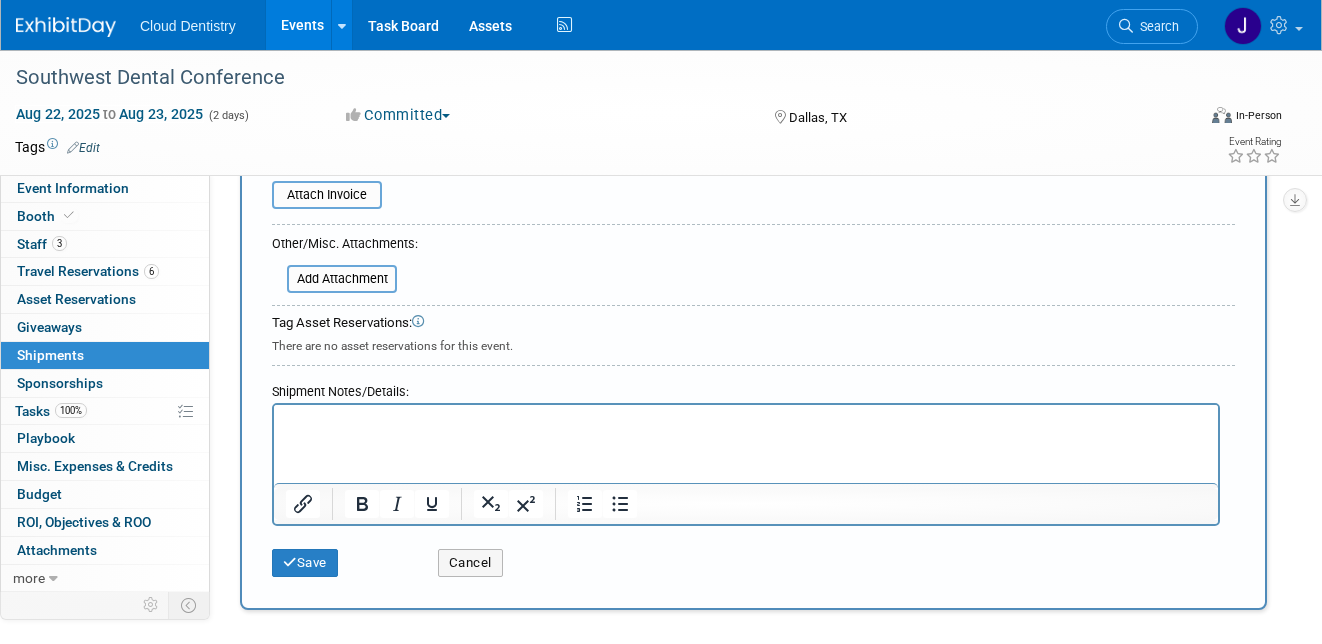 click at bounding box center (746, 422) 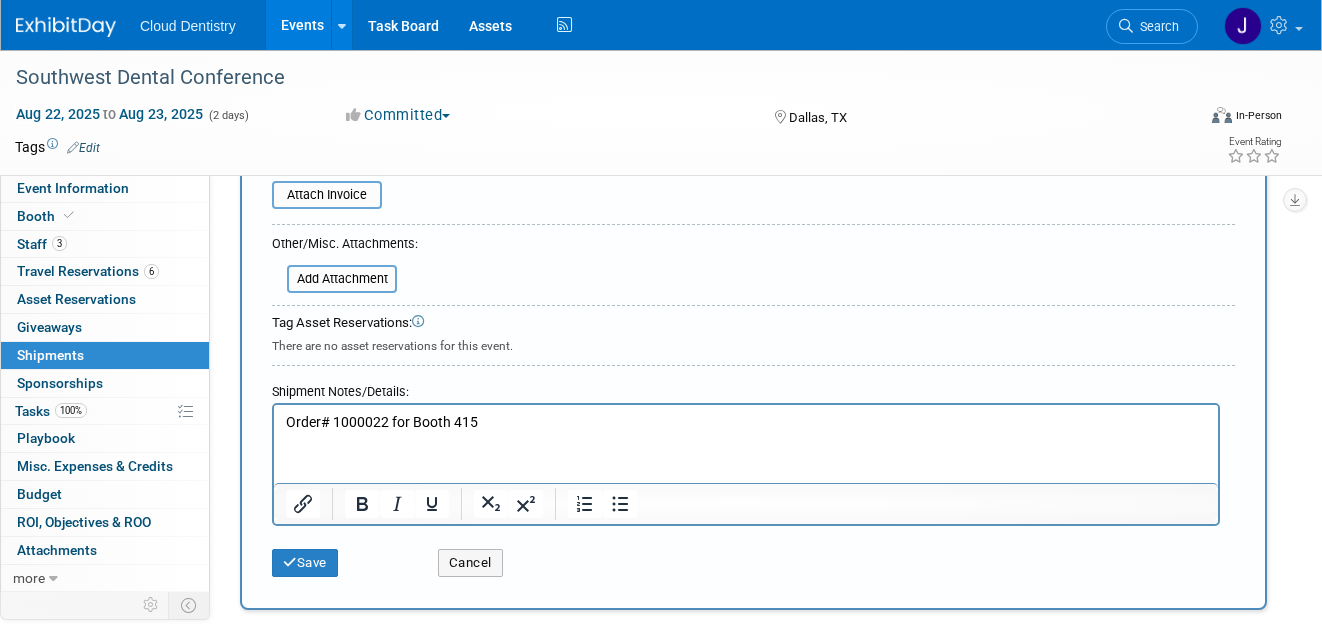 click on "Order# 1000022 for Booth 415" at bounding box center [746, 422] 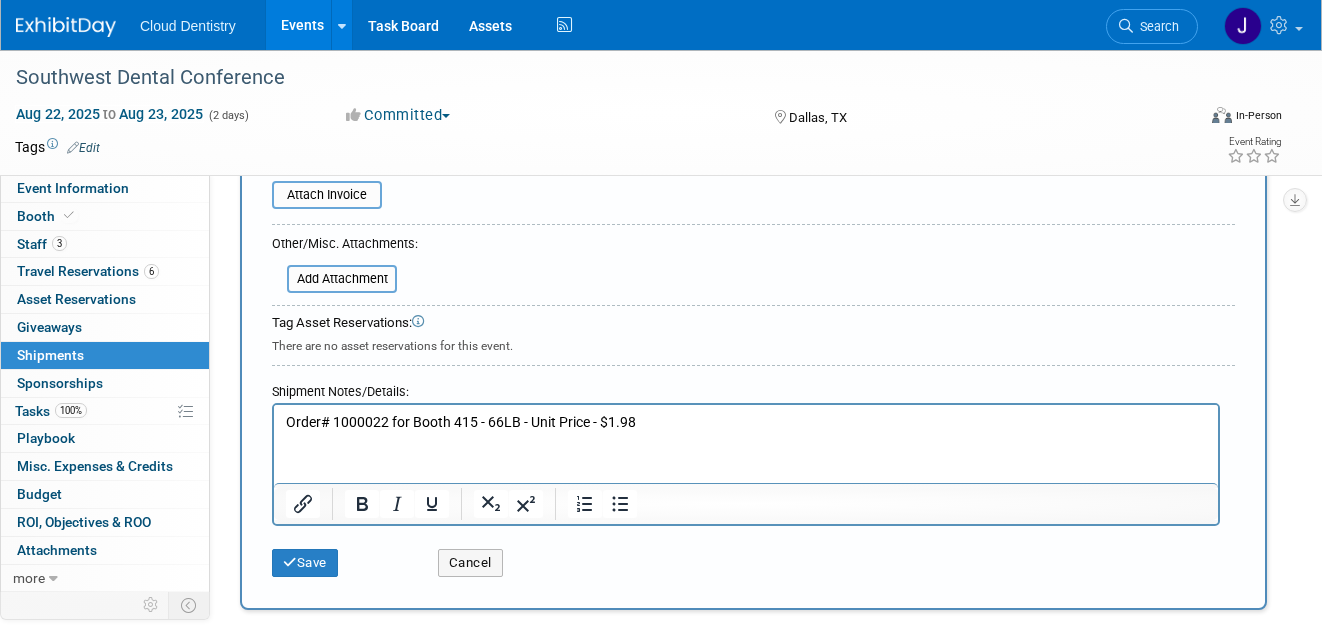 click on "Order# 1000022 for Booth 415 - 66LB - Unit Price - $1.98" at bounding box center (746, 418) 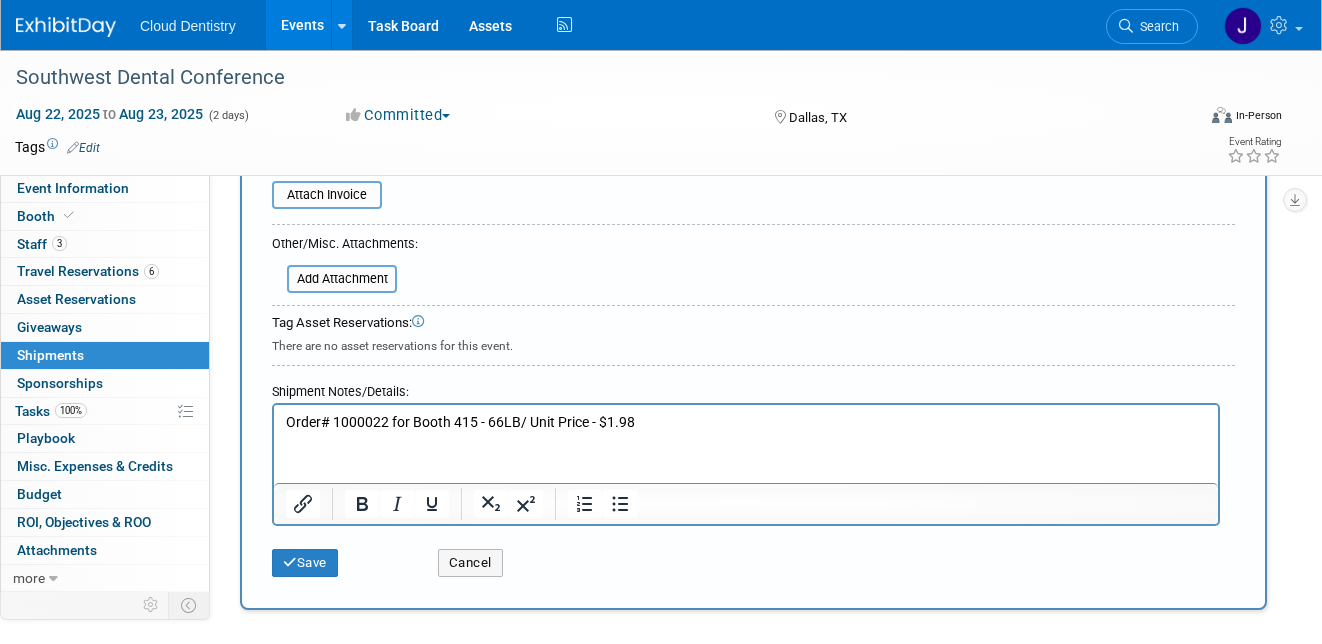 click on "Order# 1000022 for Booth 415 - 66LB/ Unit Price - $1.98" at bounding box center [746, 418] 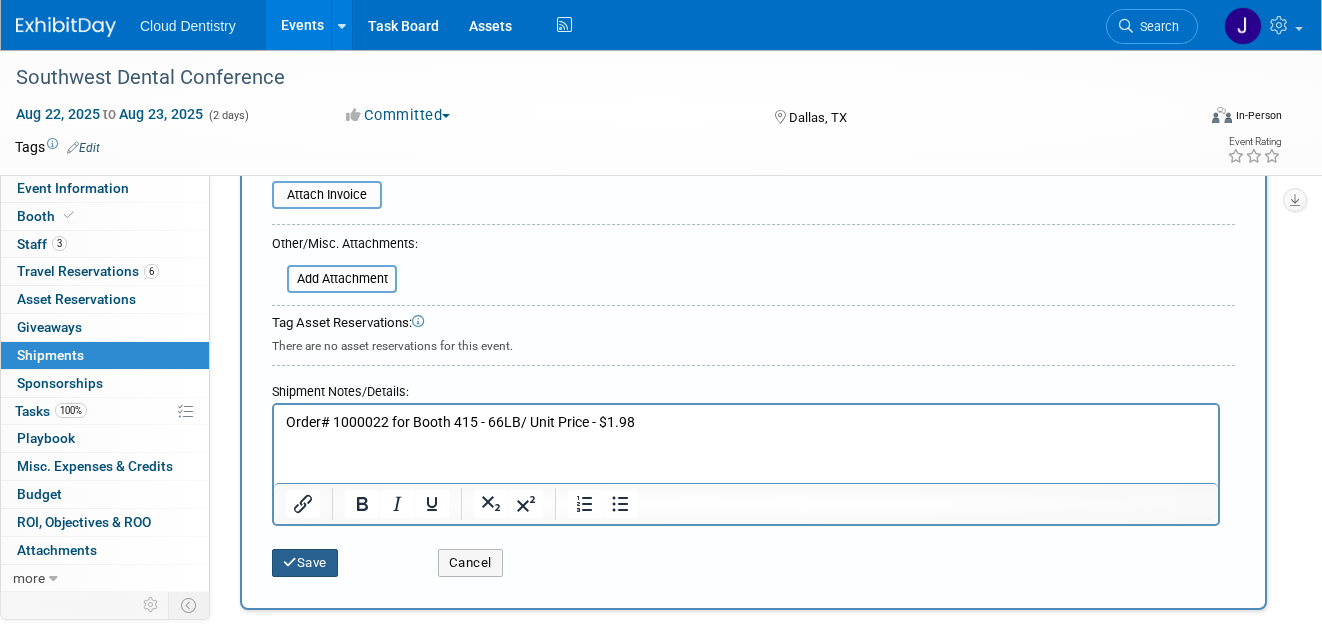 click on "Save" at bounding box center [305, 563] 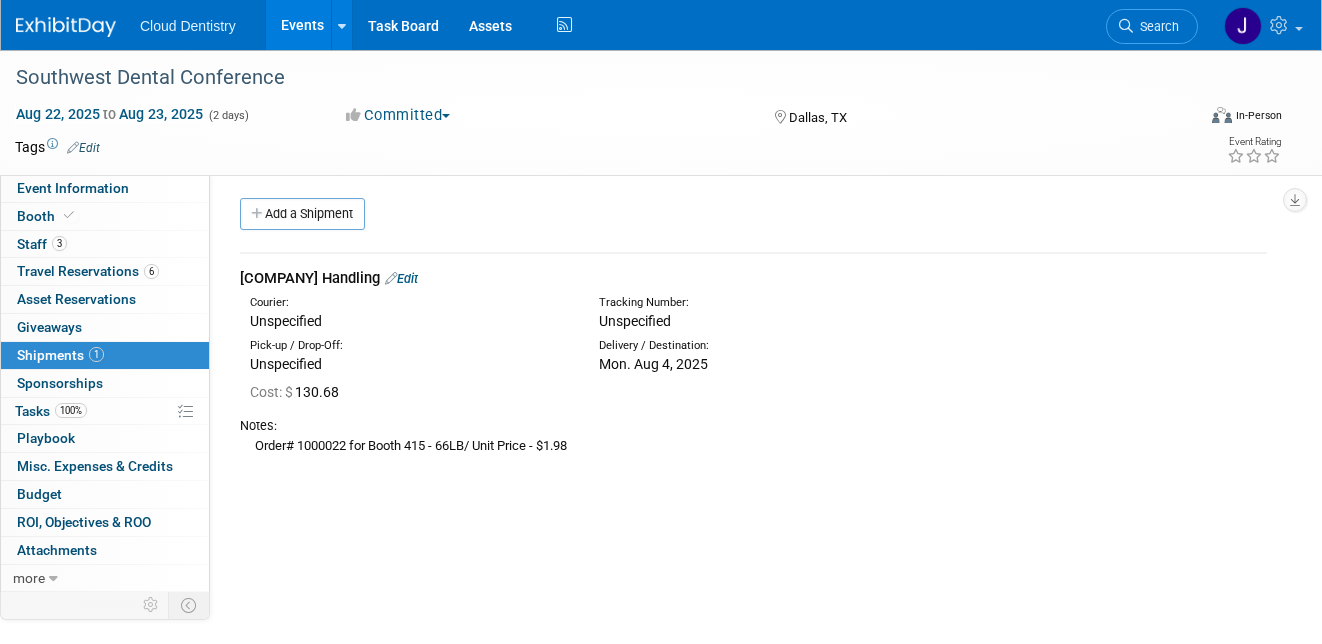 scroll, scrollTop: 0, scrollLeft: 0, axis: both 